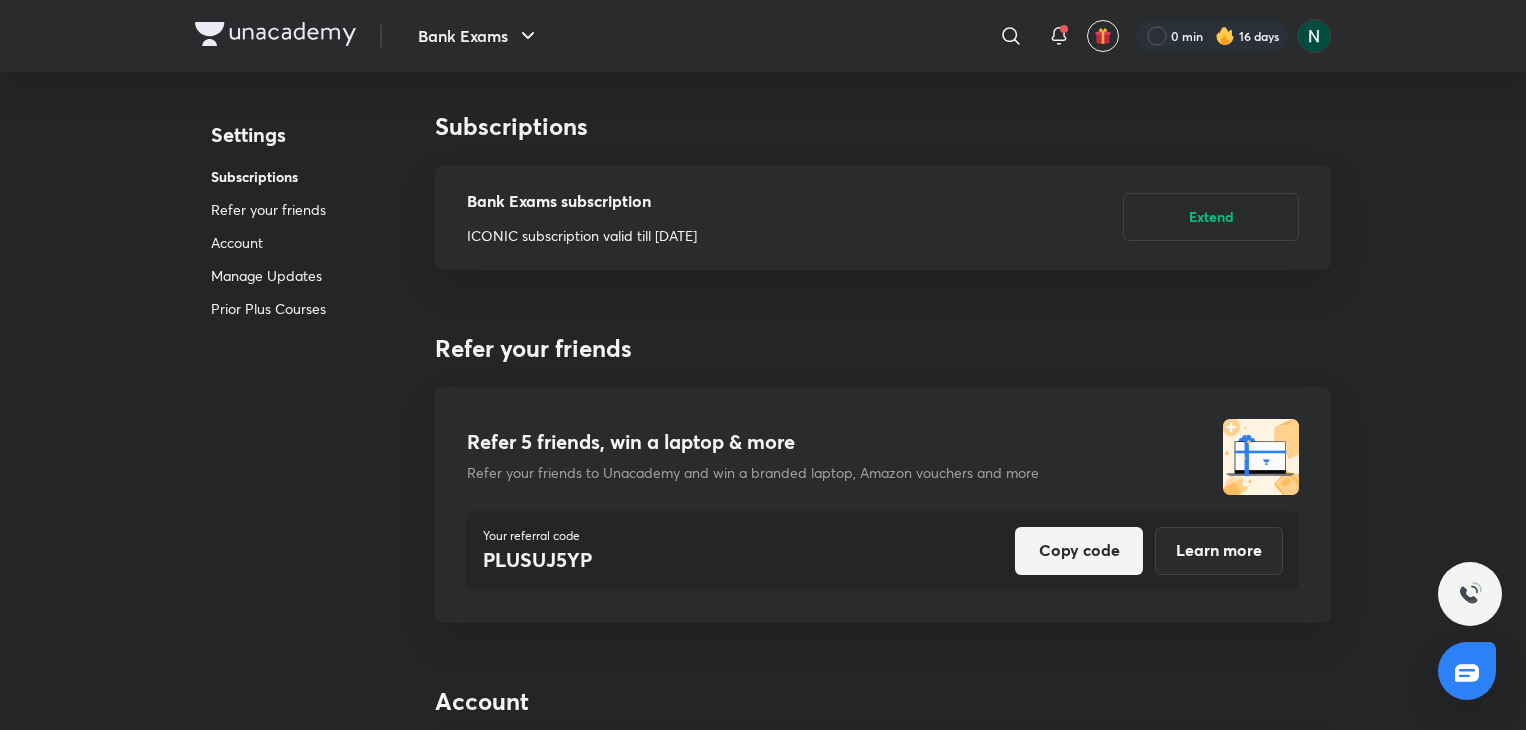 scroll, scrollTop: 0, scrollLeft: 0, axis: both 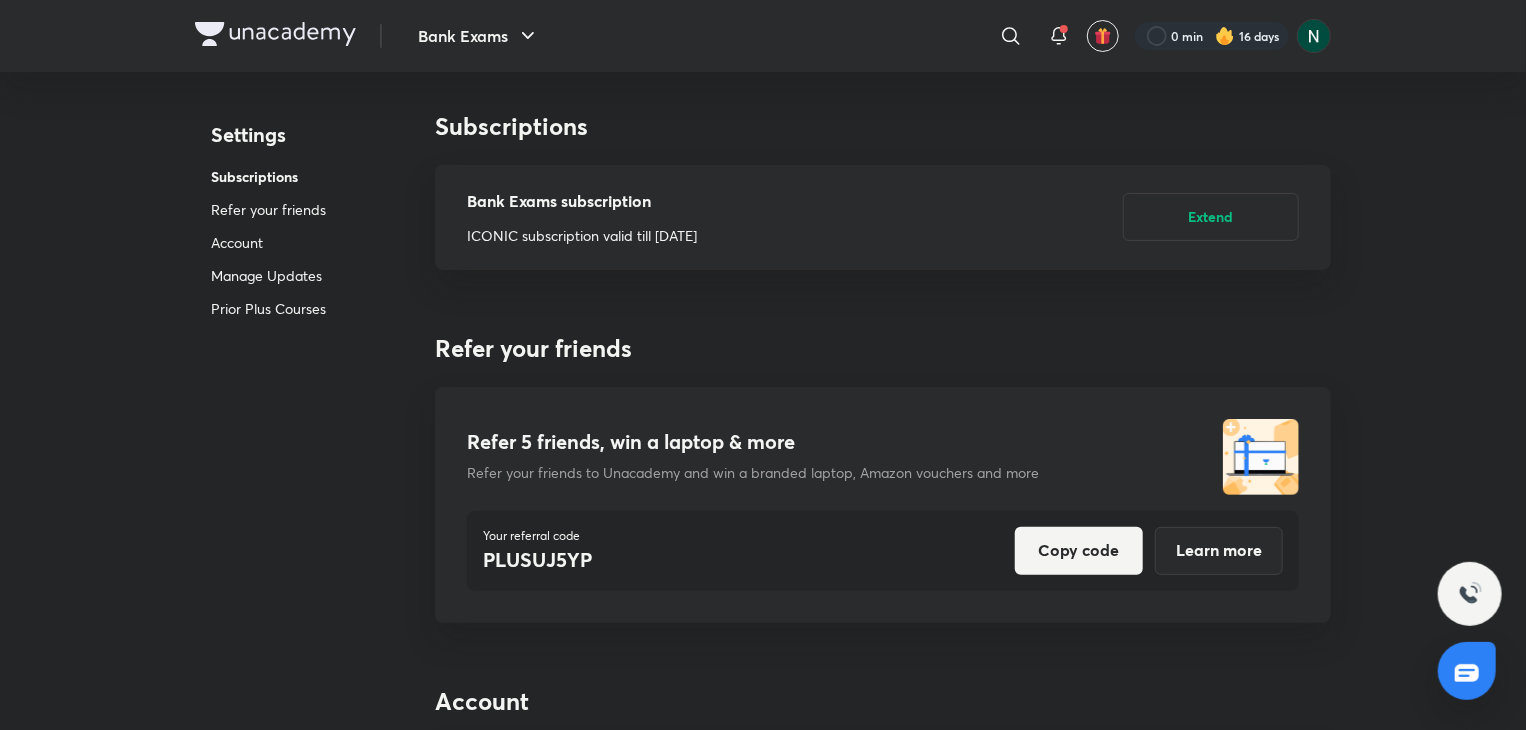 click at bounding box center [275, 36] 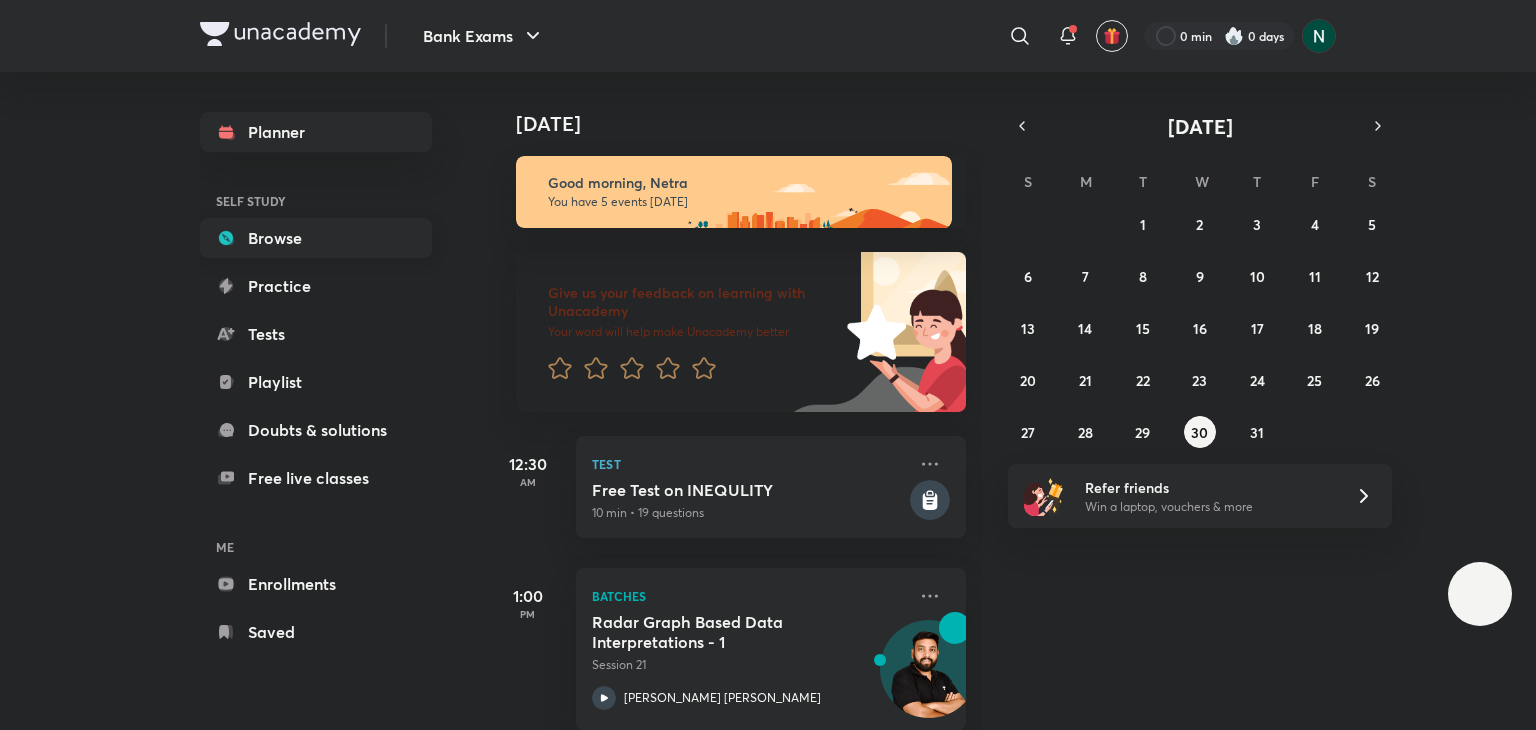 scroll, scrollTop: 0, scrollLeft: 0, axis: both 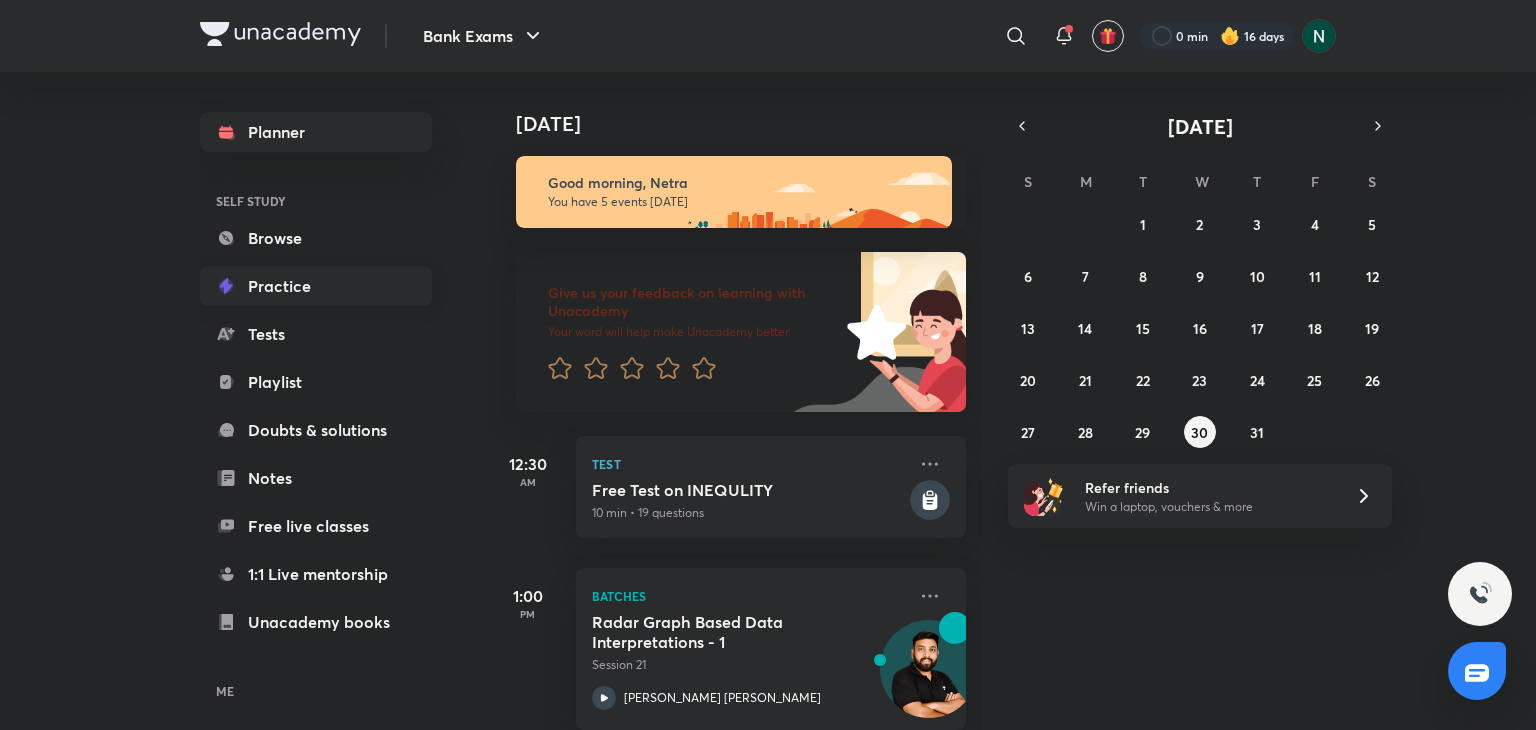 click on "Practice" at bounding box center (316, 286) 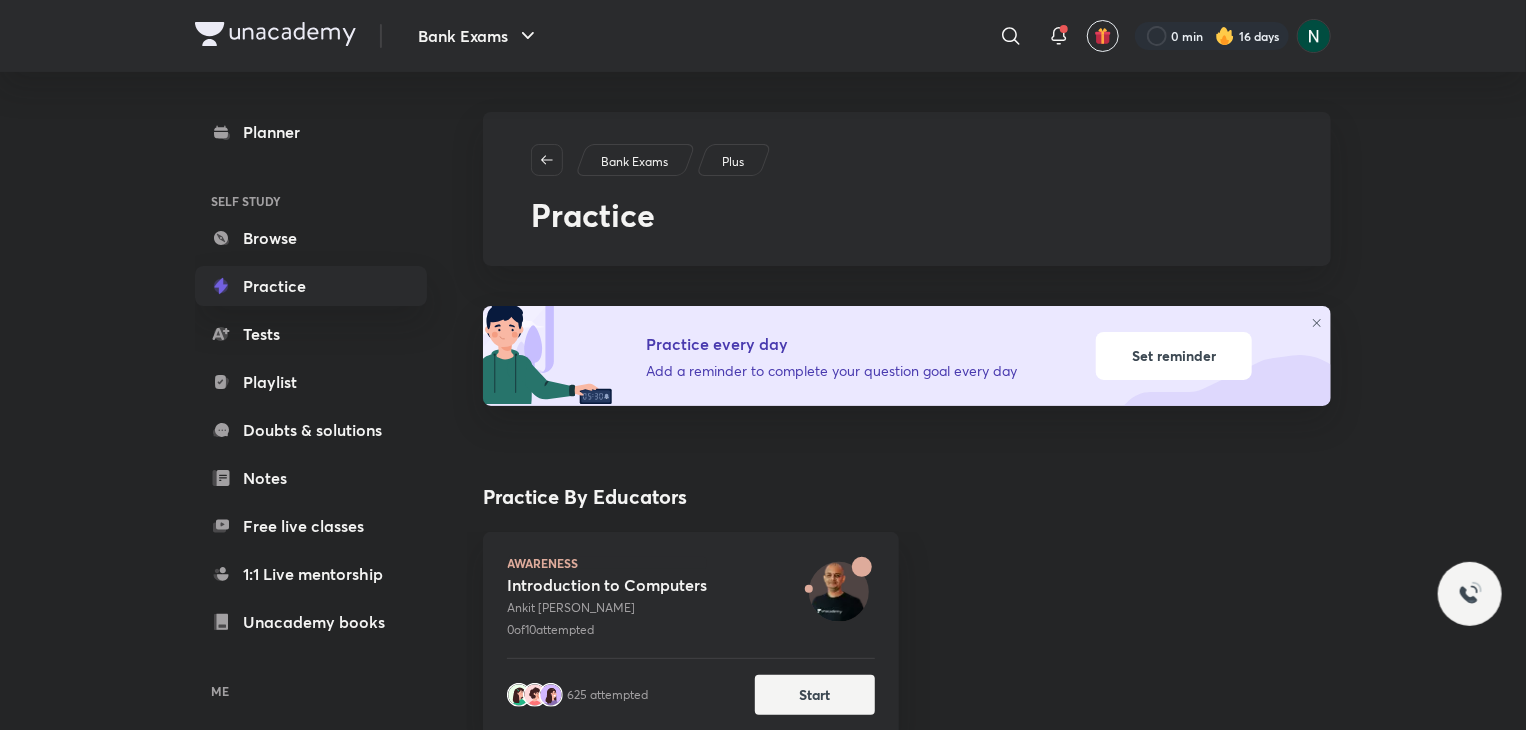 click on "Set reminder" at bounding box center (1174, 356) 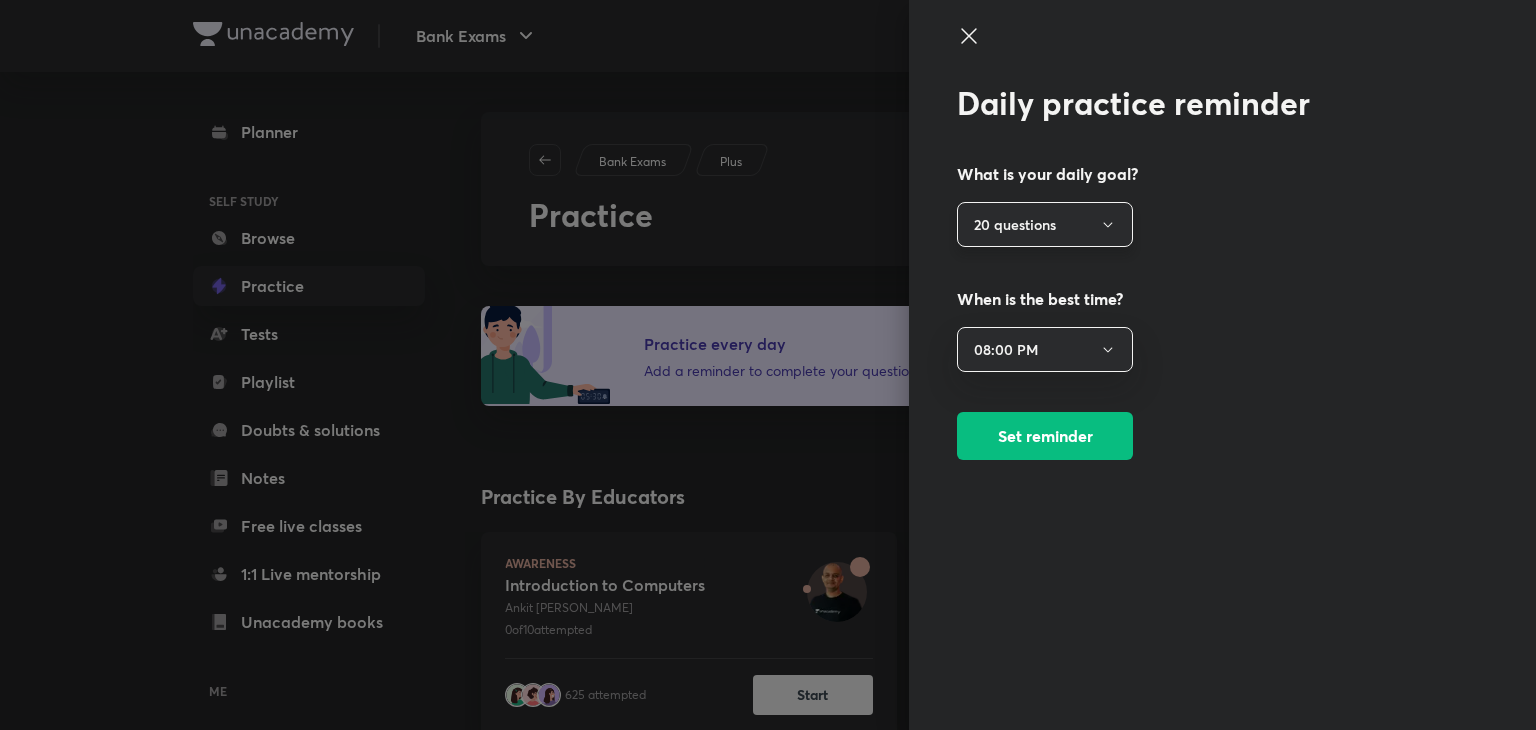 click 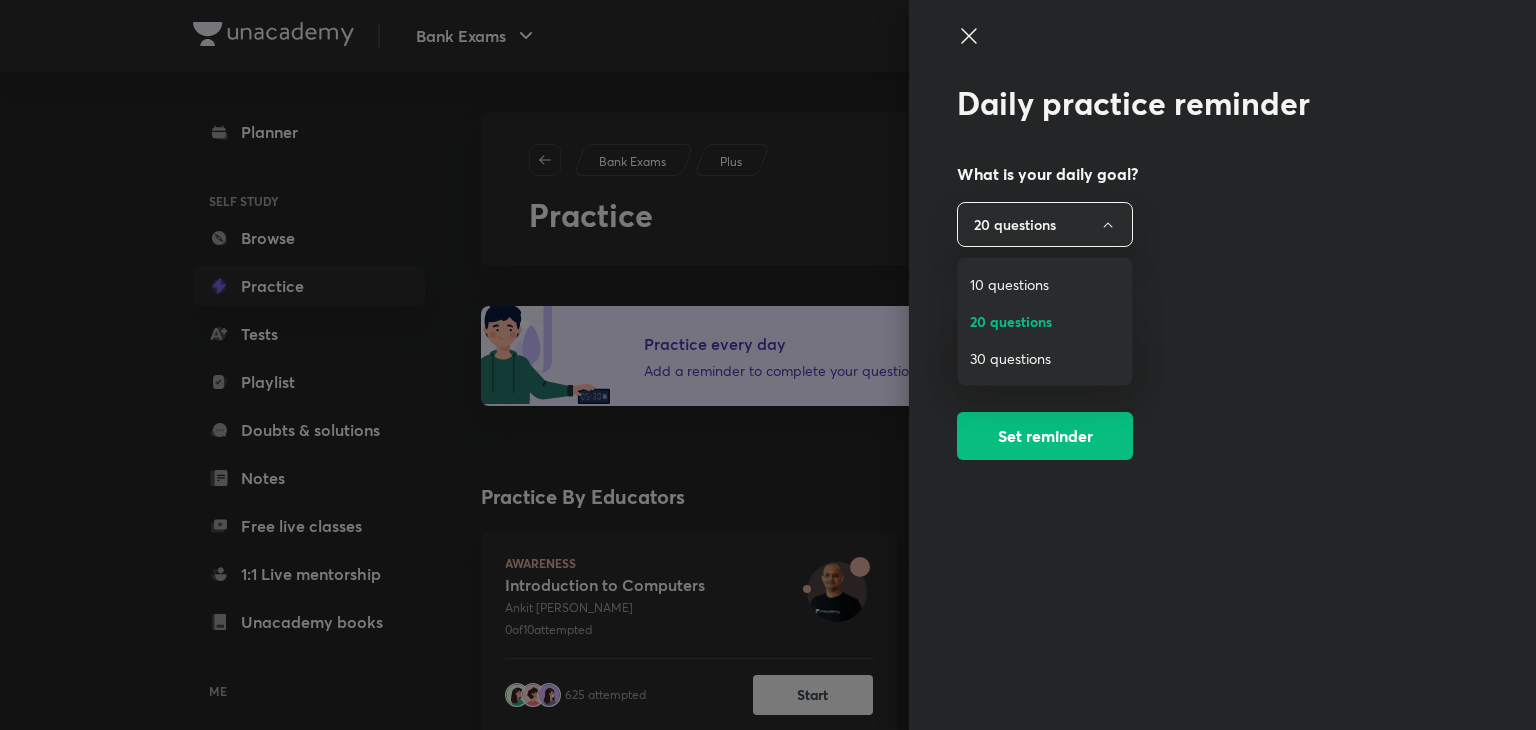 click on "30 questions" at bounding box center (1045, 358) 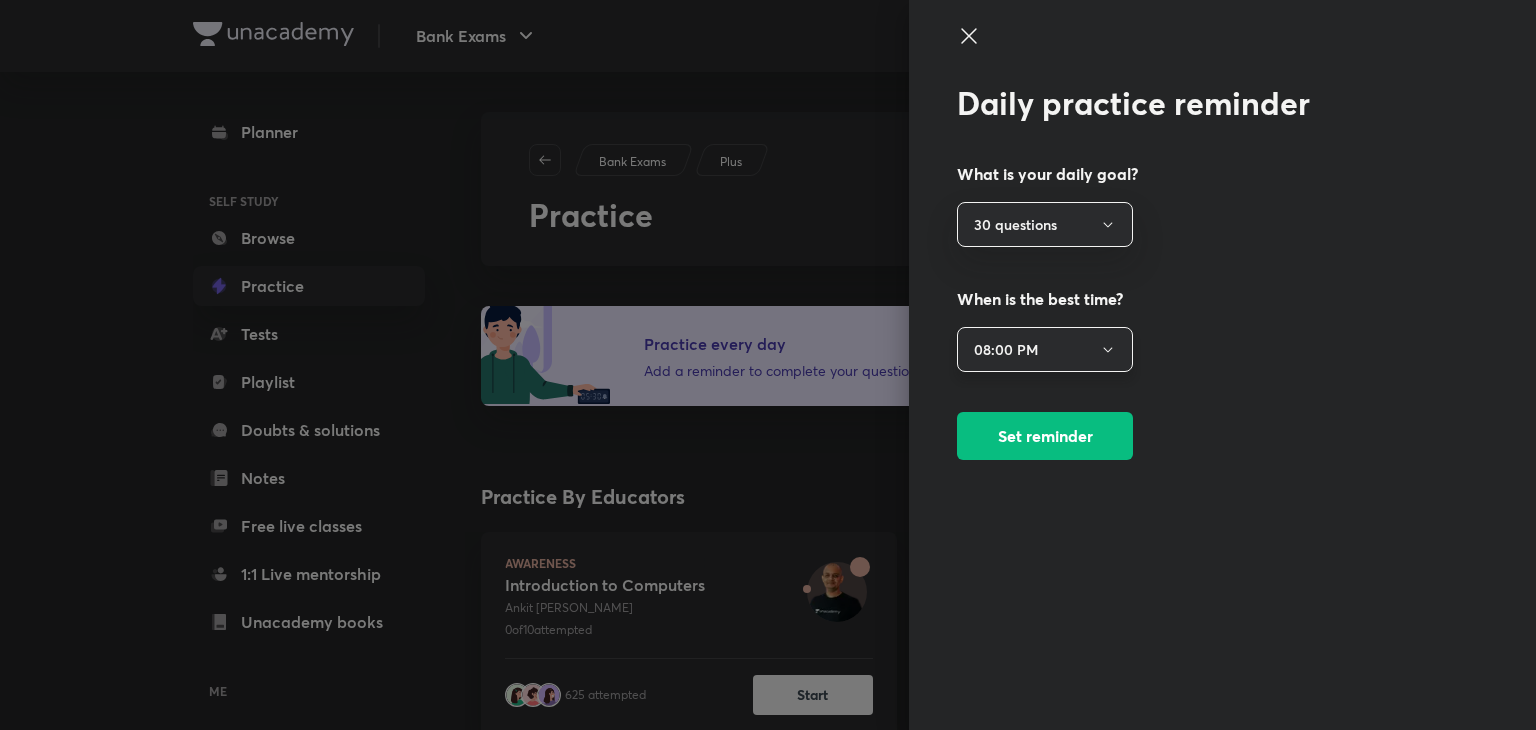 click on "08:00 PM" at bounding box center (1045, 349) 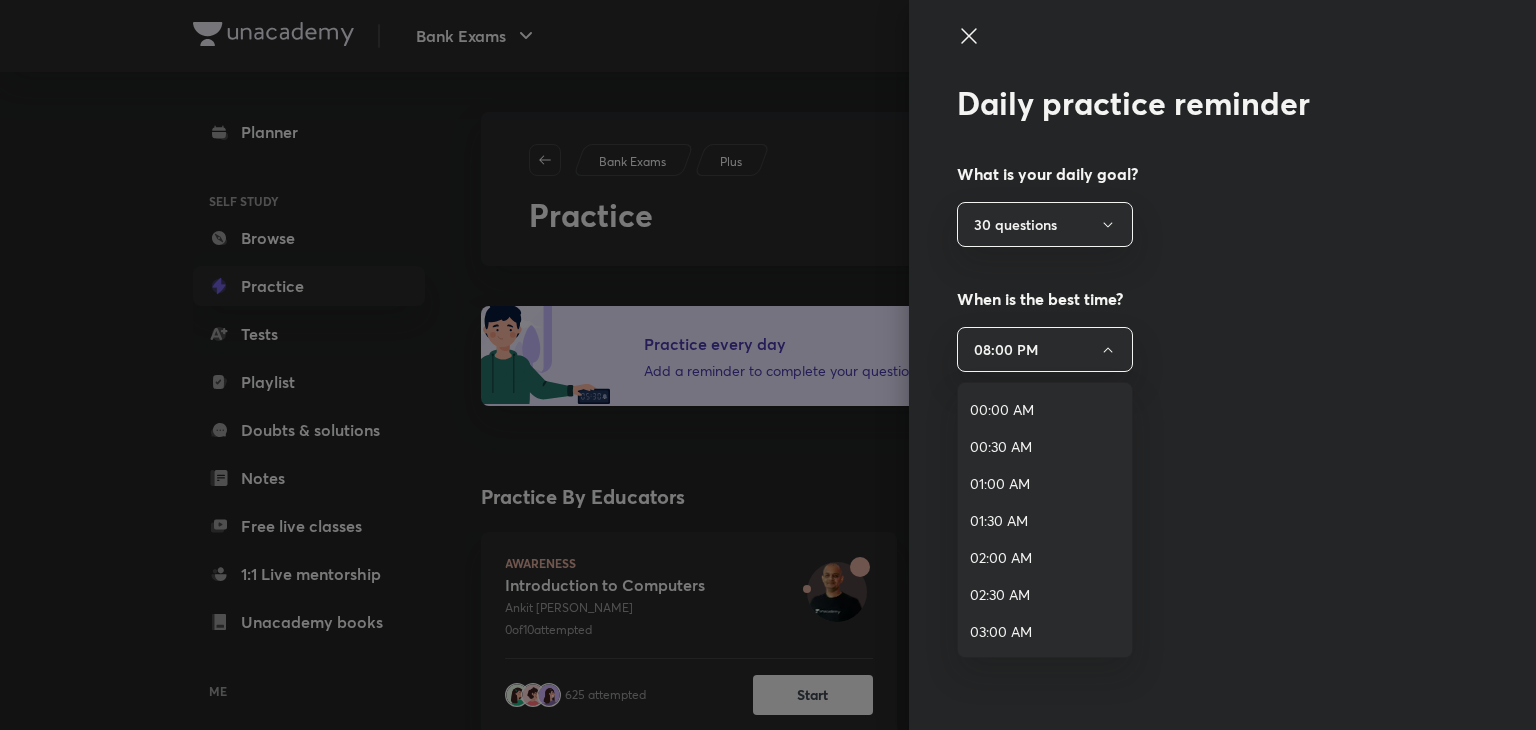 click on "00:00 AM" at bounding box center (1045, 409) 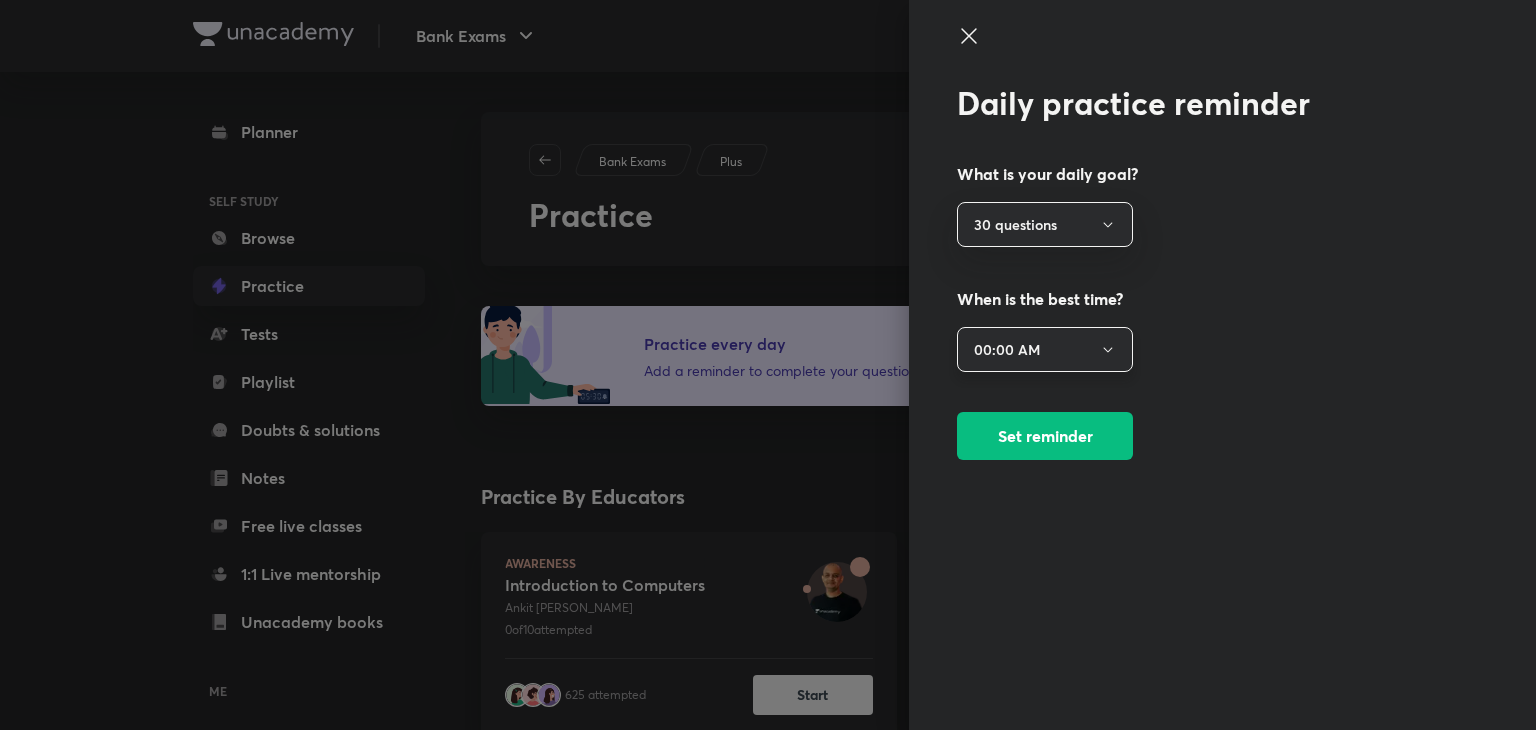 click on "00:00 AM" at bounding box center (1045, 349) 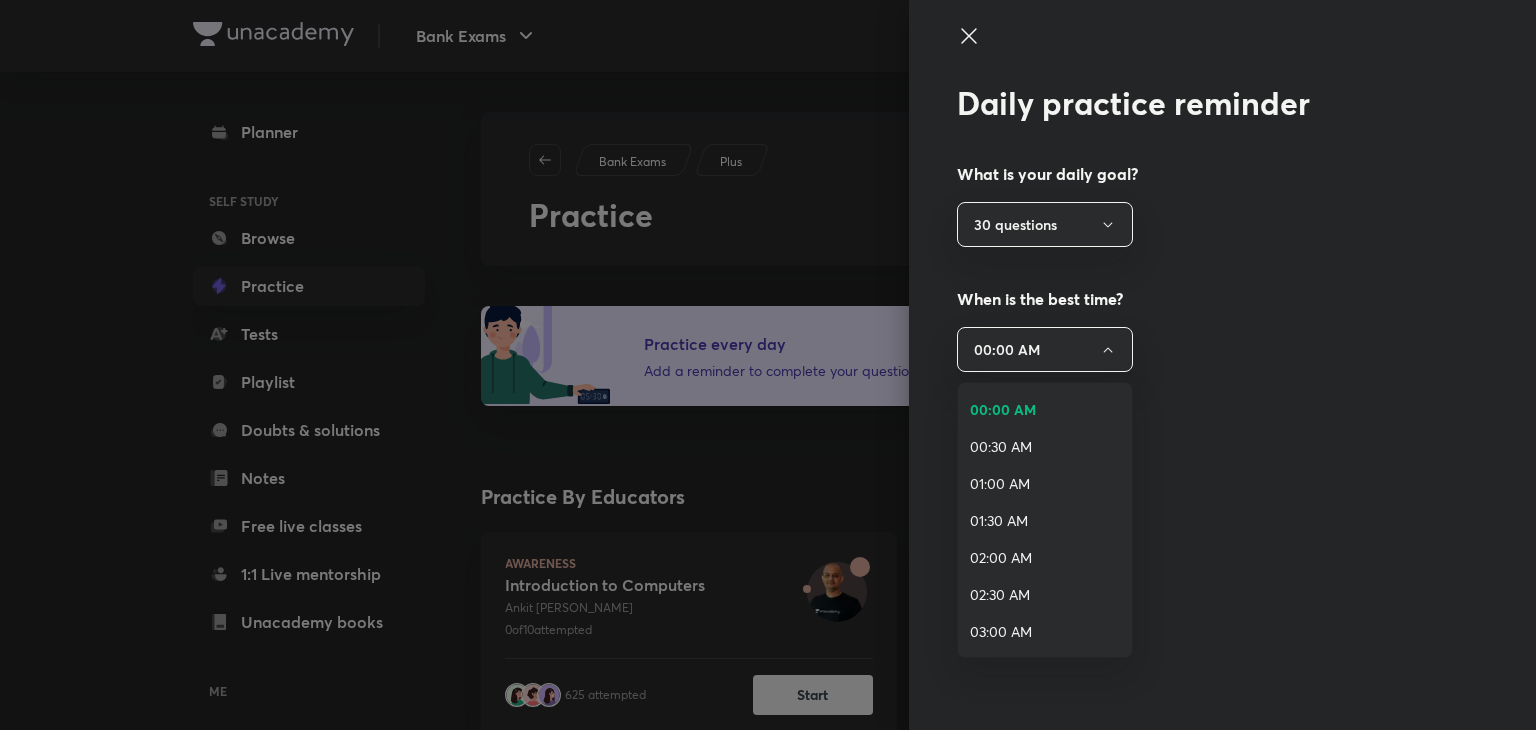 click at bounding box center [768, 365] 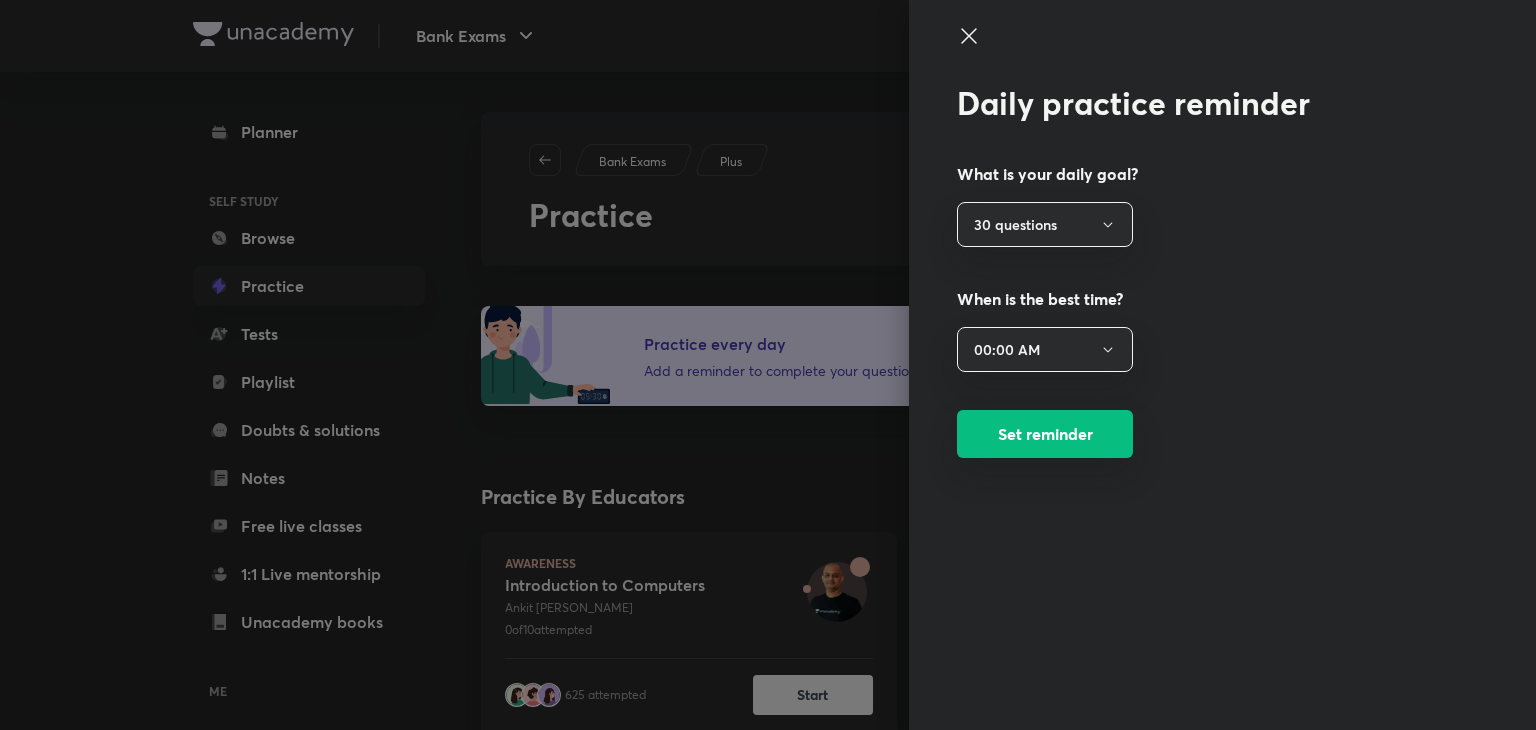 click on "Set reminder" at bounding box center (1045, 434) 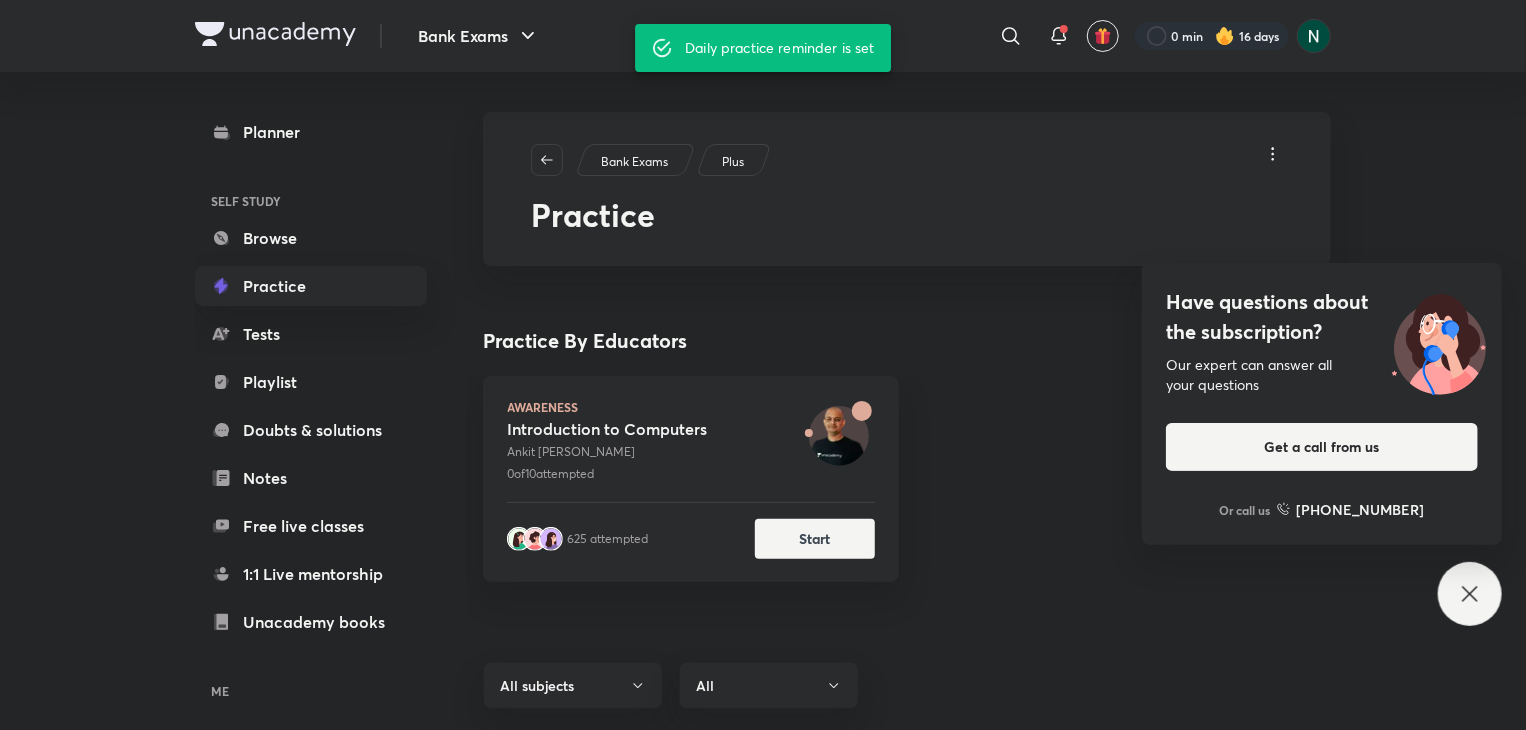 click on "Have questions about the subscription? Our expert can answer all your questions Get a call from us Or call us +91 8585858585" at bounding box center [1322, 404] 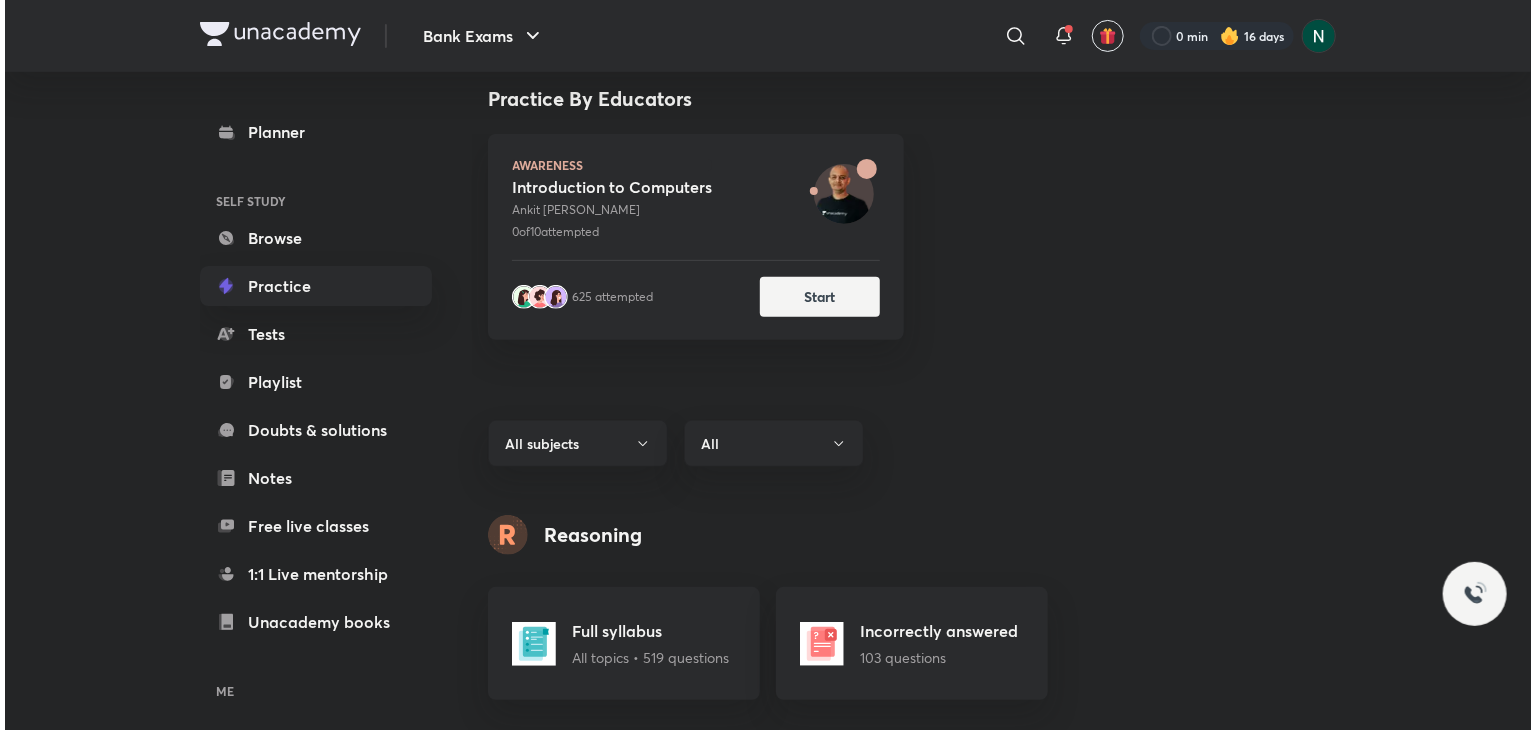 scroll, scrollTop: 440, scrollLeft: 0, axis: vertical 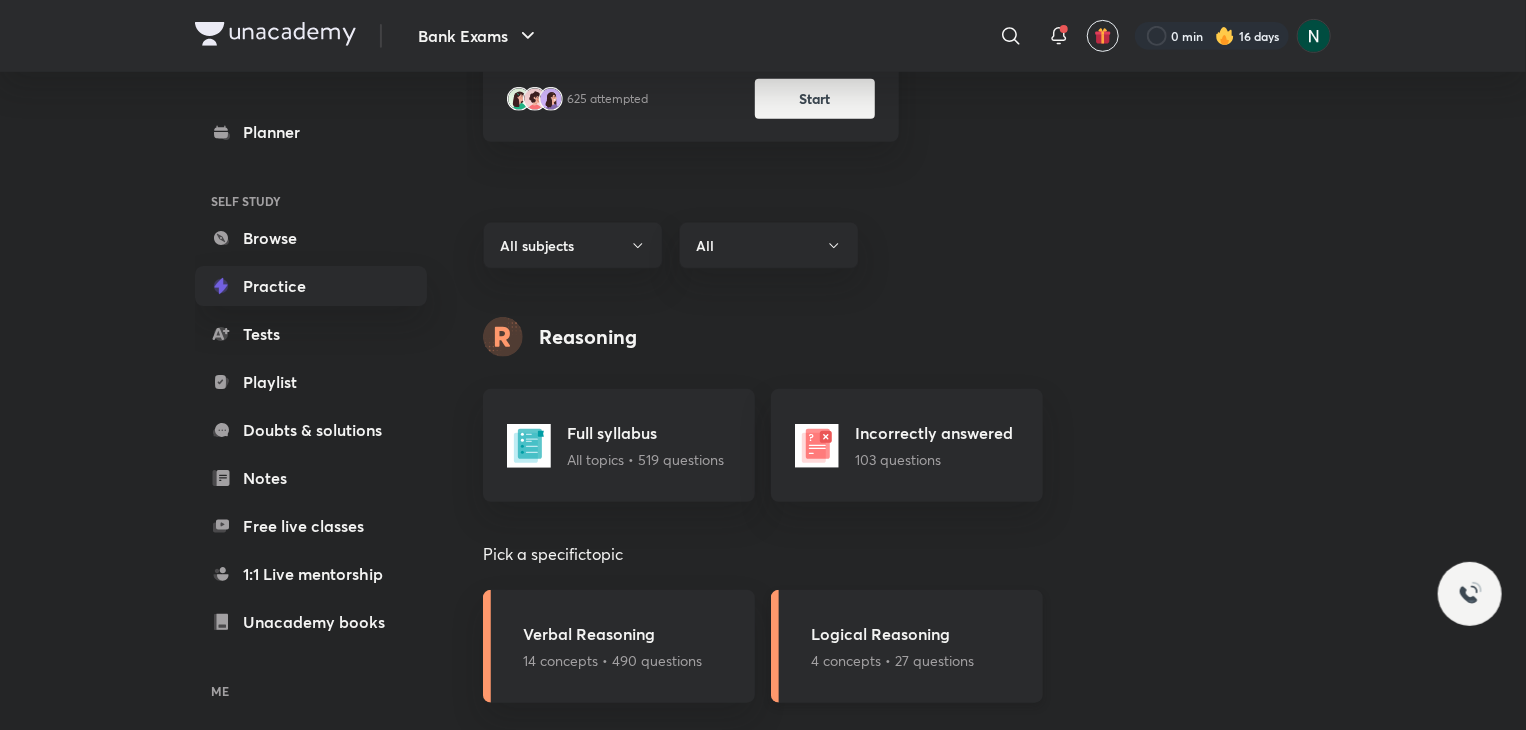 click on "4 concepts • 27 questions" at bounding box center (892, 660) 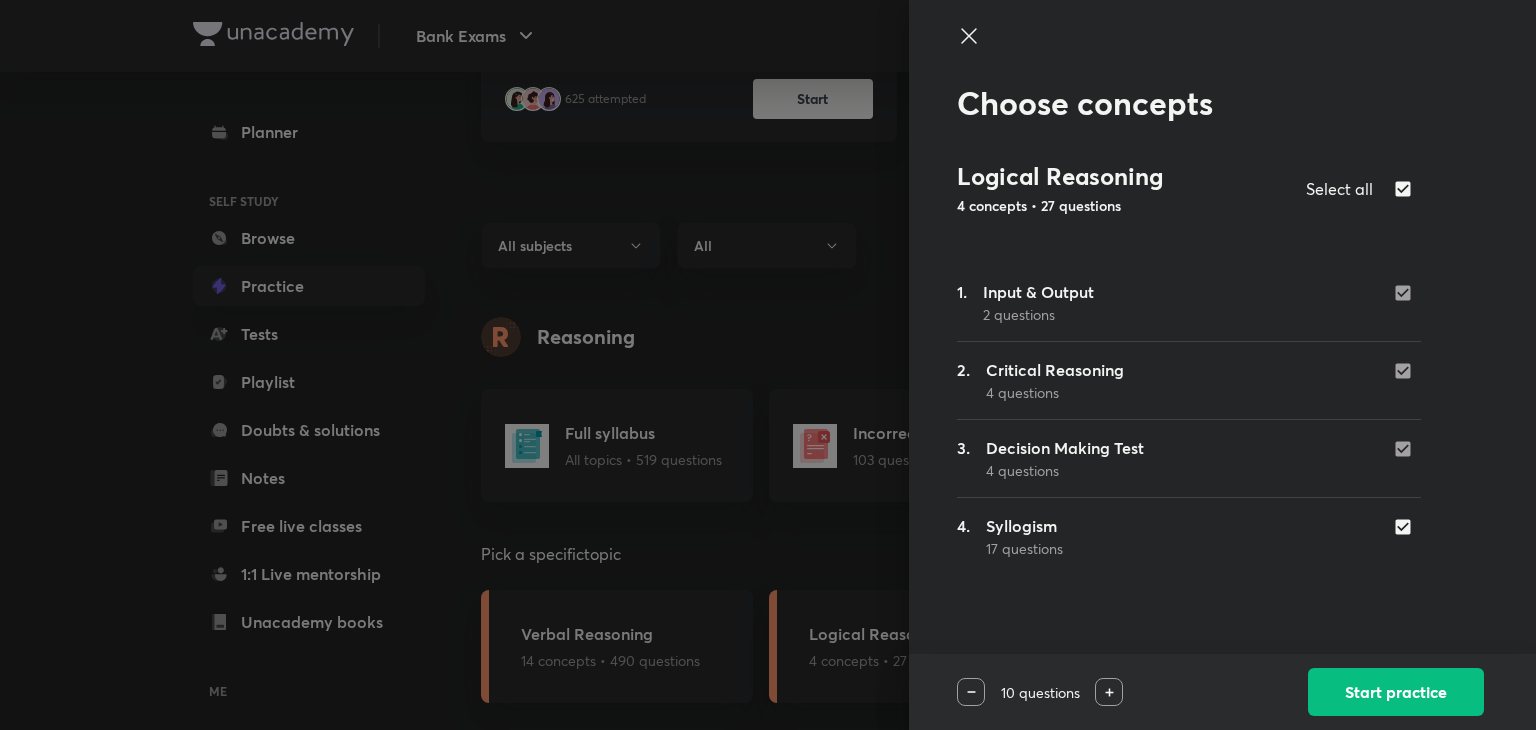 click at bounding box center (1407, 447) 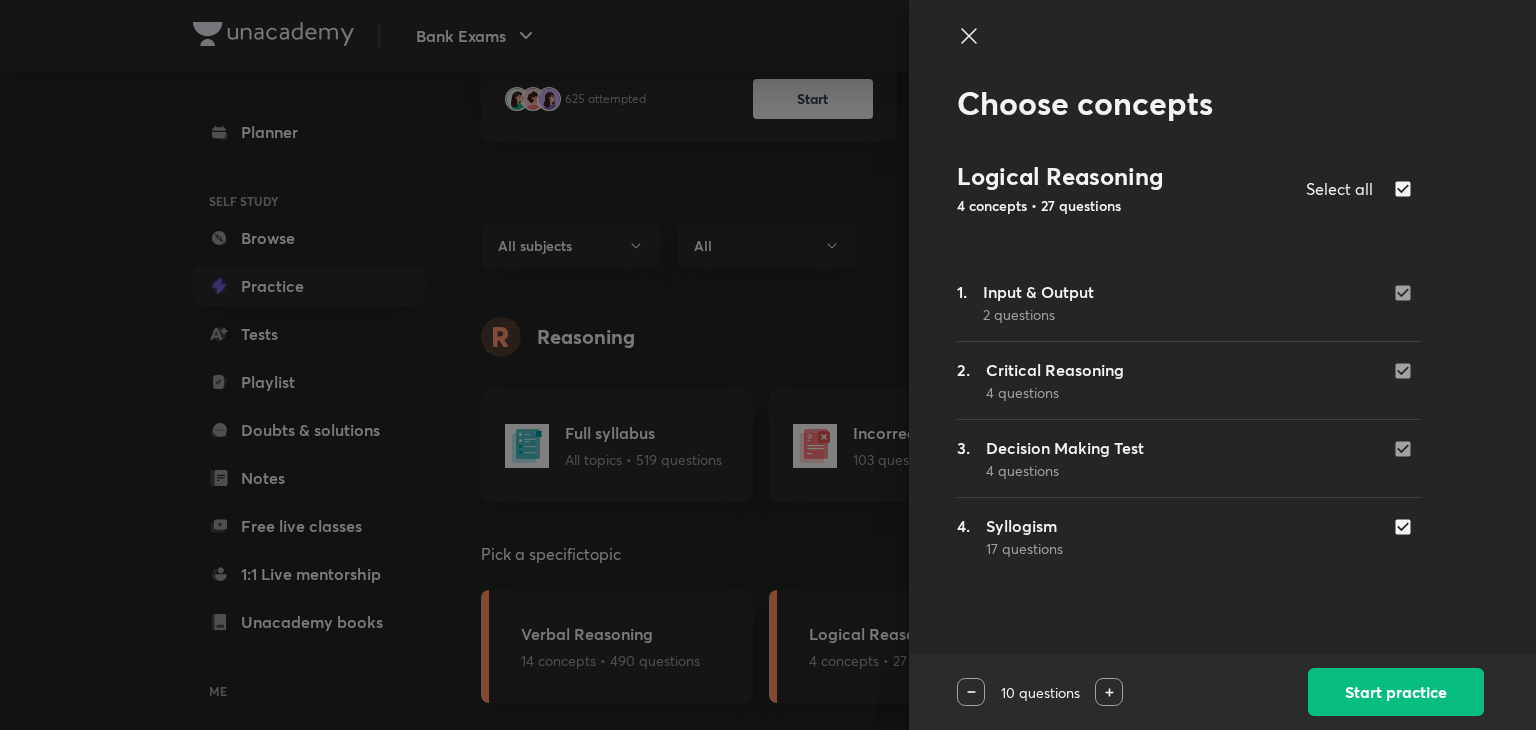 click at bounding box center (1407, 189) 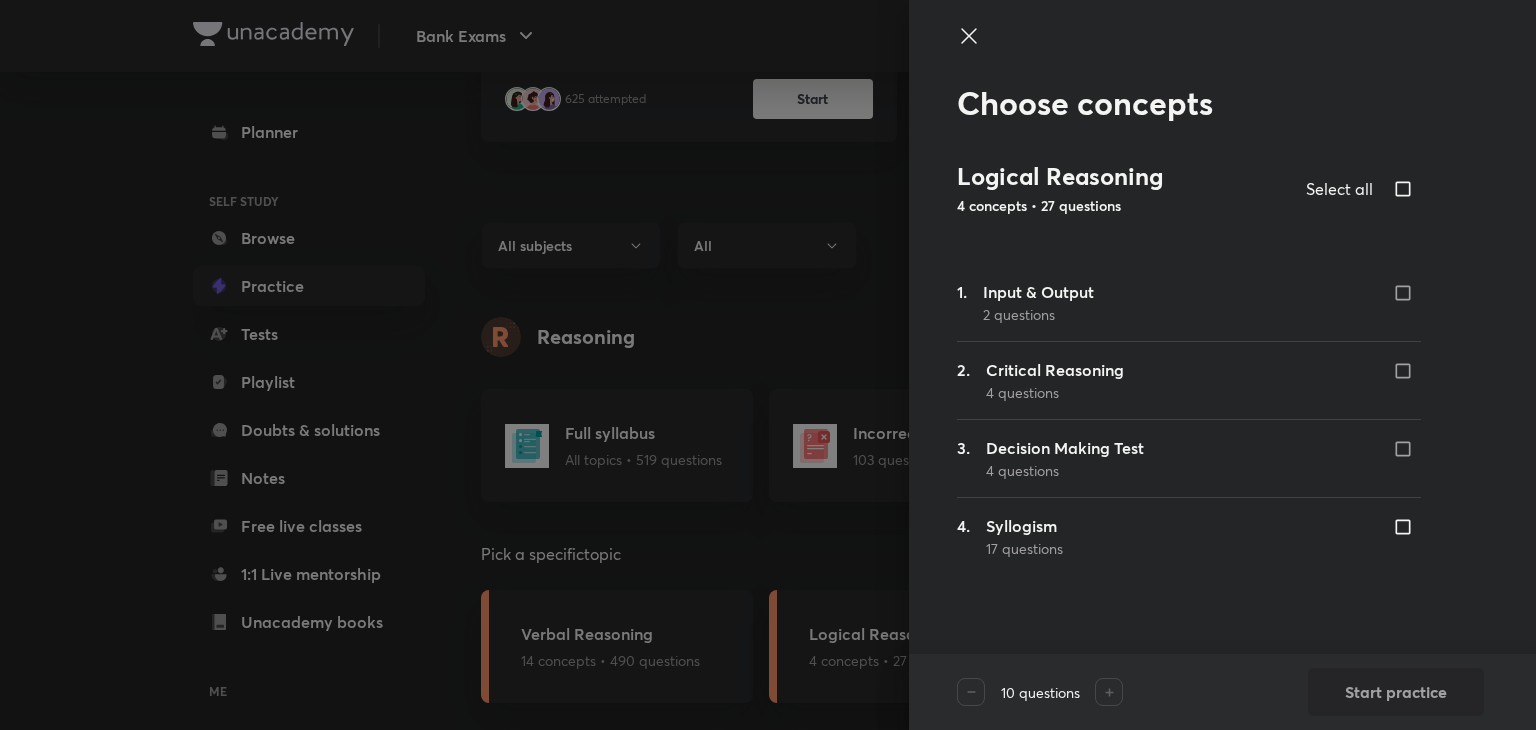 click at bounding box center [1407, 527] 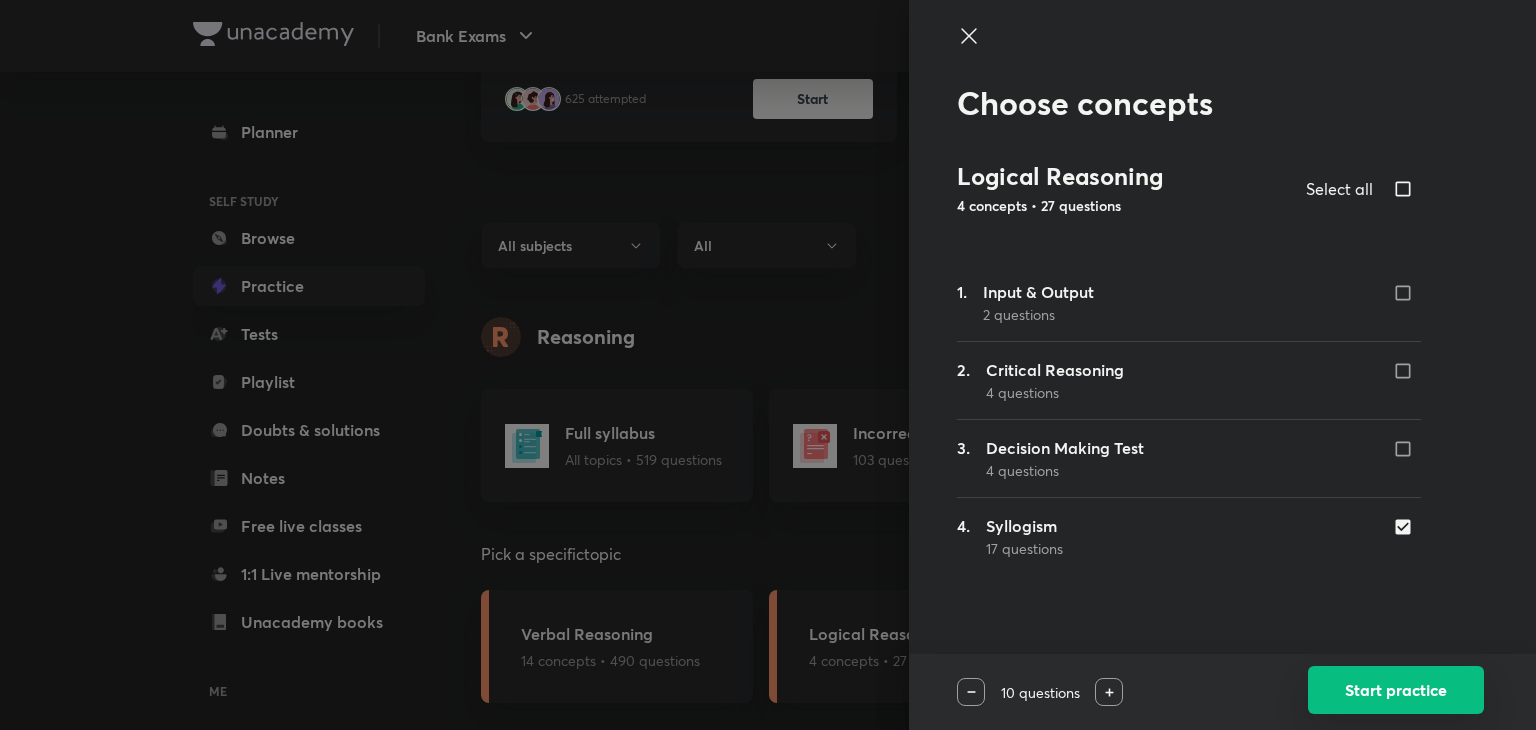 click on "Start practice" at bounding box center [1396, 690] 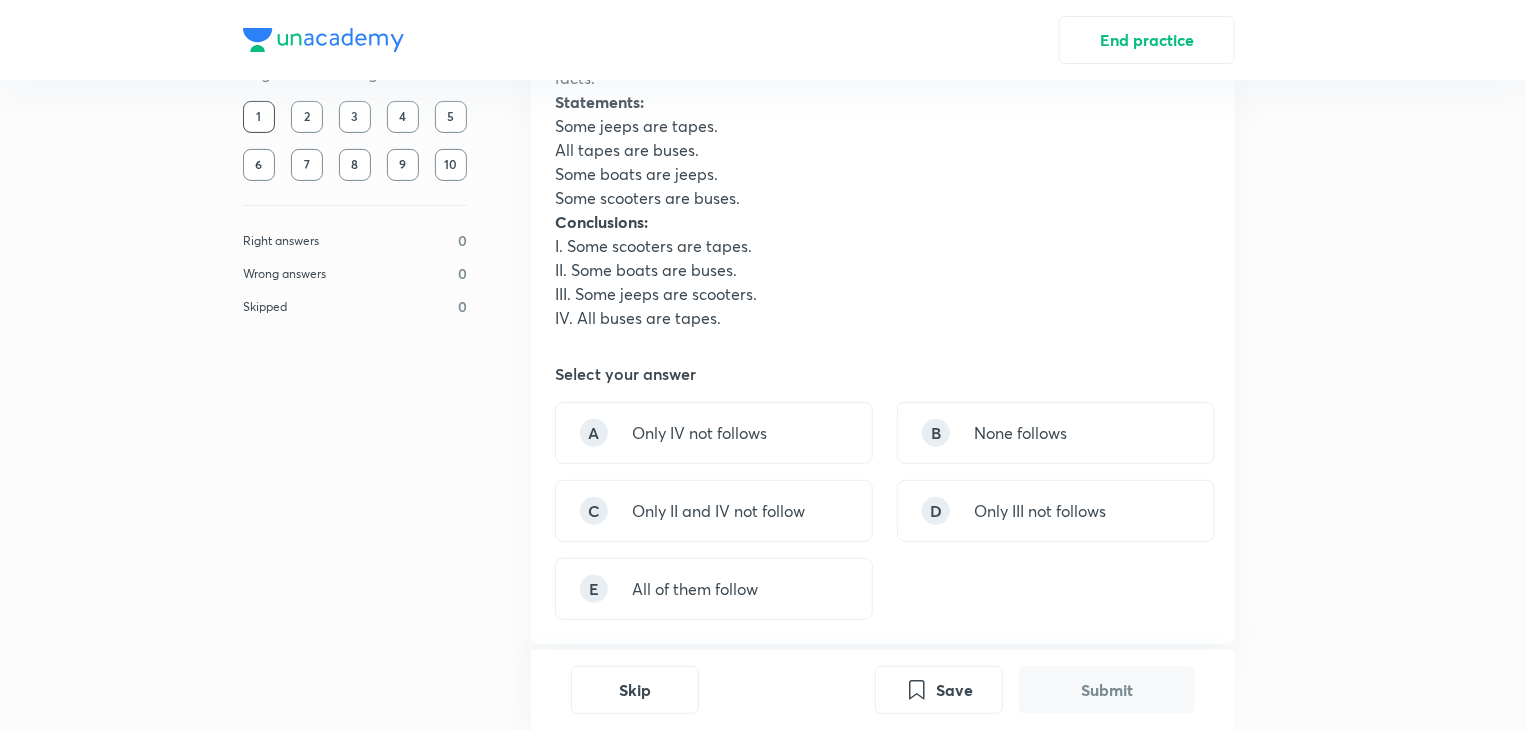scroll, scrollTop: 240, scrollLeft: 0, axis: vertical 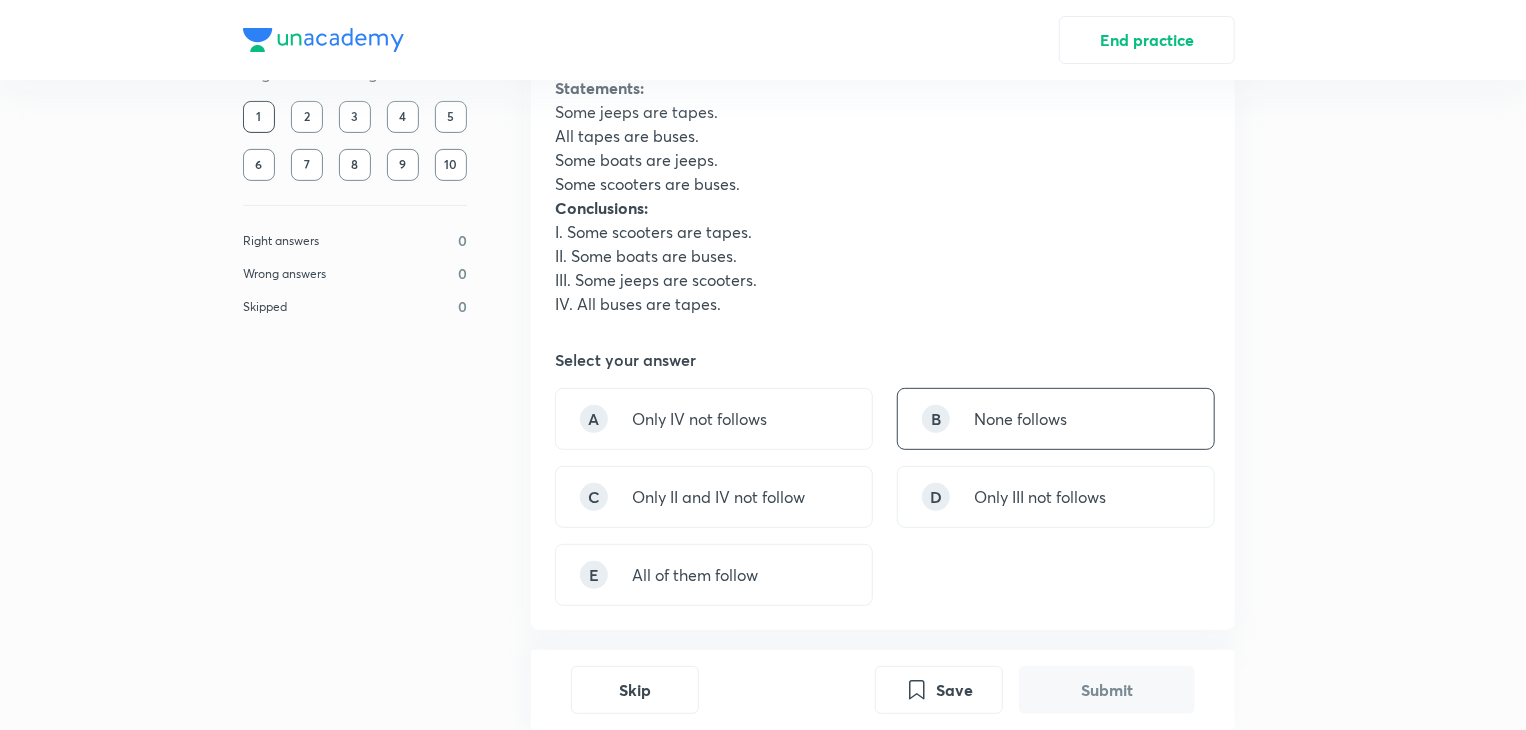 click on "None follows" at bounding box center (1020, 419) 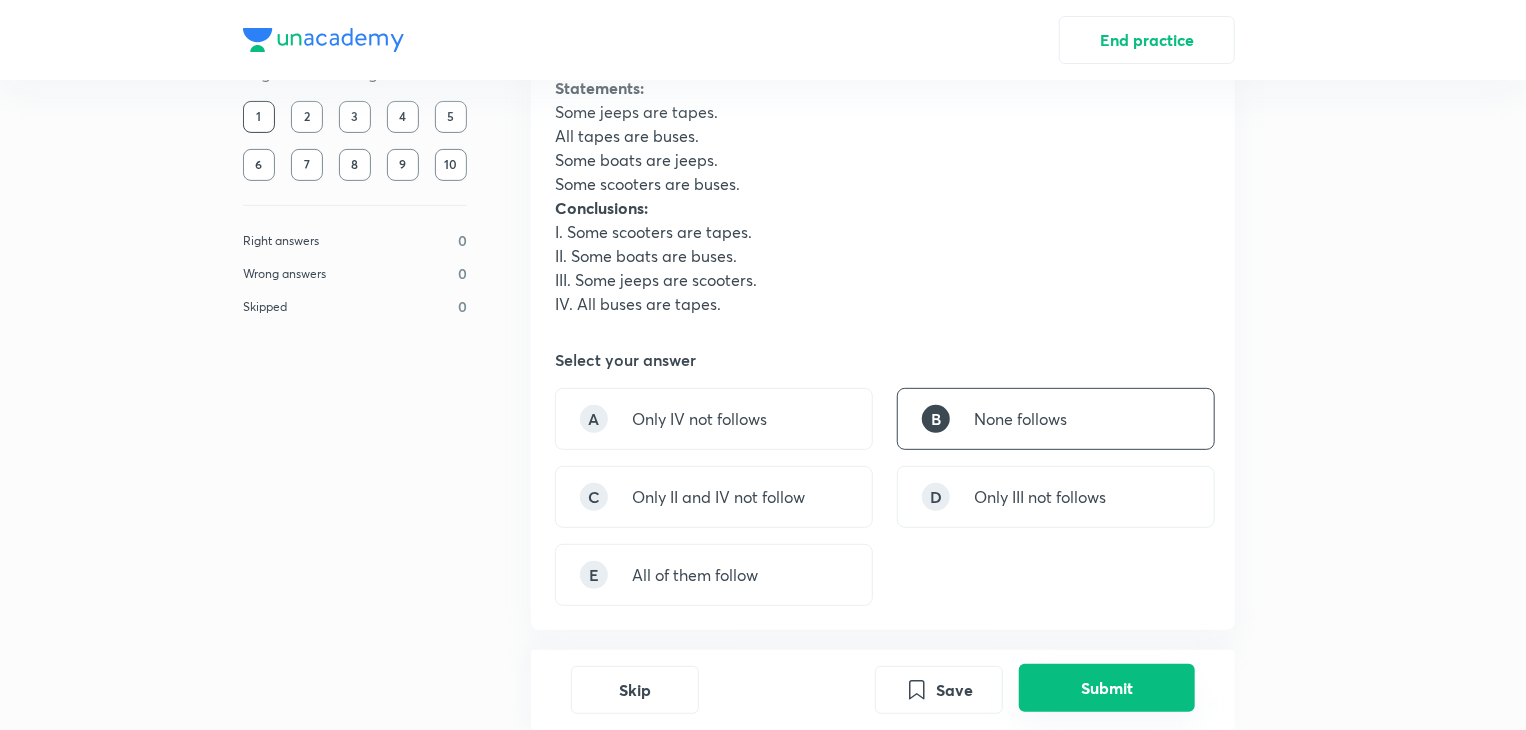 click on "Submit" at bounding box center (1107, 688) 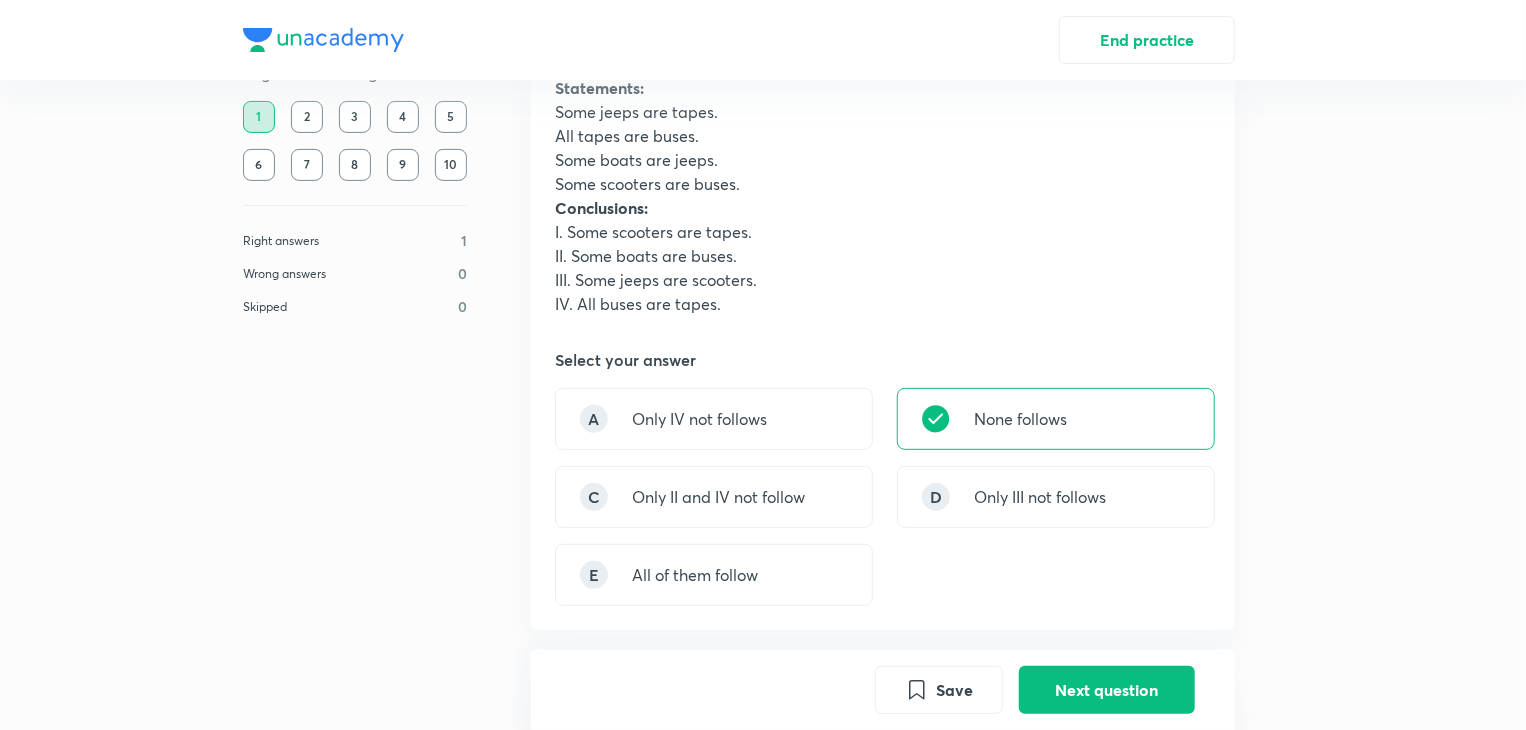 scroll, scrollTop: 908, scrollLeft: 0, axis: vertical 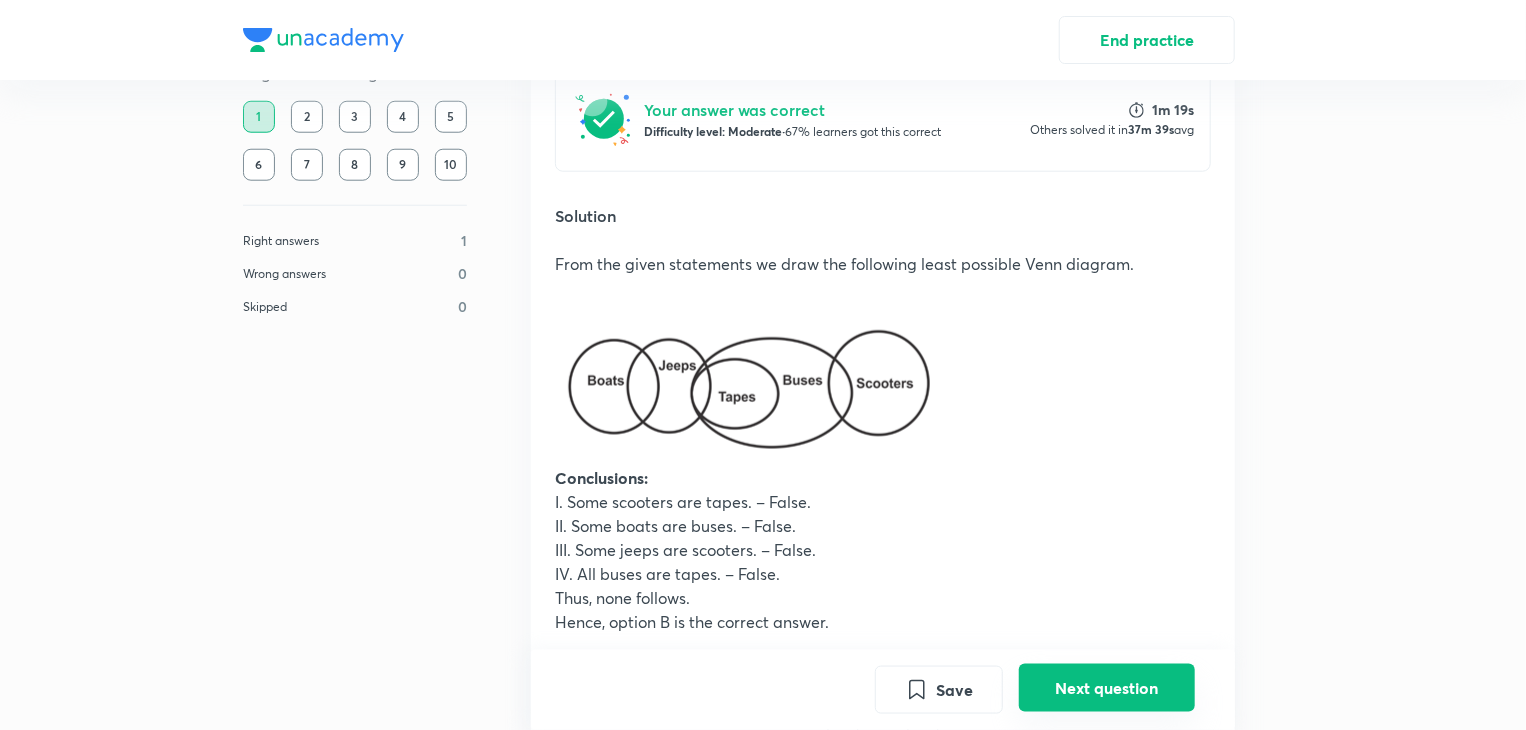 click on "Next question" at bounding box center (1107, 688) 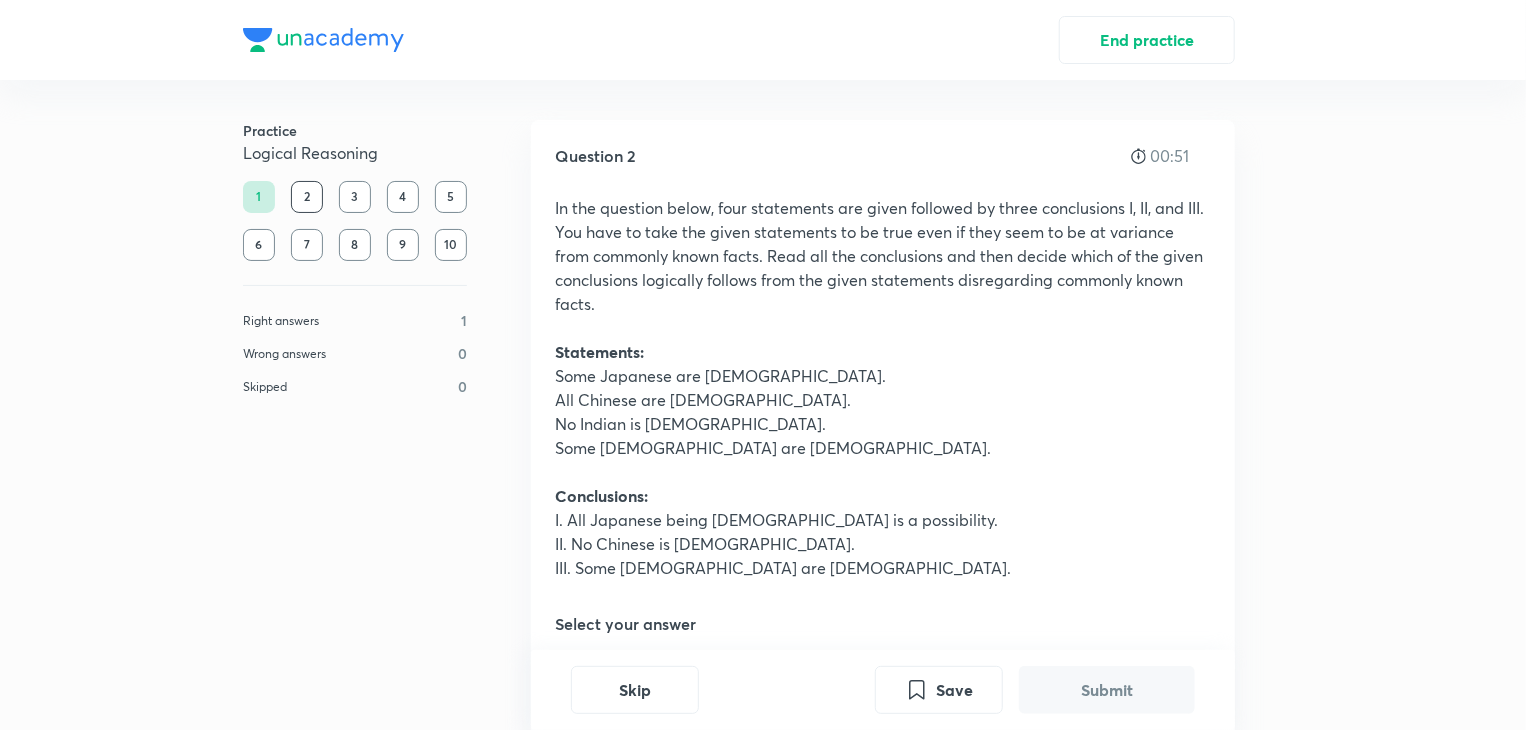 type 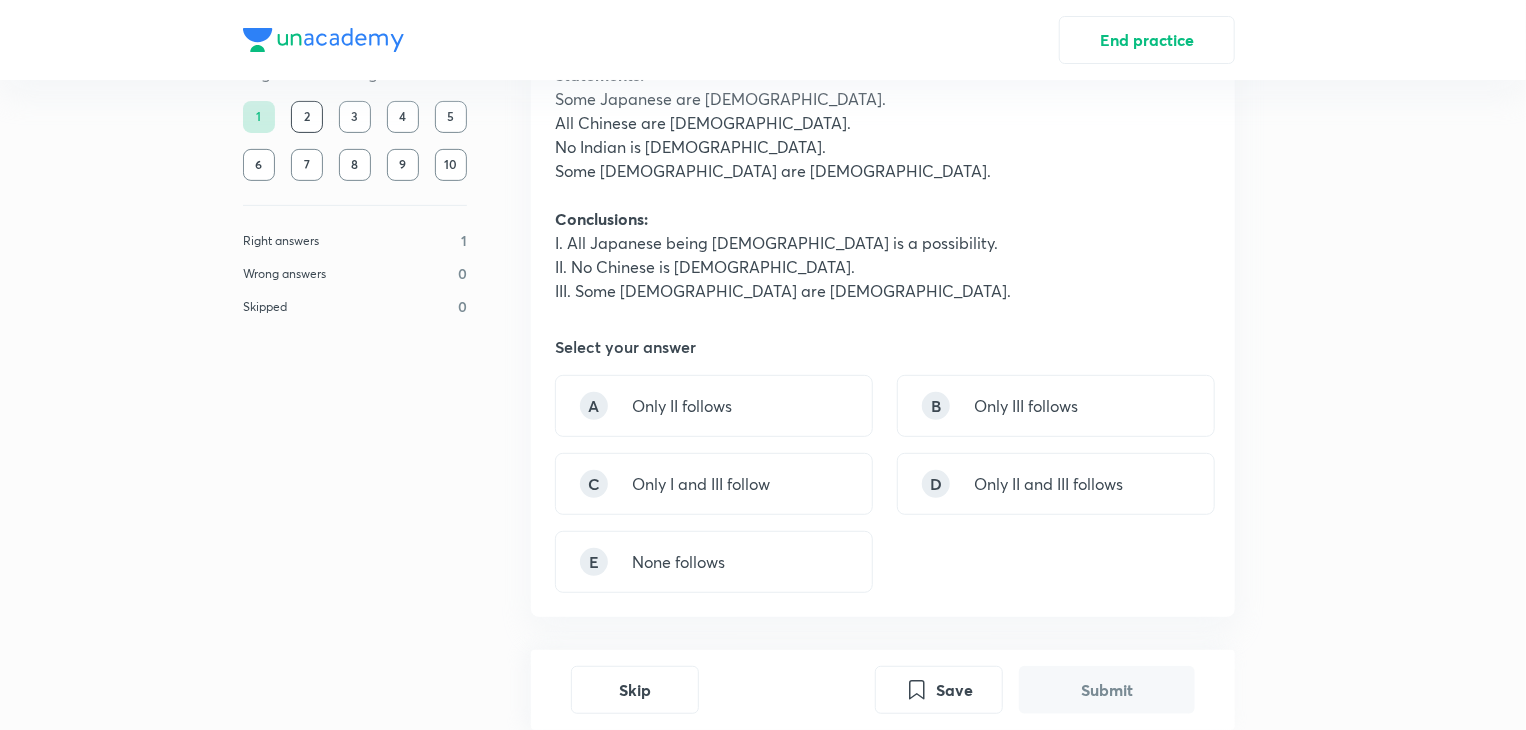 scroll, scrollTop: 280, scrollLeft: 0, axis: vertical 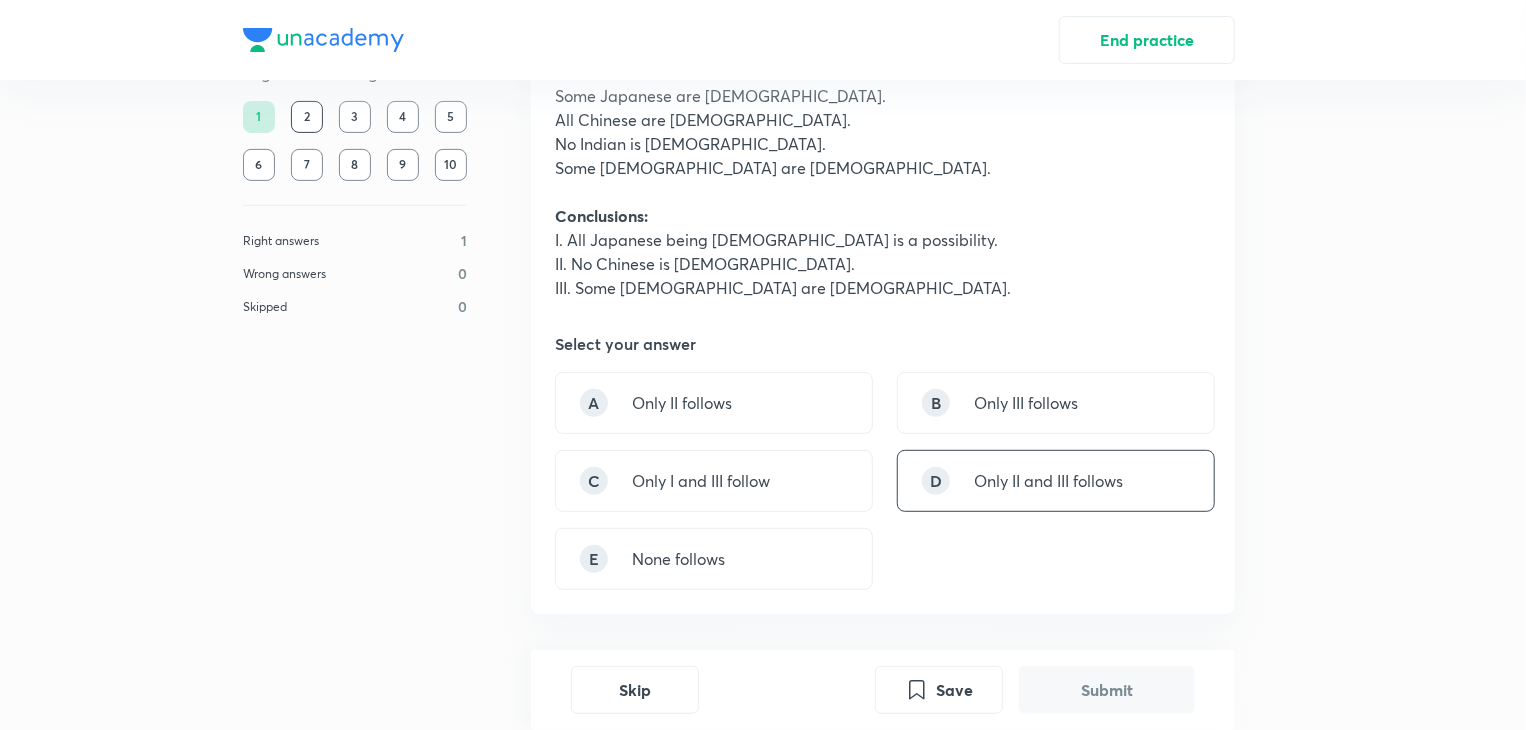 click on "D Only II and III follows" at bounding box center [1056, 481] 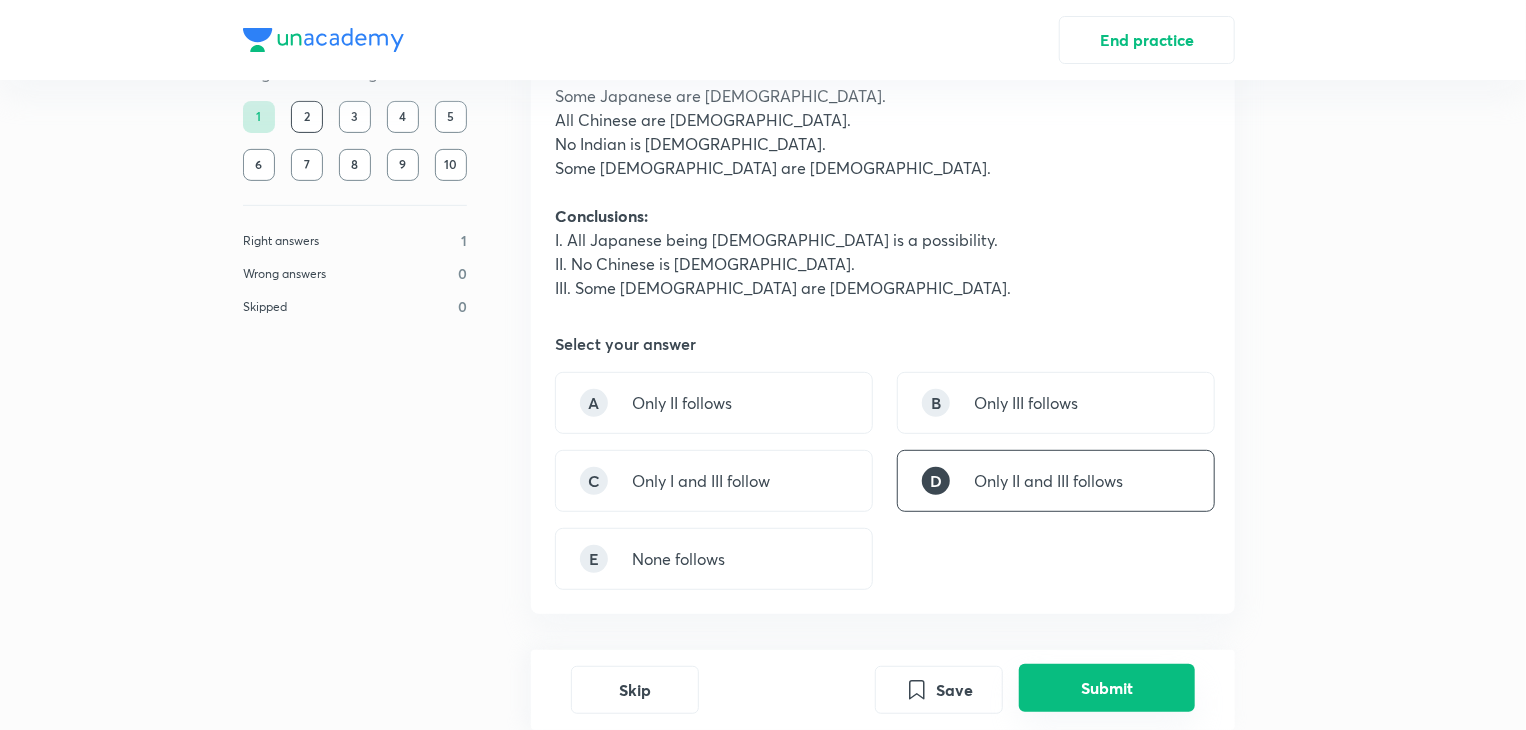 click on "Submit" at bounding box center (1107, 688) 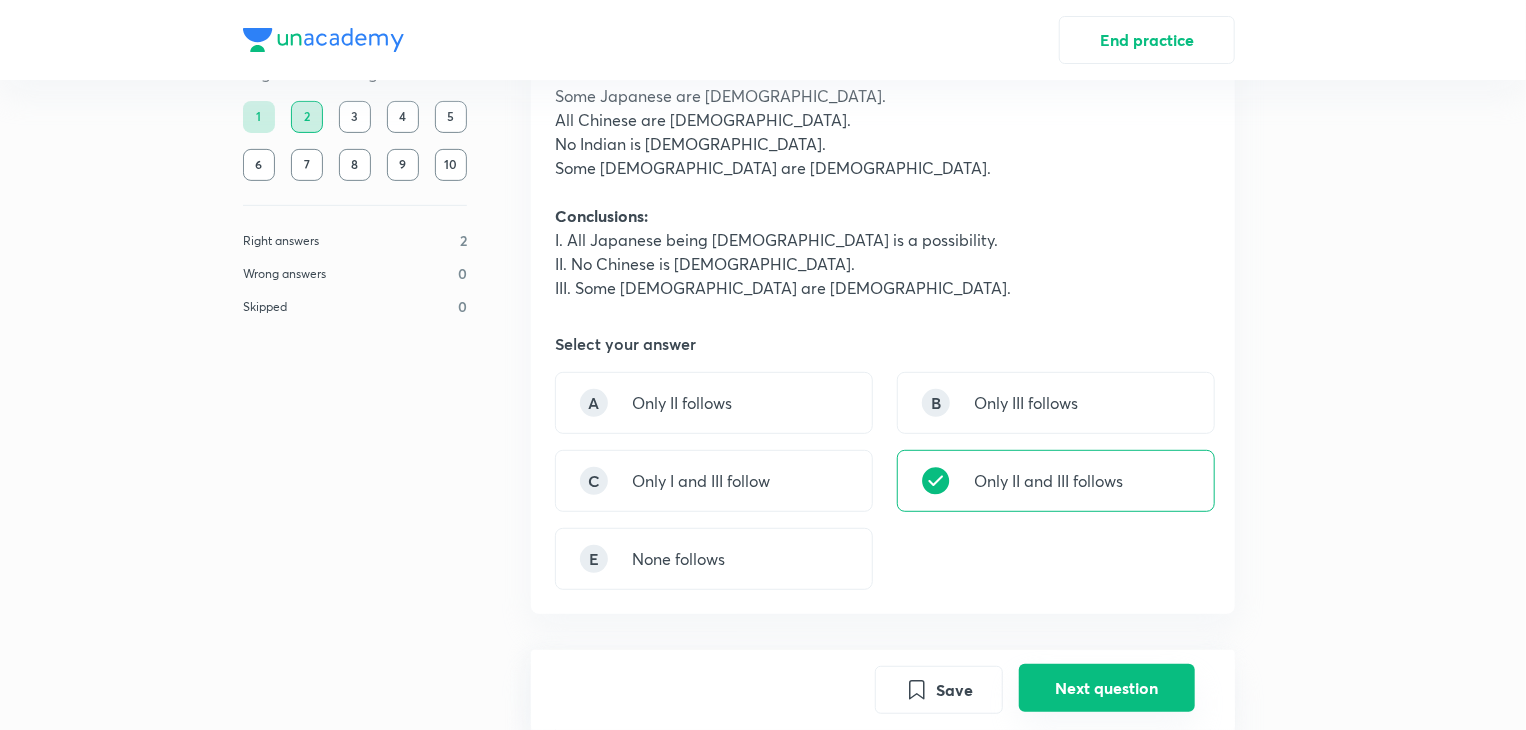 scroll, scrollTop: 932, scrollLeft: 0, axis: vertical 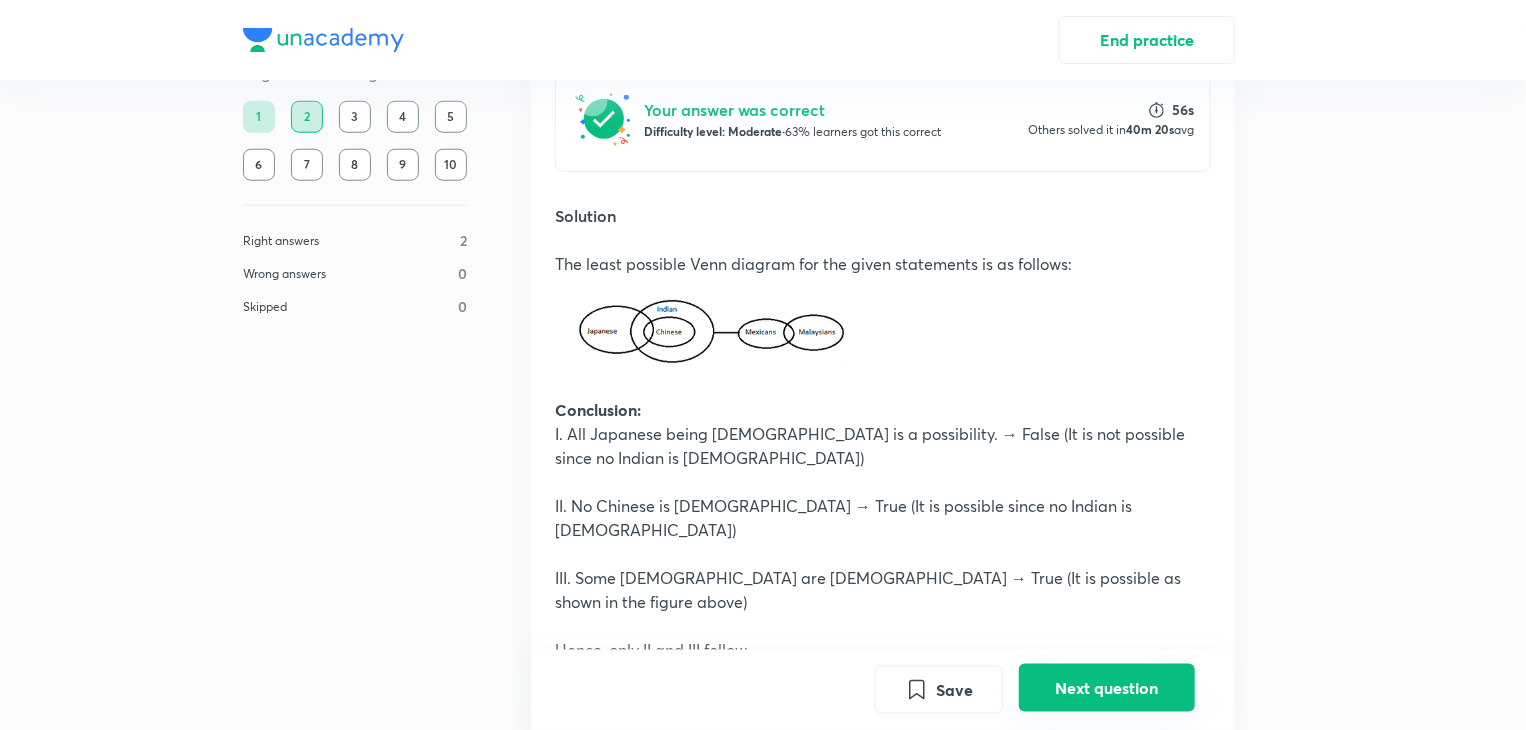 click on "Next question" at bounding box center [1107, 688] 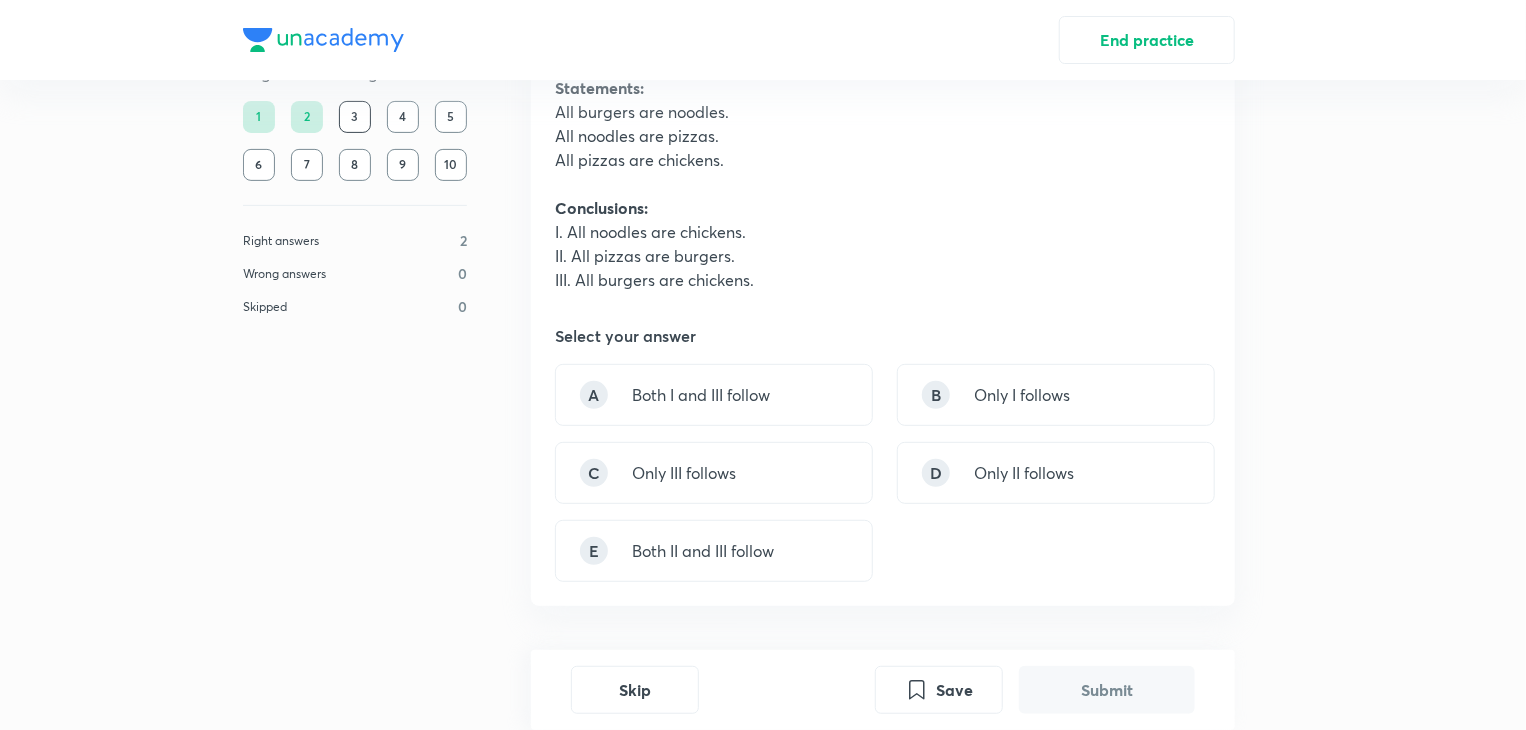 scroll, scrollTop: 280, scrollLeft: 0, axis: vertical 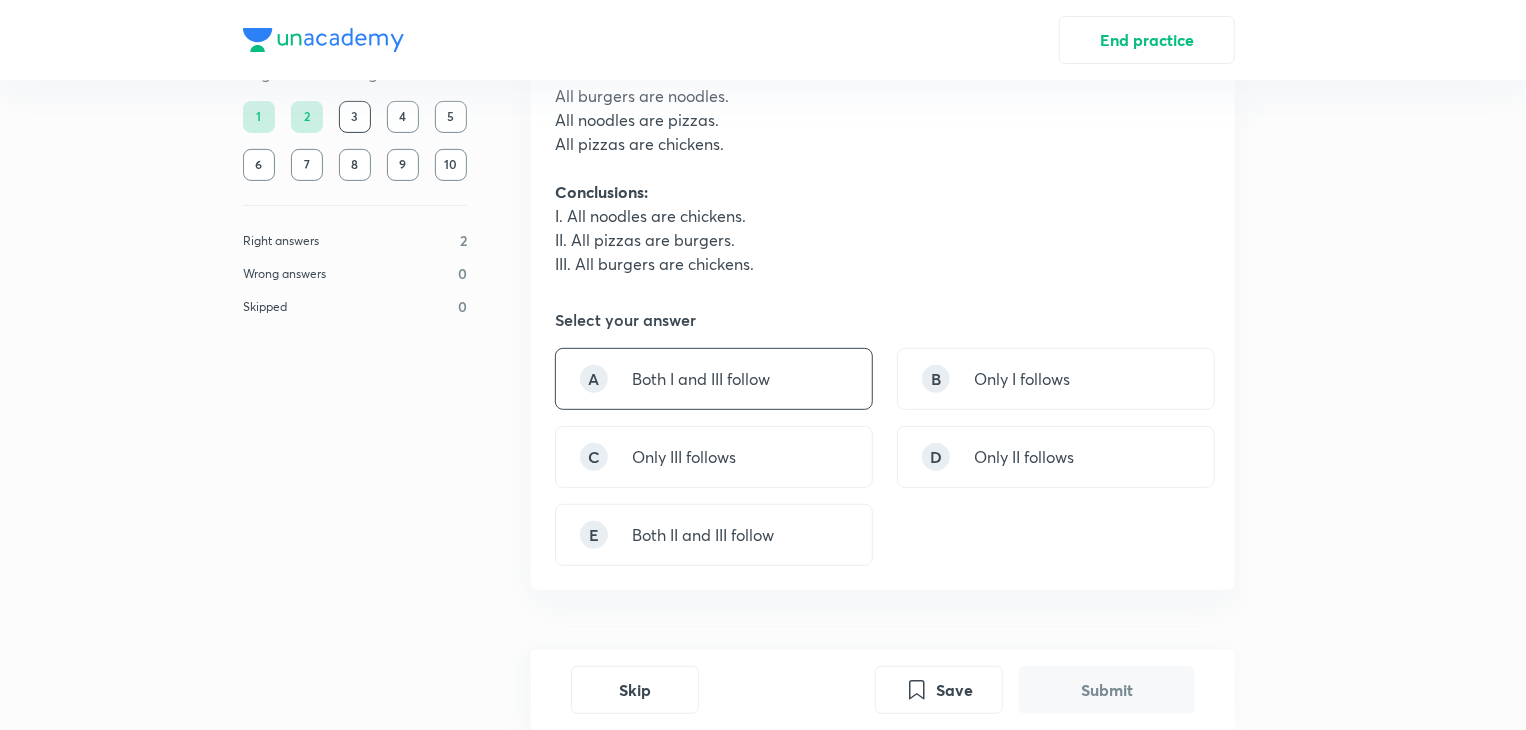 click on "A Both I and III follow" at bounding box center [714, 379] 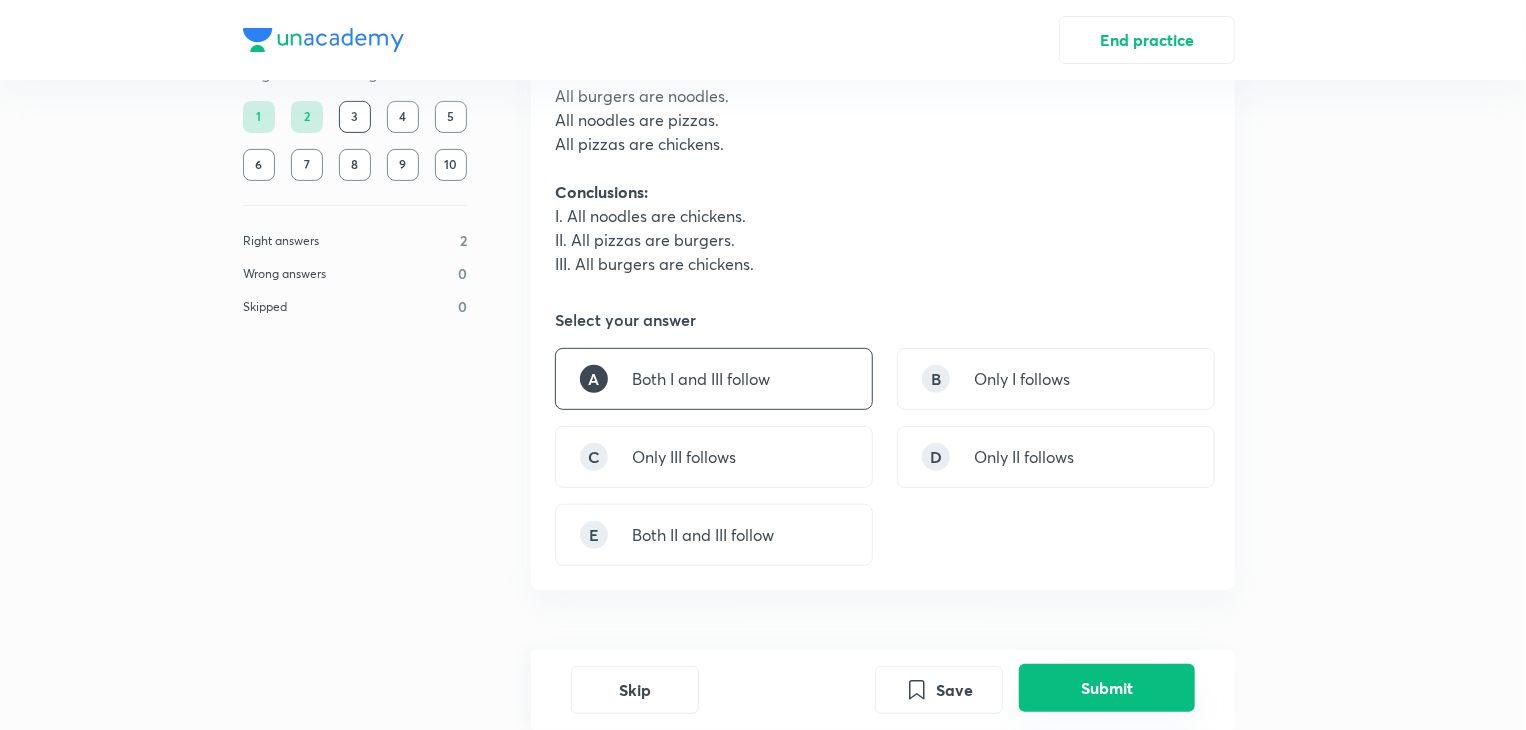 click on "Submit" at bounding box center [1107, 688] 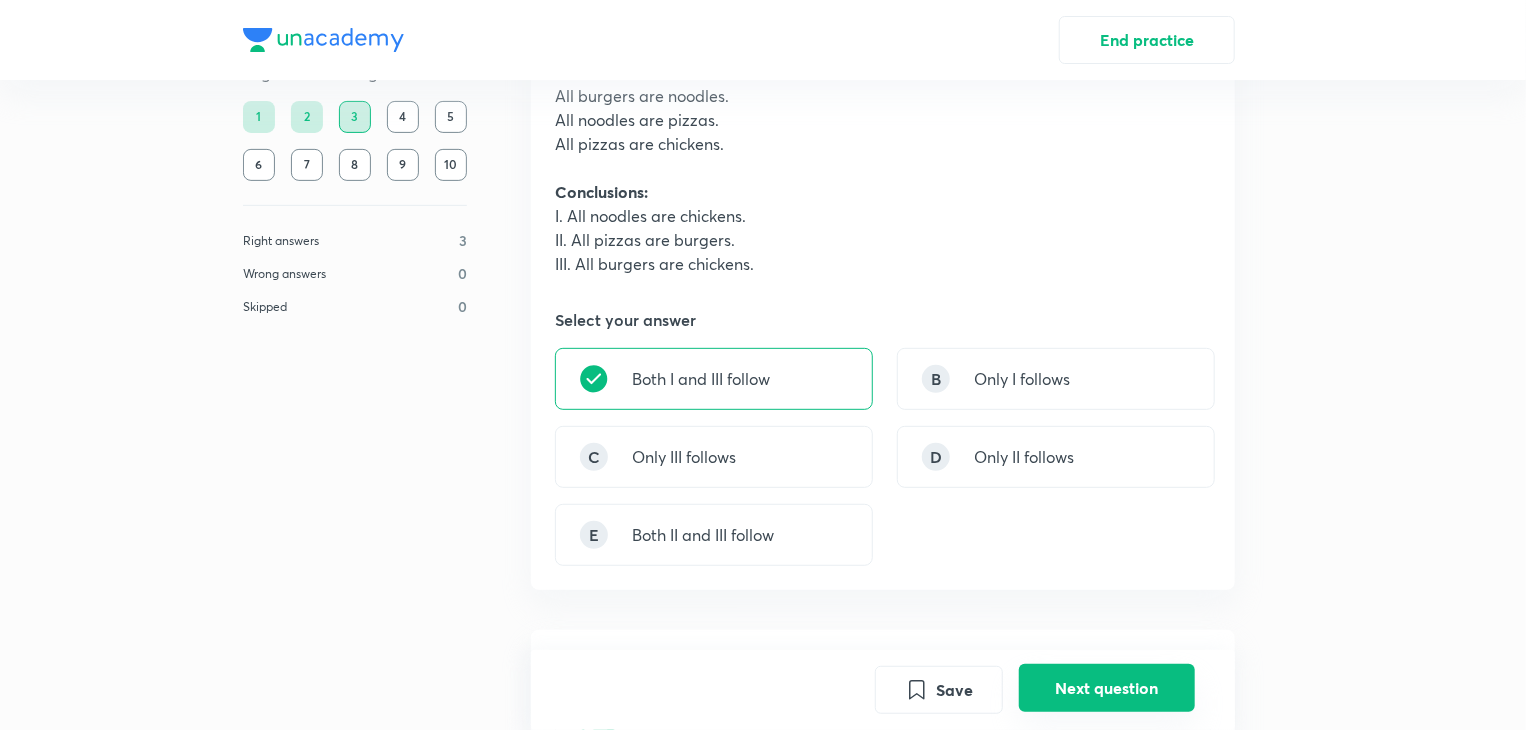 scroll, scrollTop: 908, scrollLeft: 0, axis: vertical 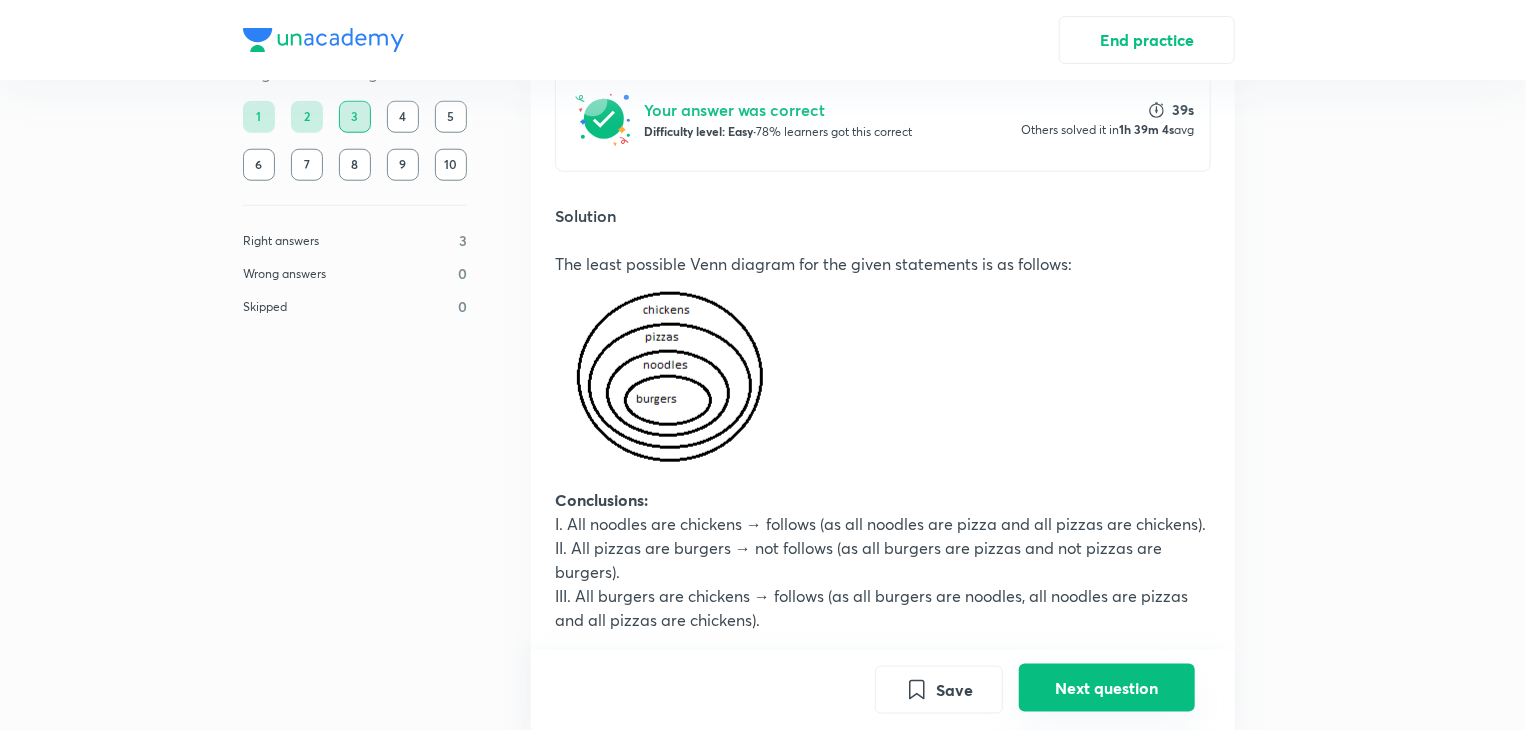 click on "Next question" at bounding box center (1107, 688) 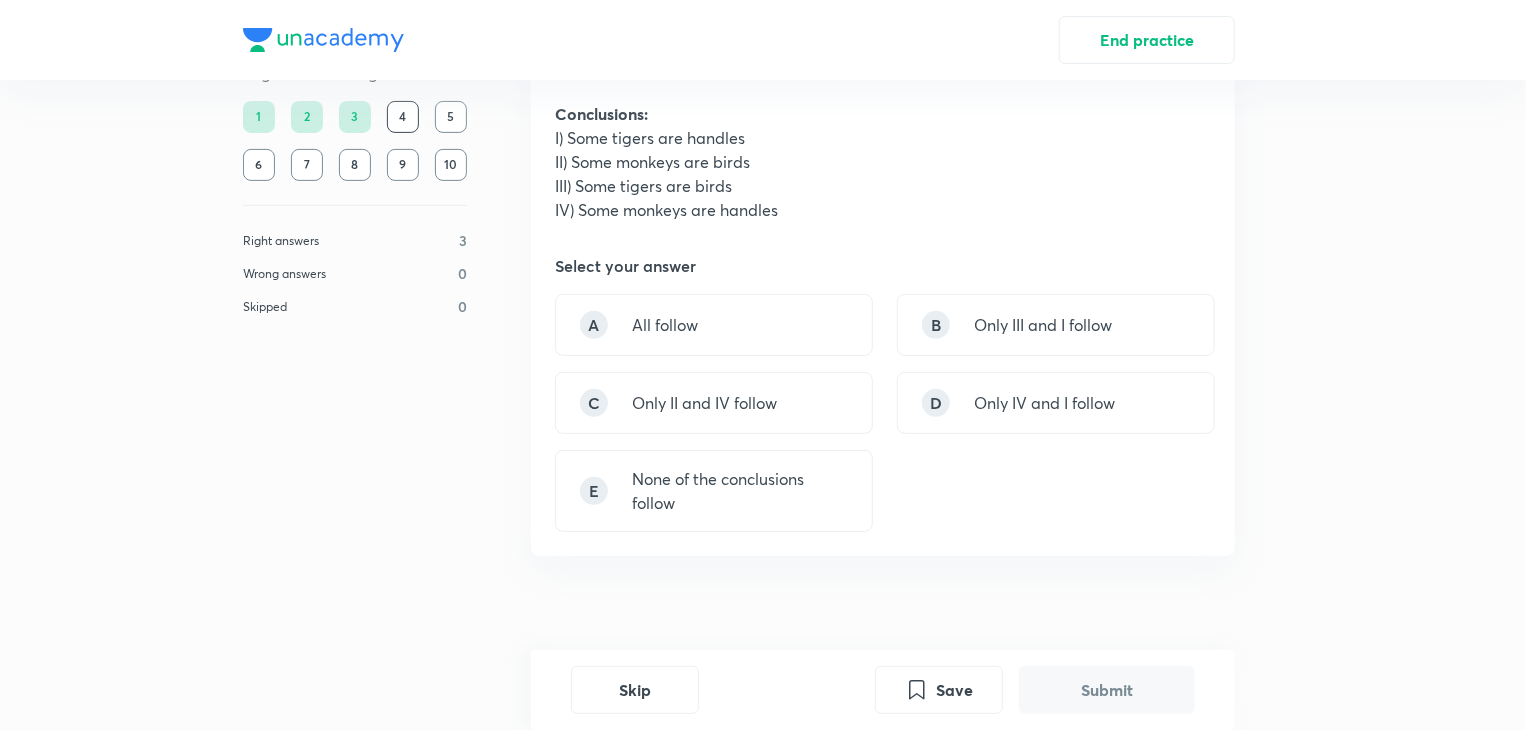 scroll, scrollTop: 240, scrollLeft: 0, axis: vertical 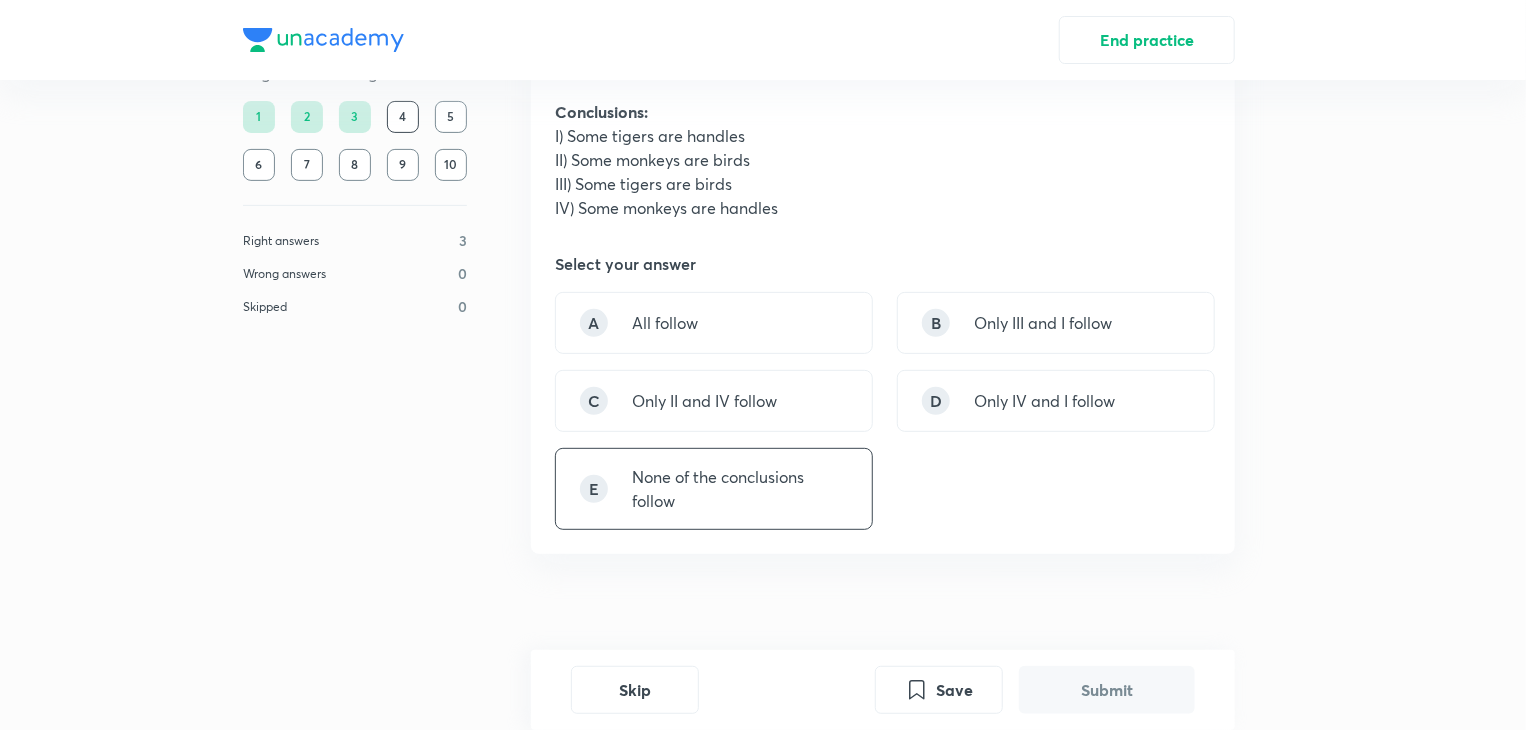 click on "None of the conclusions follow" at bounding box center (740, 489) 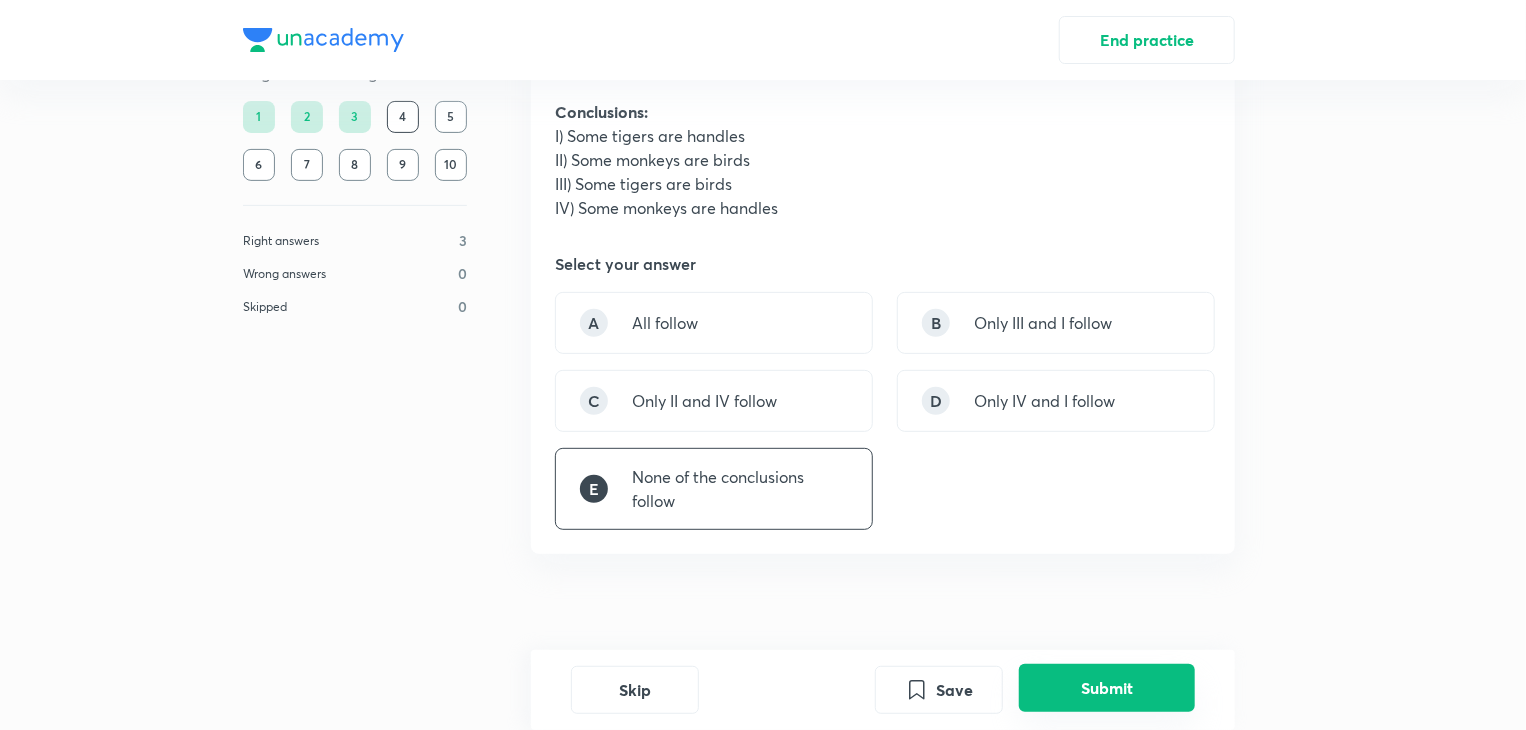 click on "Submit" at bounding box center [1107, 688] 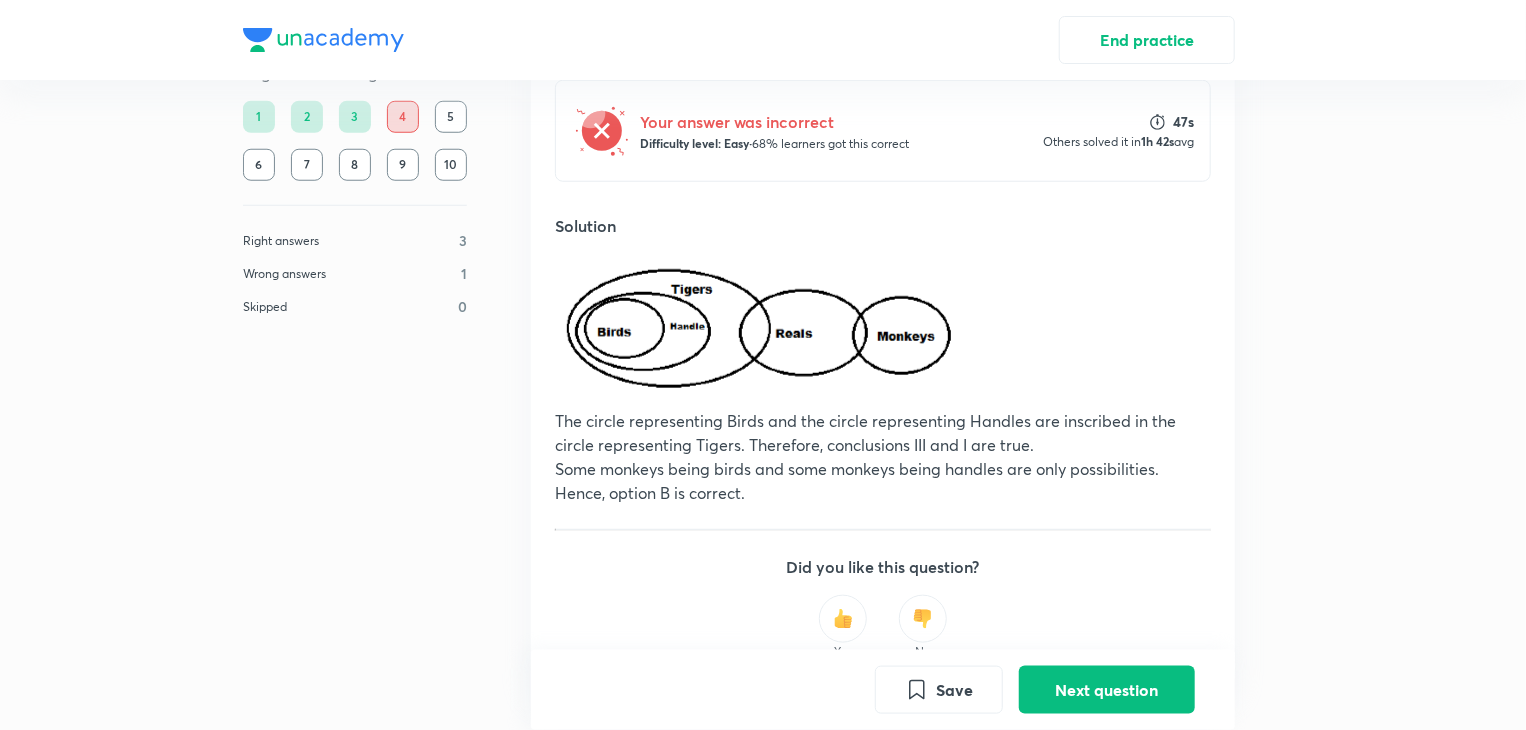 scroll, scrollTop: 852, scrollLeft: 0, axis: vertical 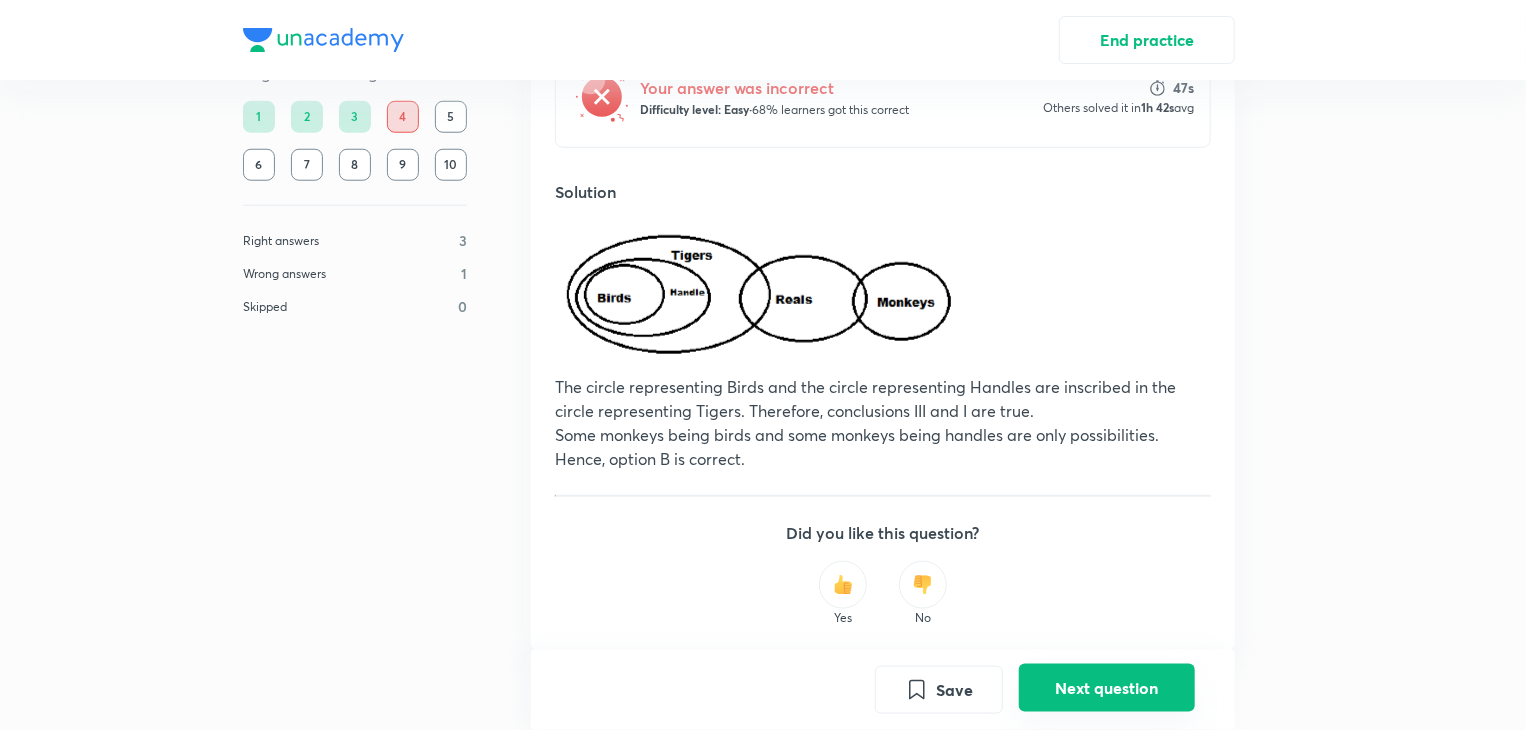 click on "Next question" at bounding box center [1107, 688] 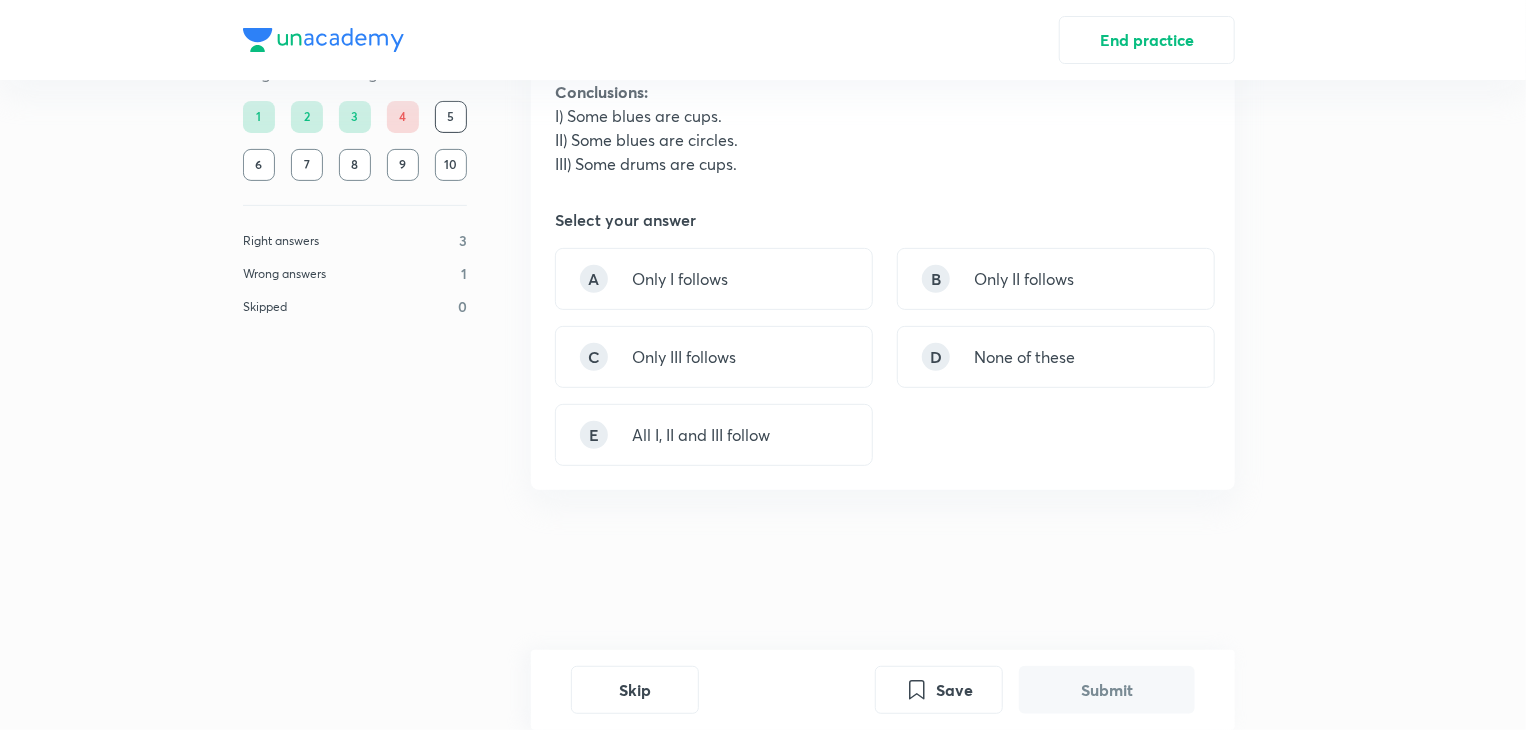 scroll, scrollTop: 0, scrollLeft: 0, axis: both 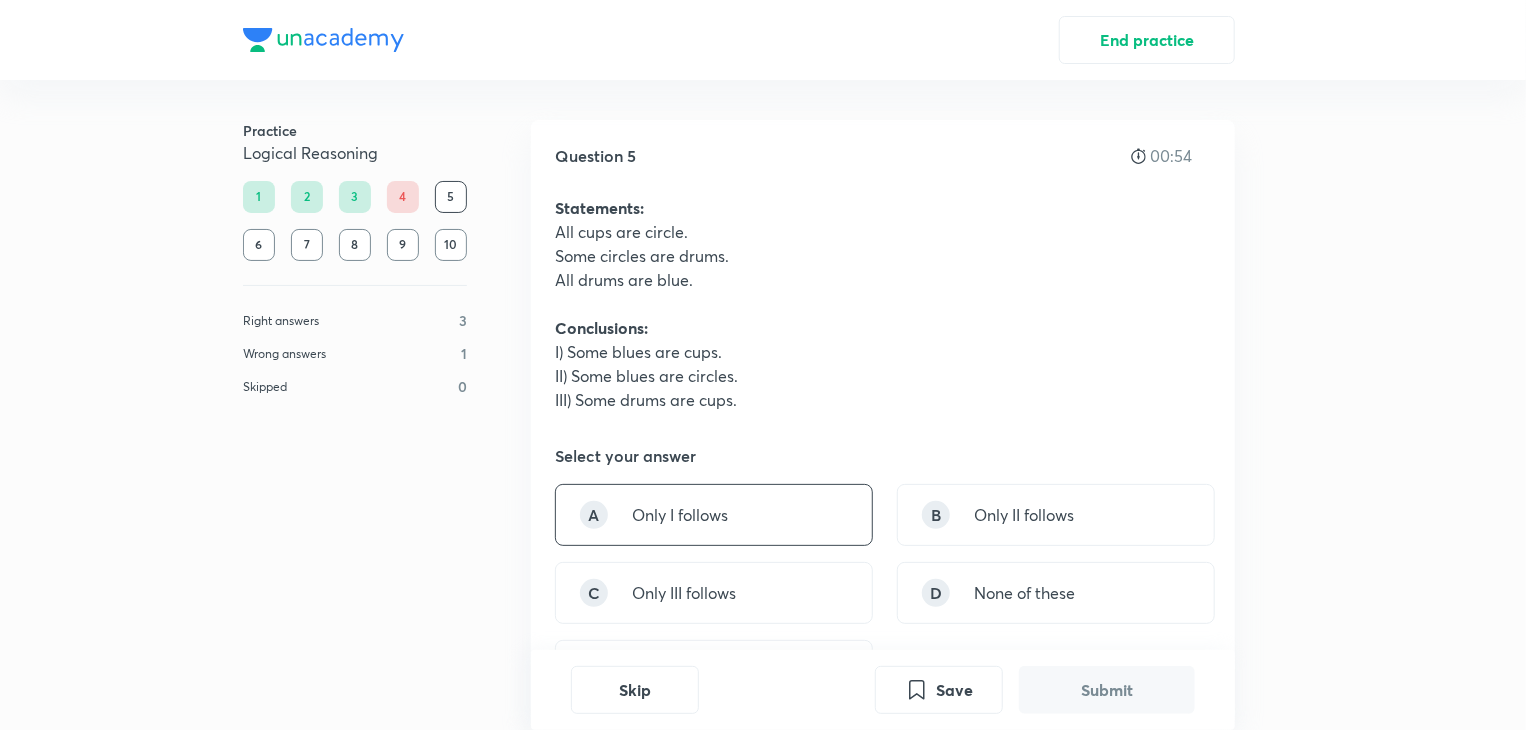 click on "A" at bounding box center [594, 515] 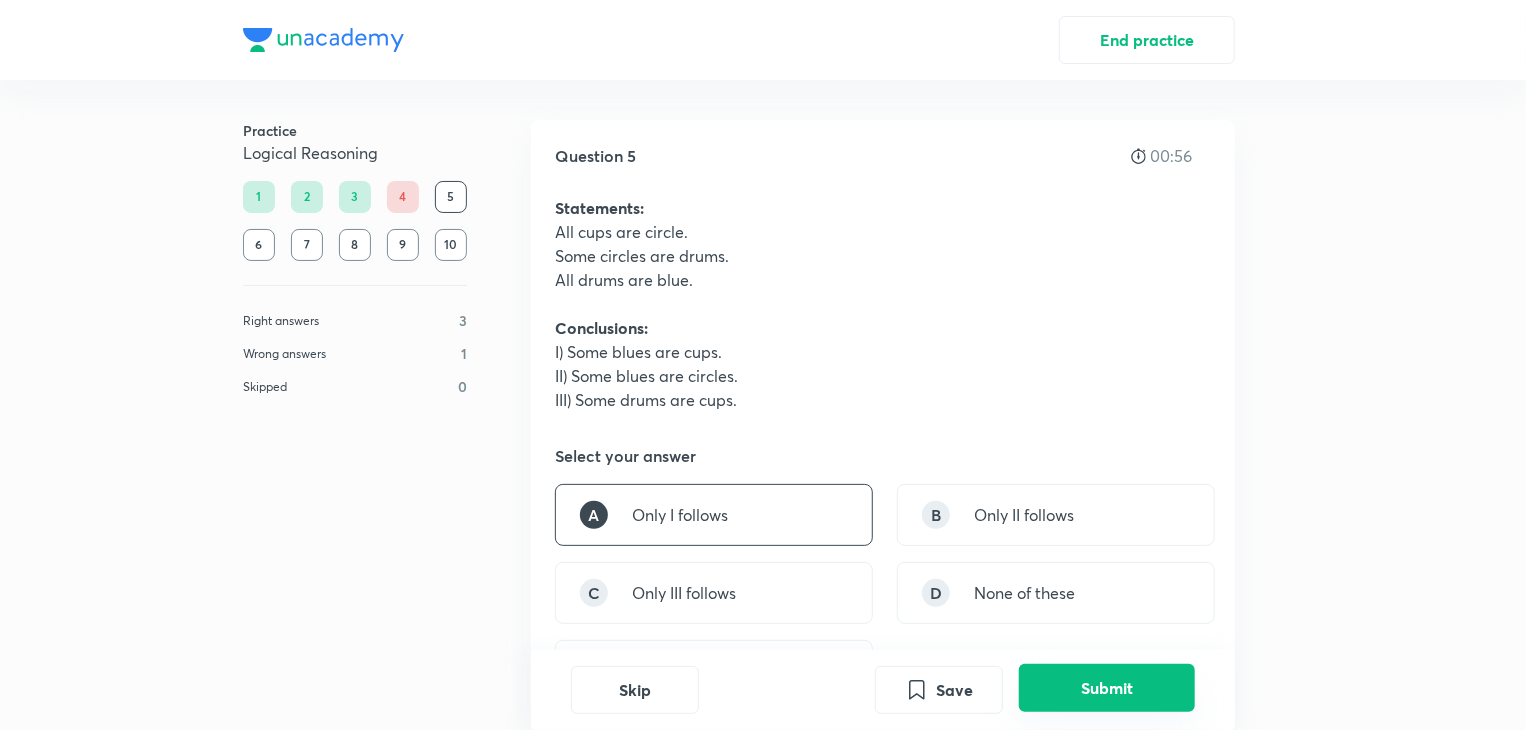 click on "Submit" at bounding box center [1107, 688] 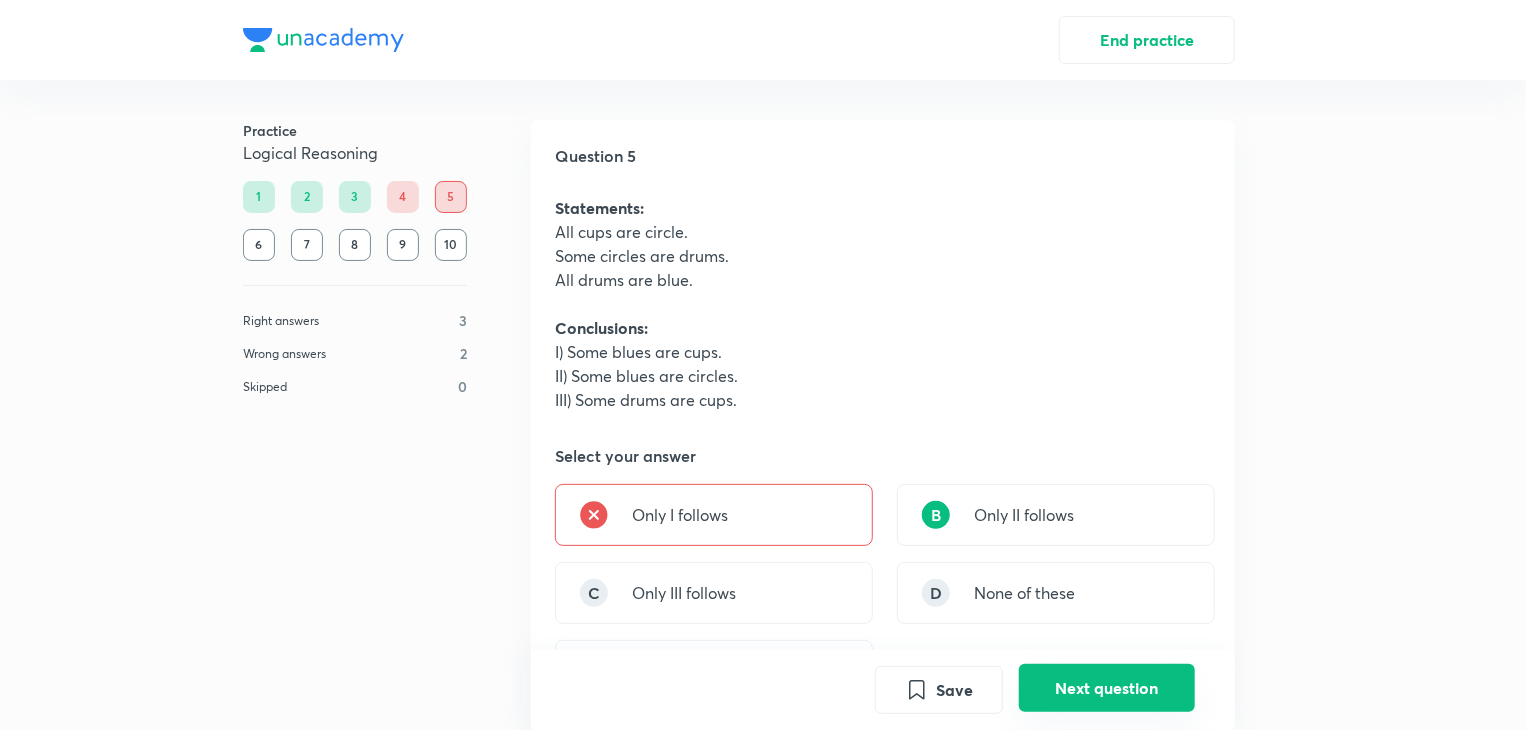 scroll, scrollTop: 764, scrollLeft: 0, axis: vertical 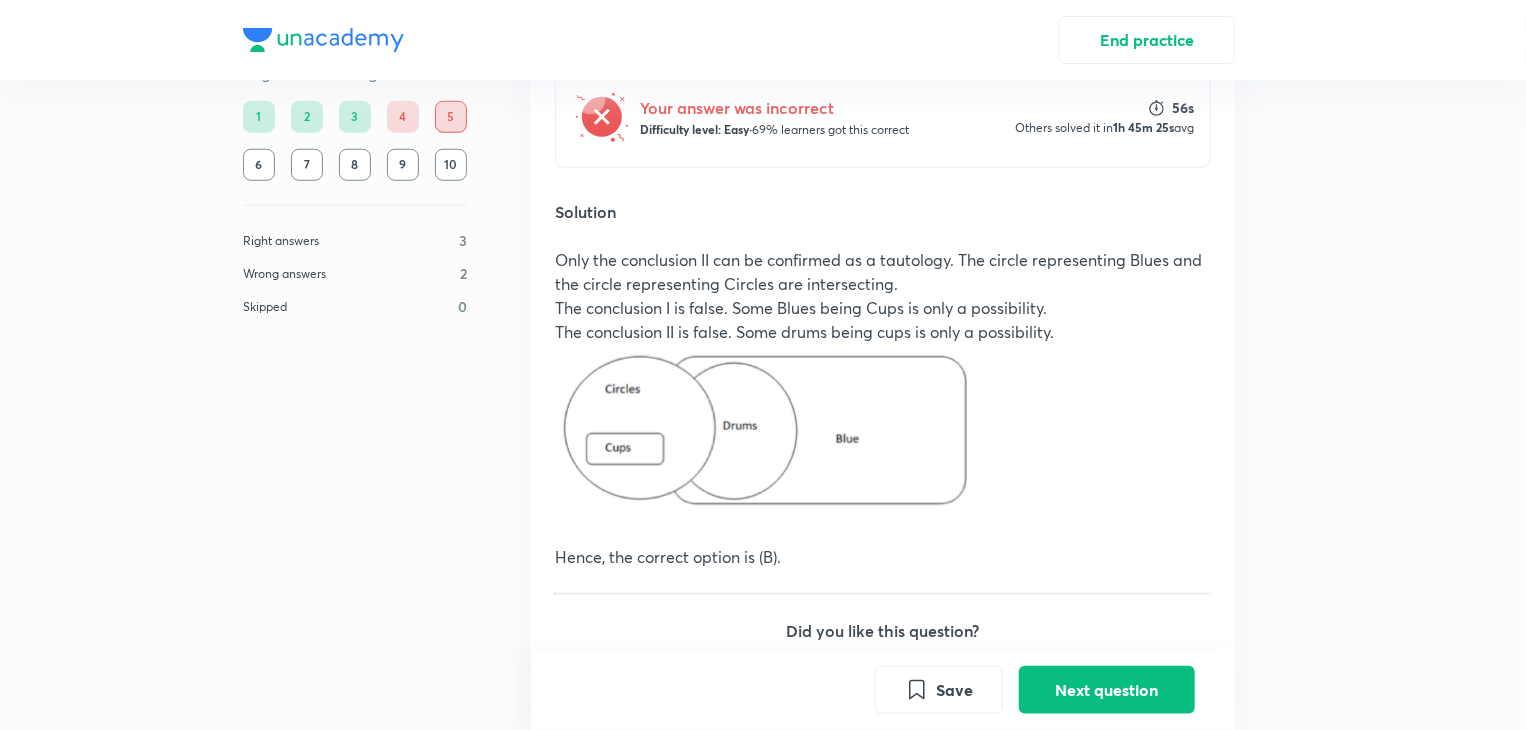 click on "5" at bounding box center [451, 117] 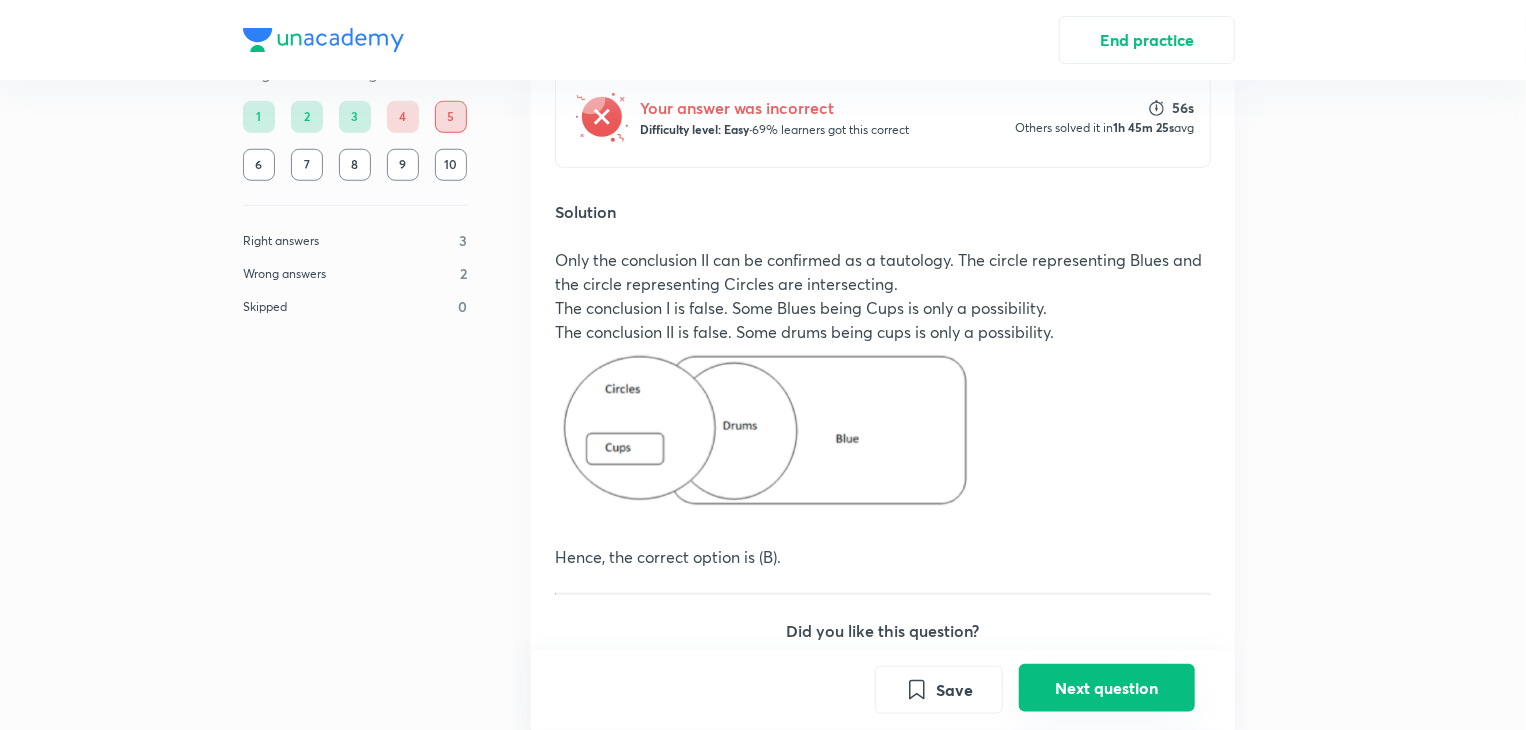 click on "Next question" at bounding box center [1107, 688] 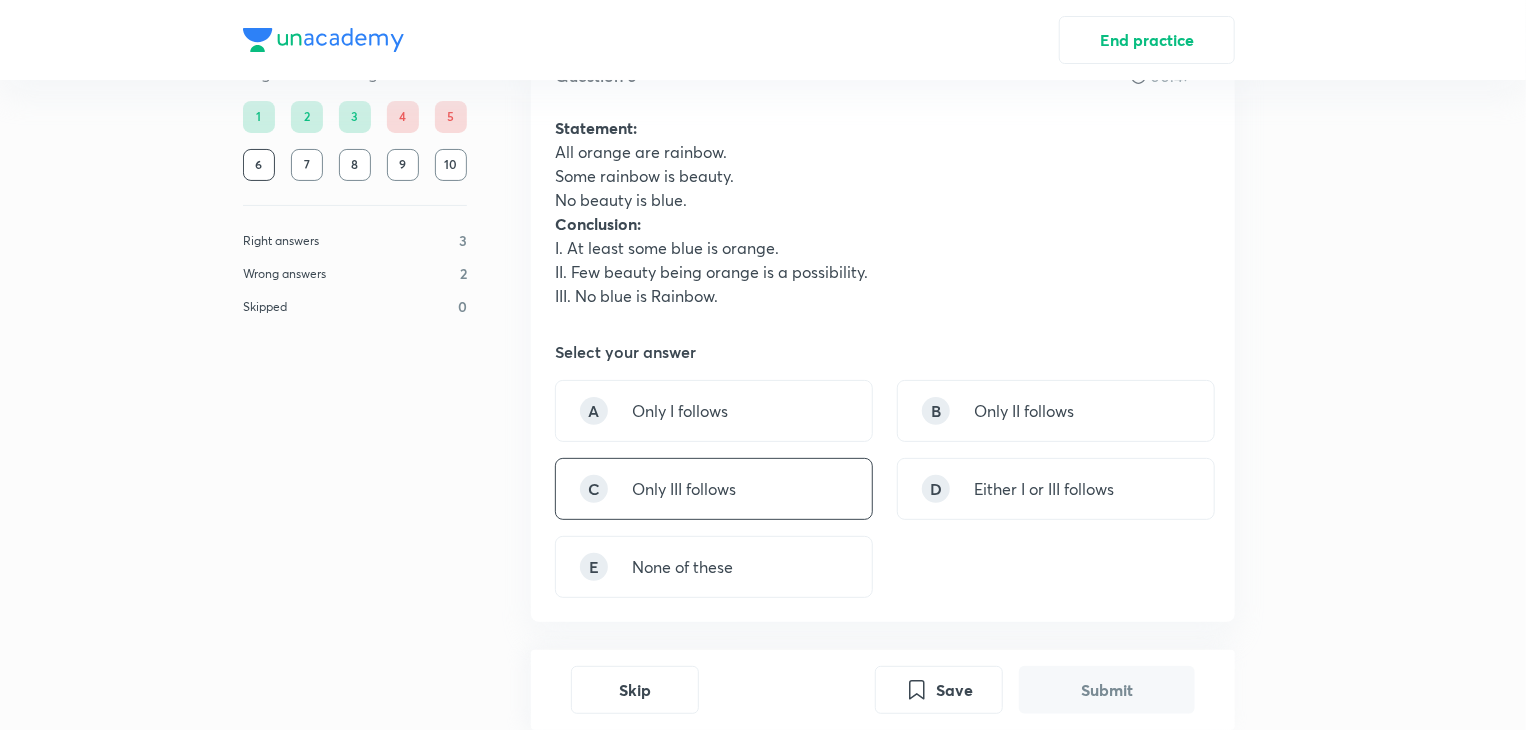 scroll, scrollTop: 40, scrollLeft: 0, axis: vertical 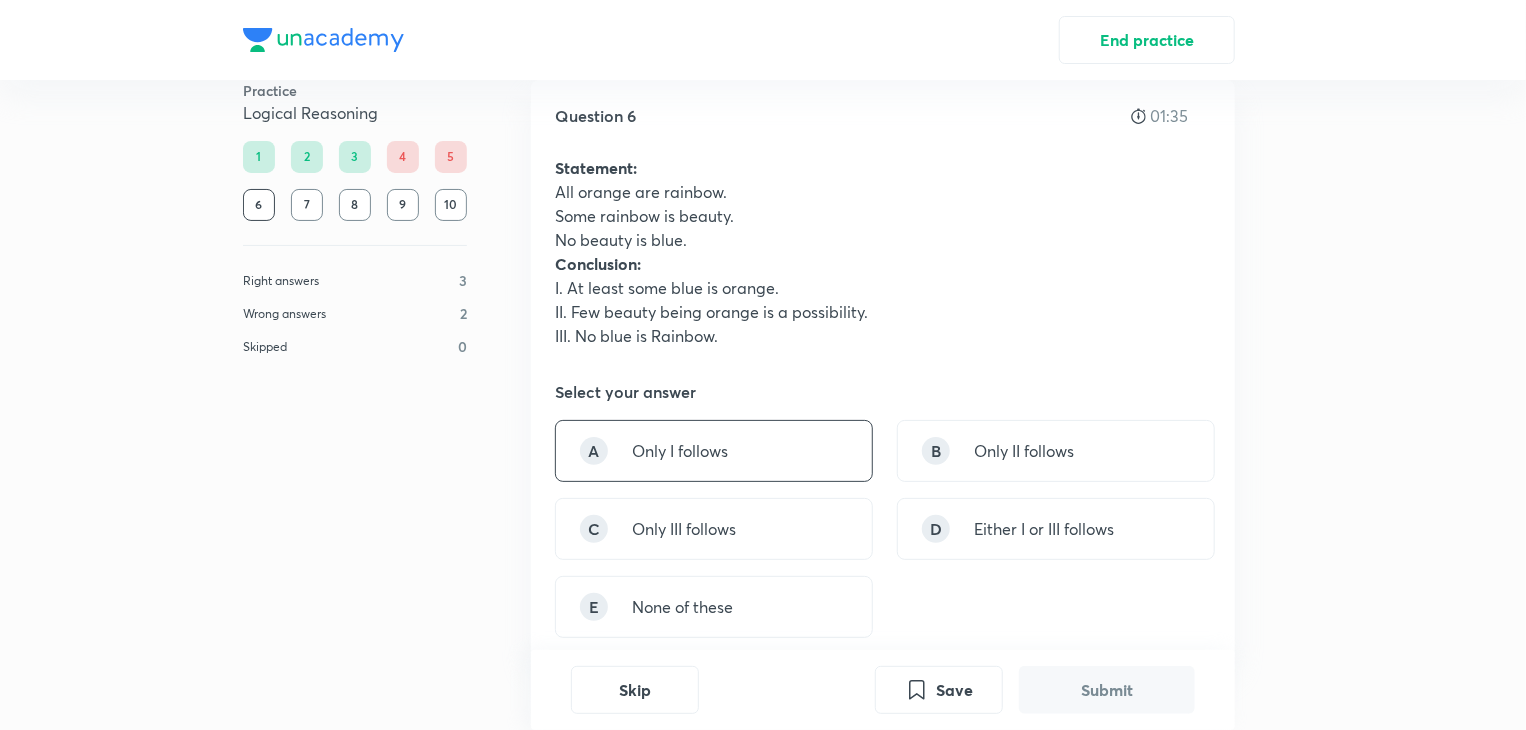 click on "A Only I follows" at bounding box center (714, 451) 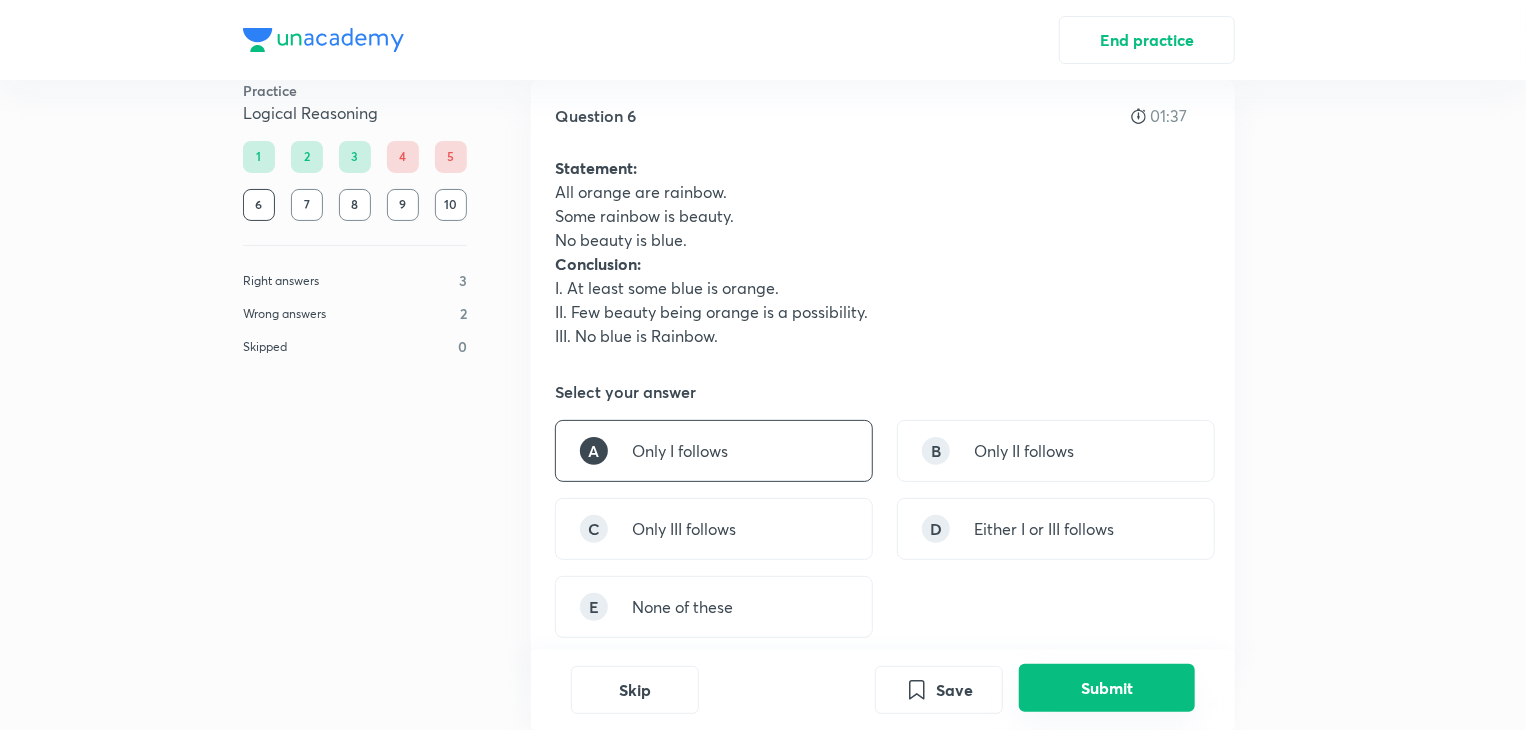 click on "Submit" at bounding box center (1107, 688) 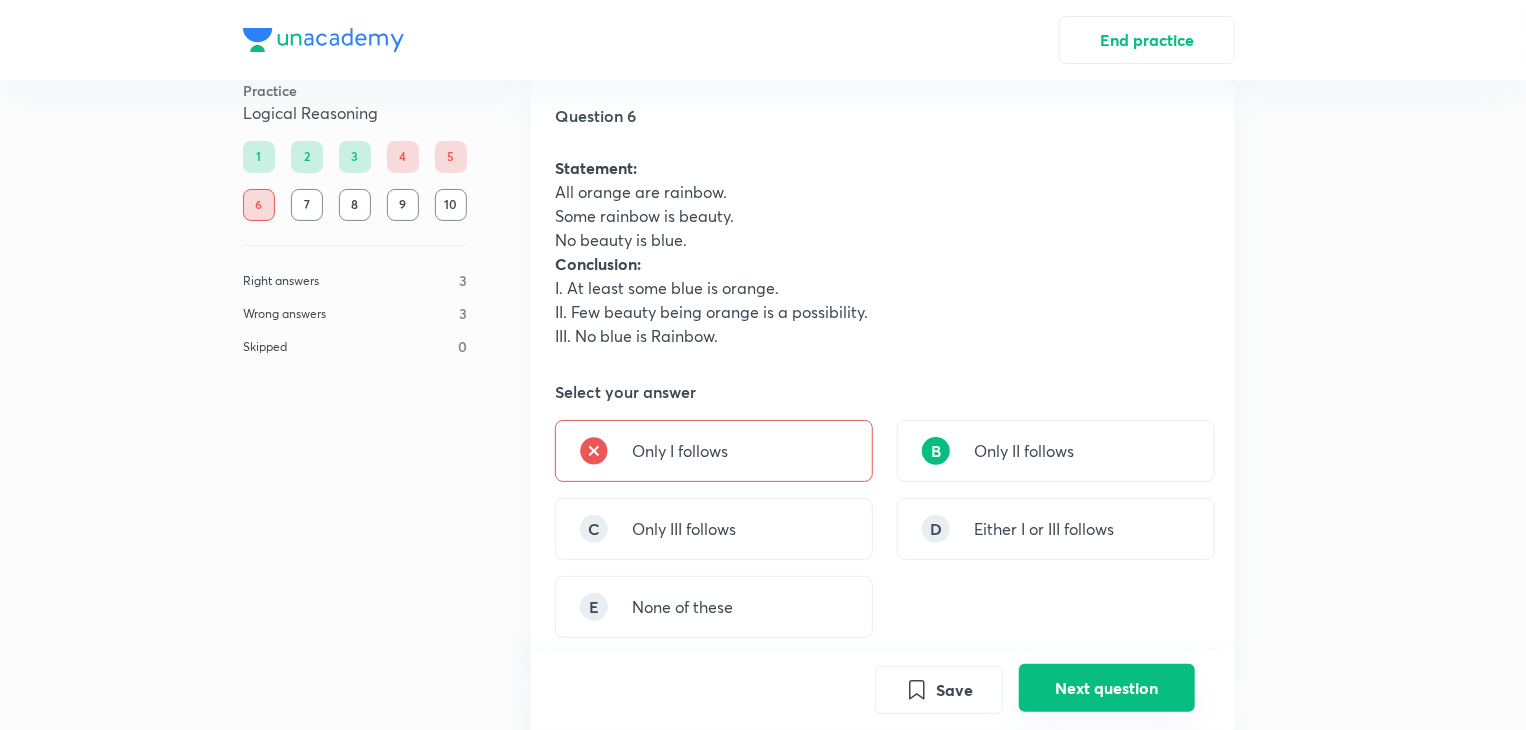 scroll, scrollTop: 698, scrollLeft: 0, axis: vertical 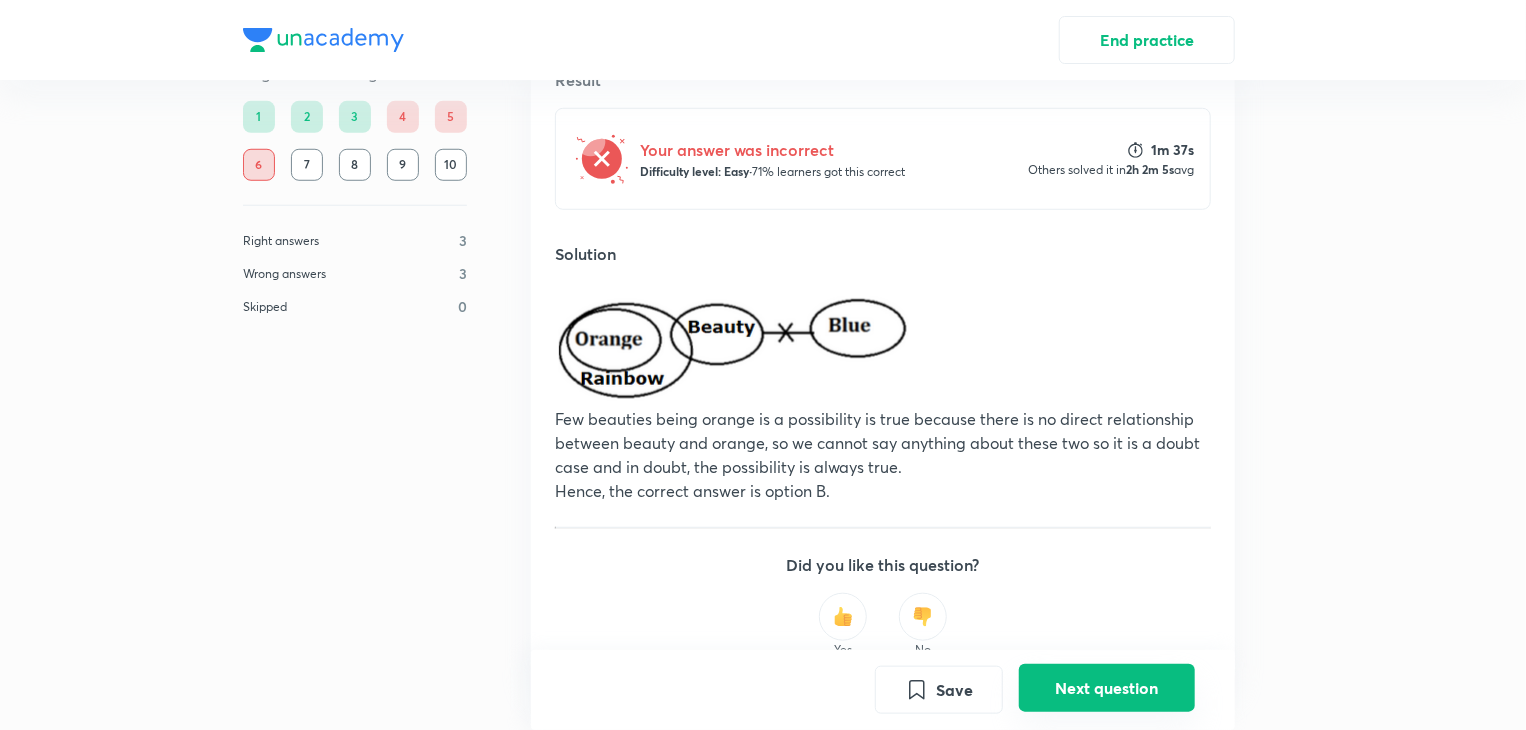 click on "Next question" at bounding box center [1107, 688] 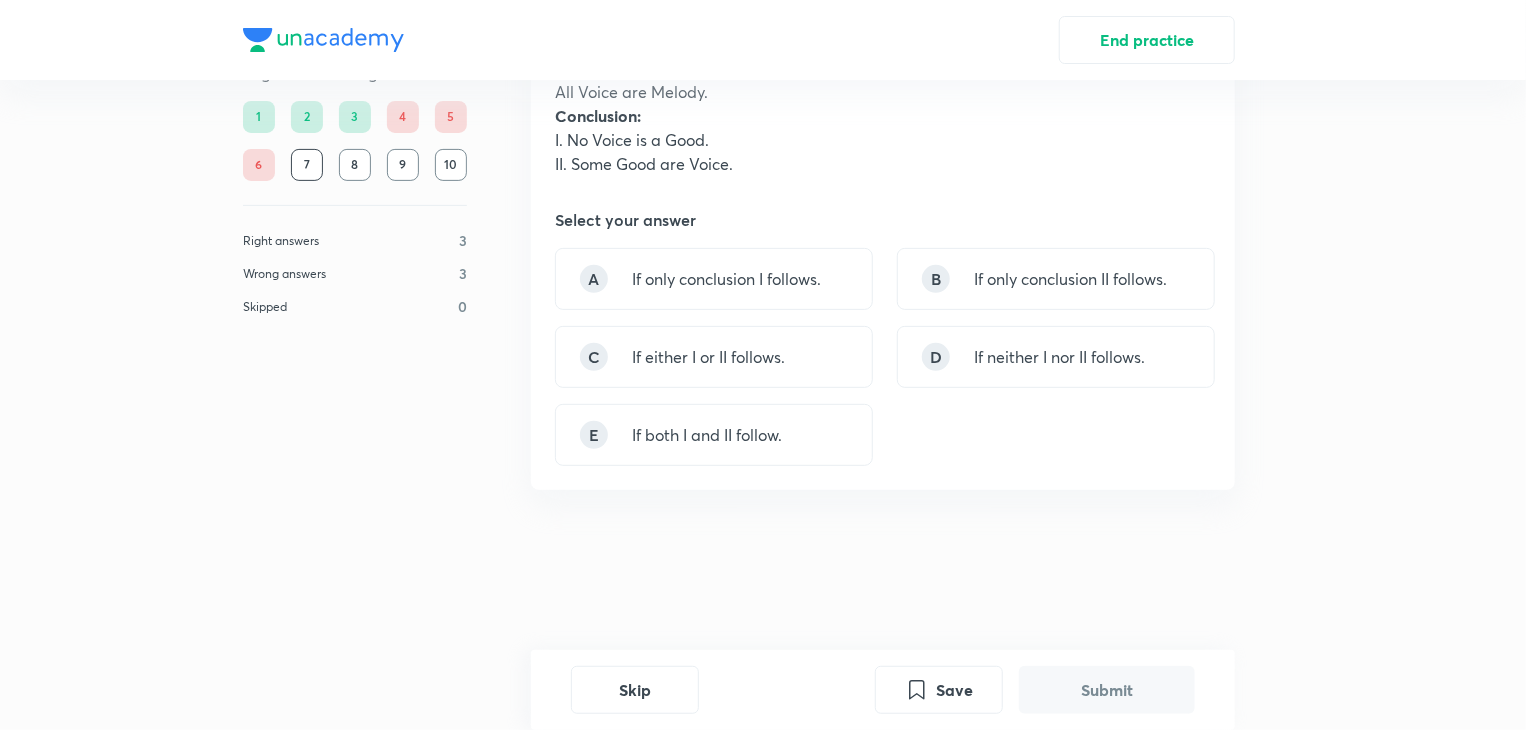 scroll, scrollTop: 0, scrollLeft: 0, axis: both 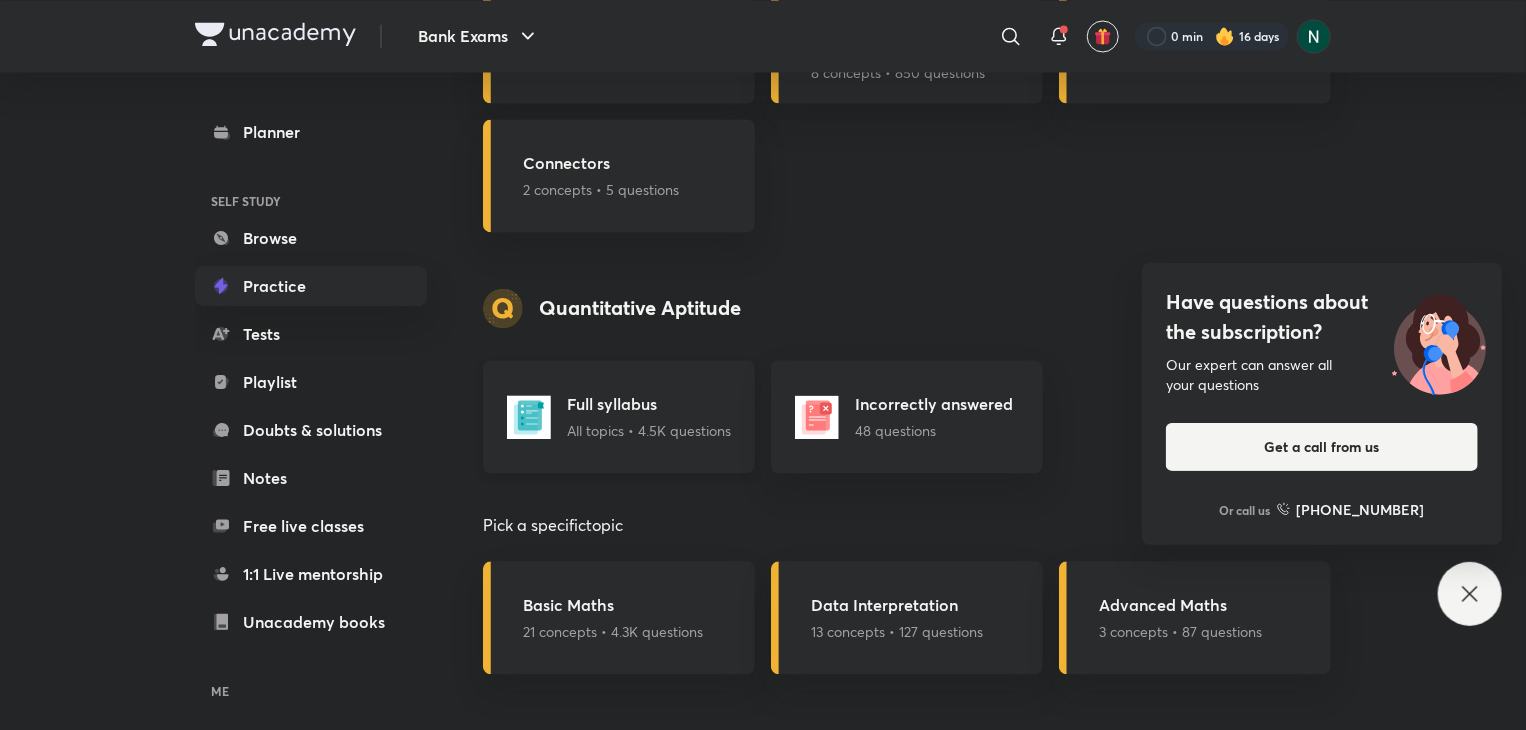click on "Full syllabus" at bounding box center (649, 404) 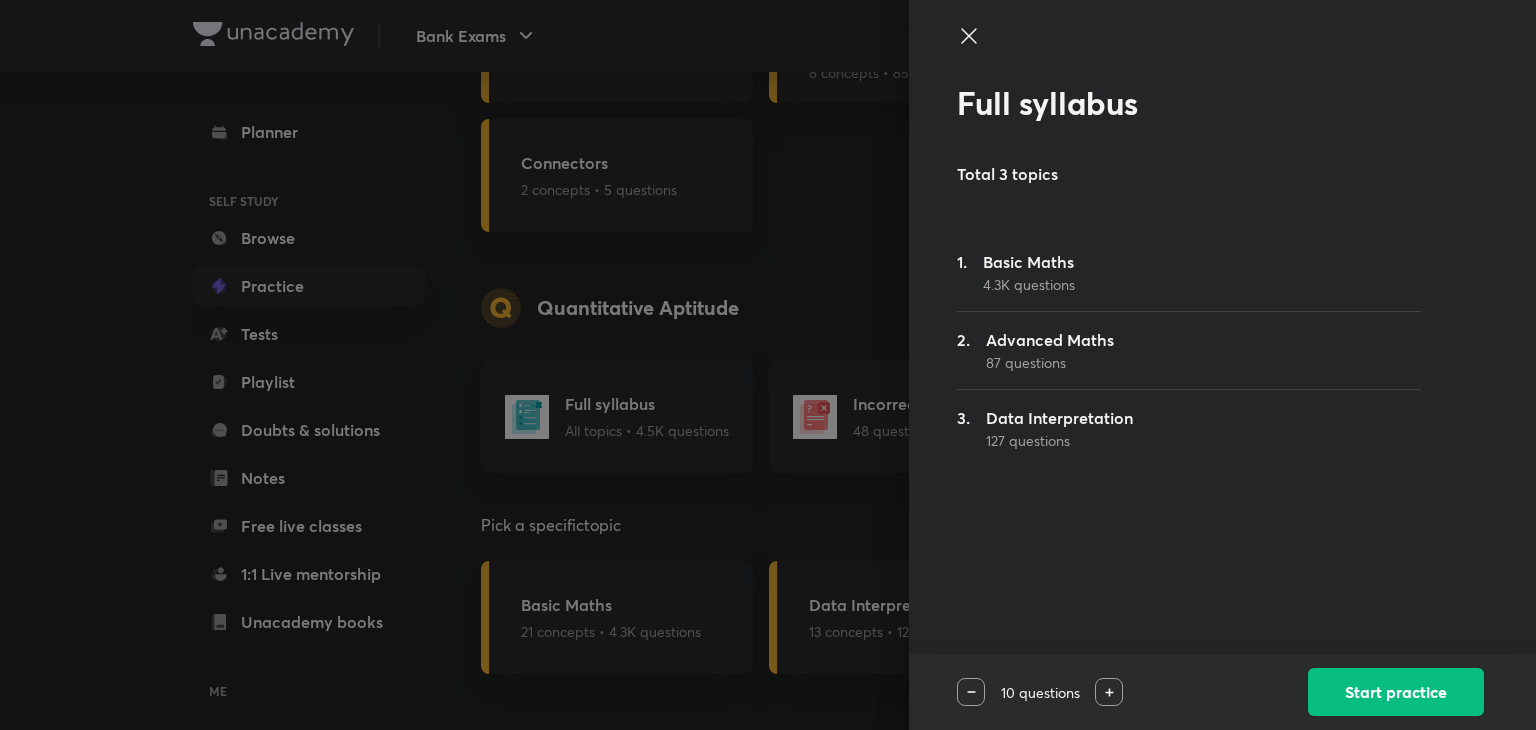 click at bounding box center (768, 365) 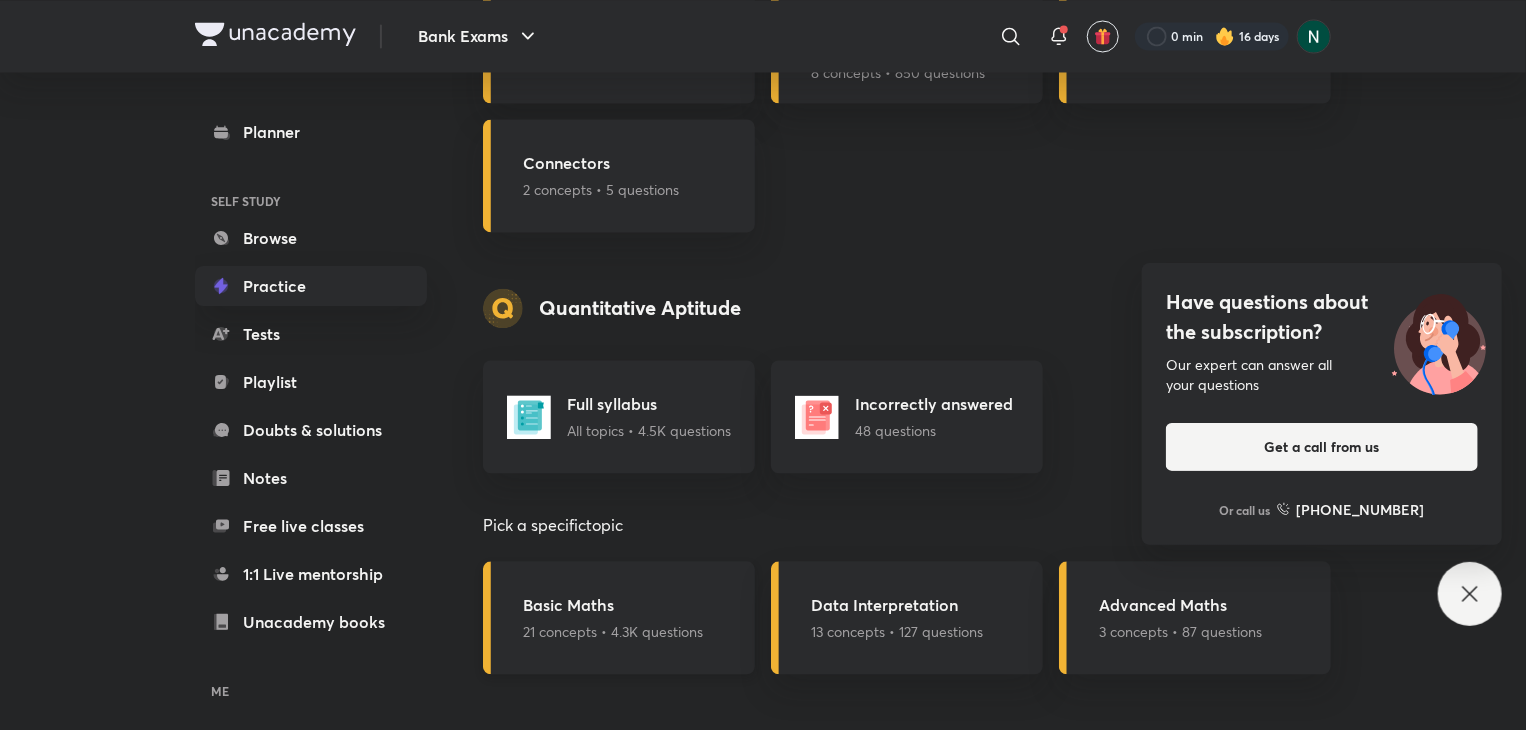 click on "Basic Maths" at bounding box center (613, 605) 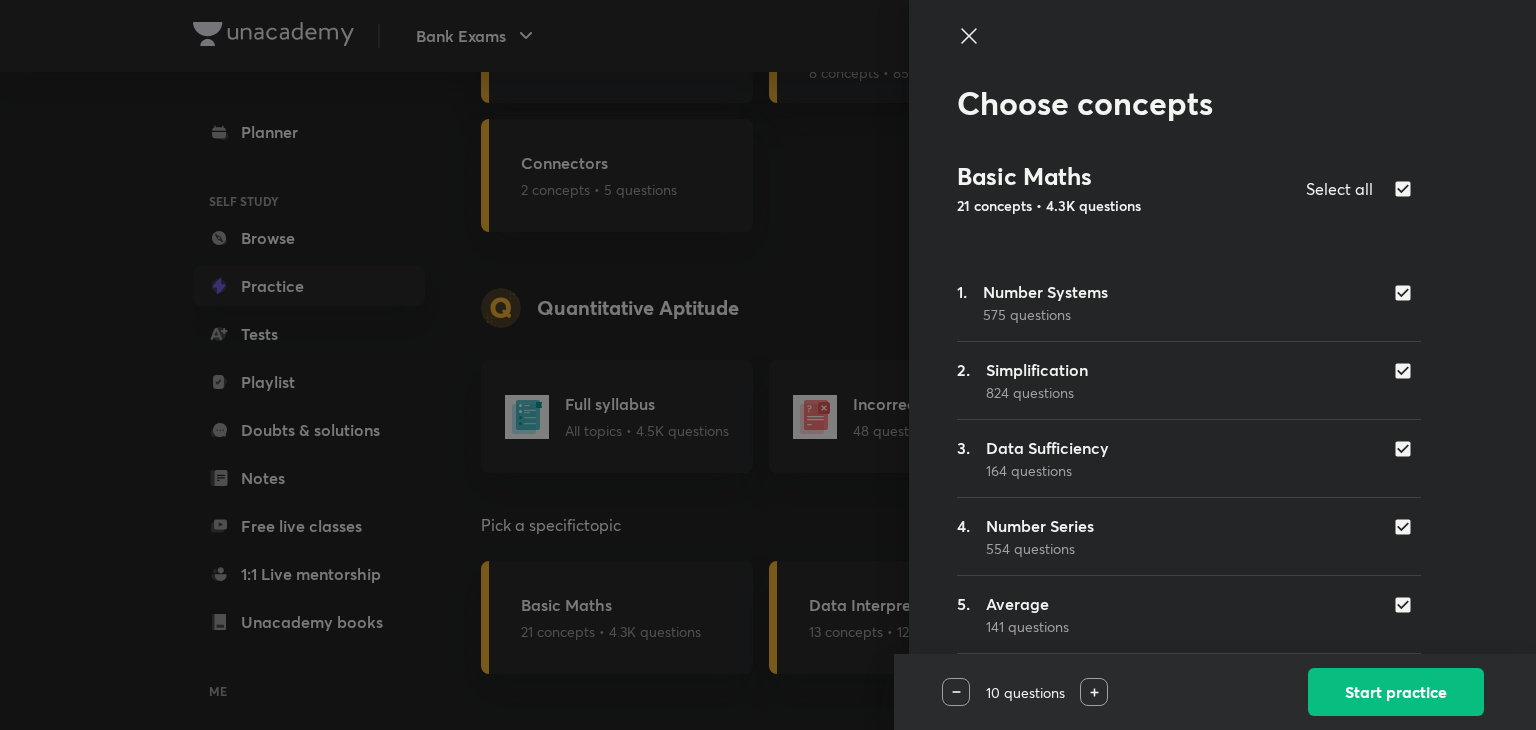 click at bounding box center [1407, 189] 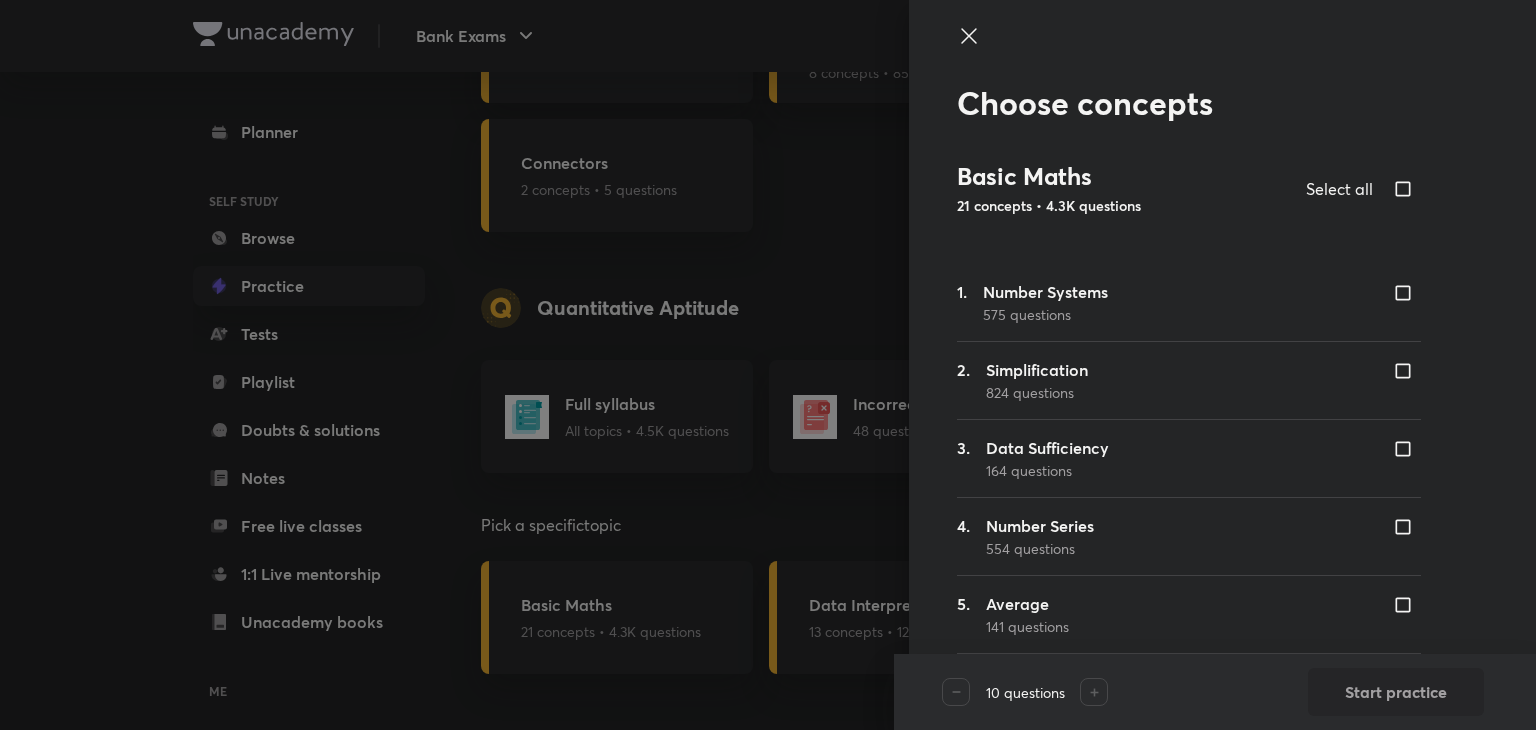 click at bounding box center [1407, 527] 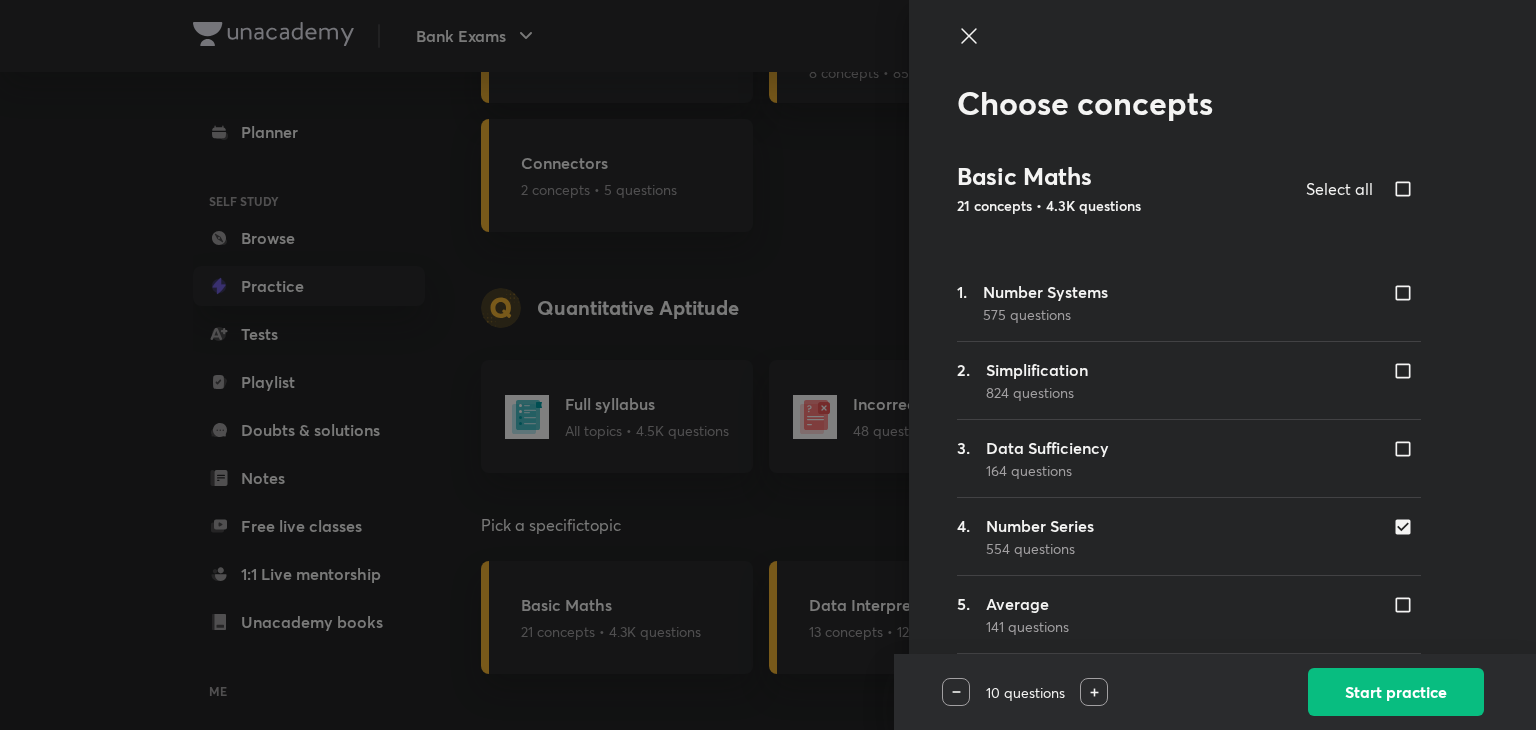click at bounding box center [1407, 371] 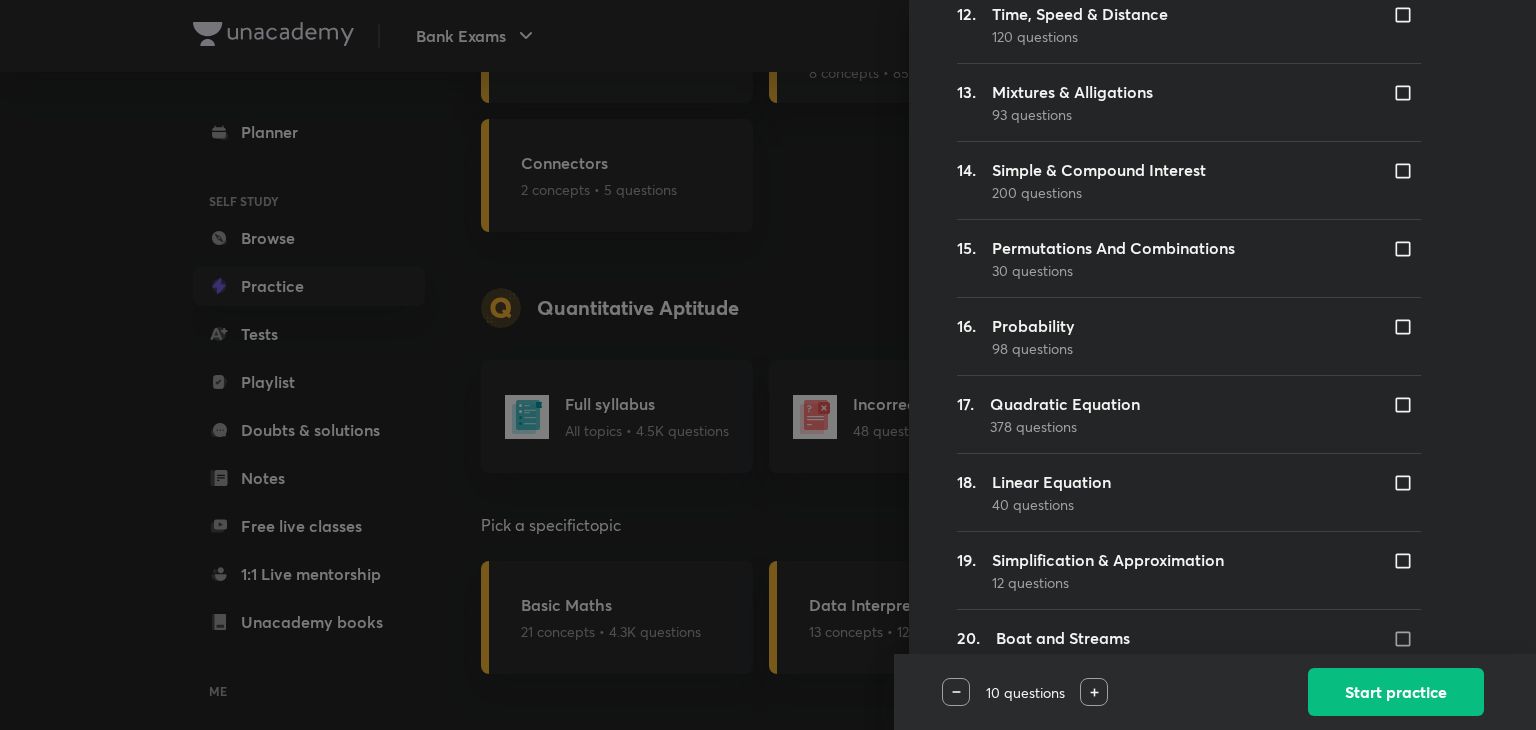scroll, scrollTop: 1160, scrollLeft: 0, axis: vertical 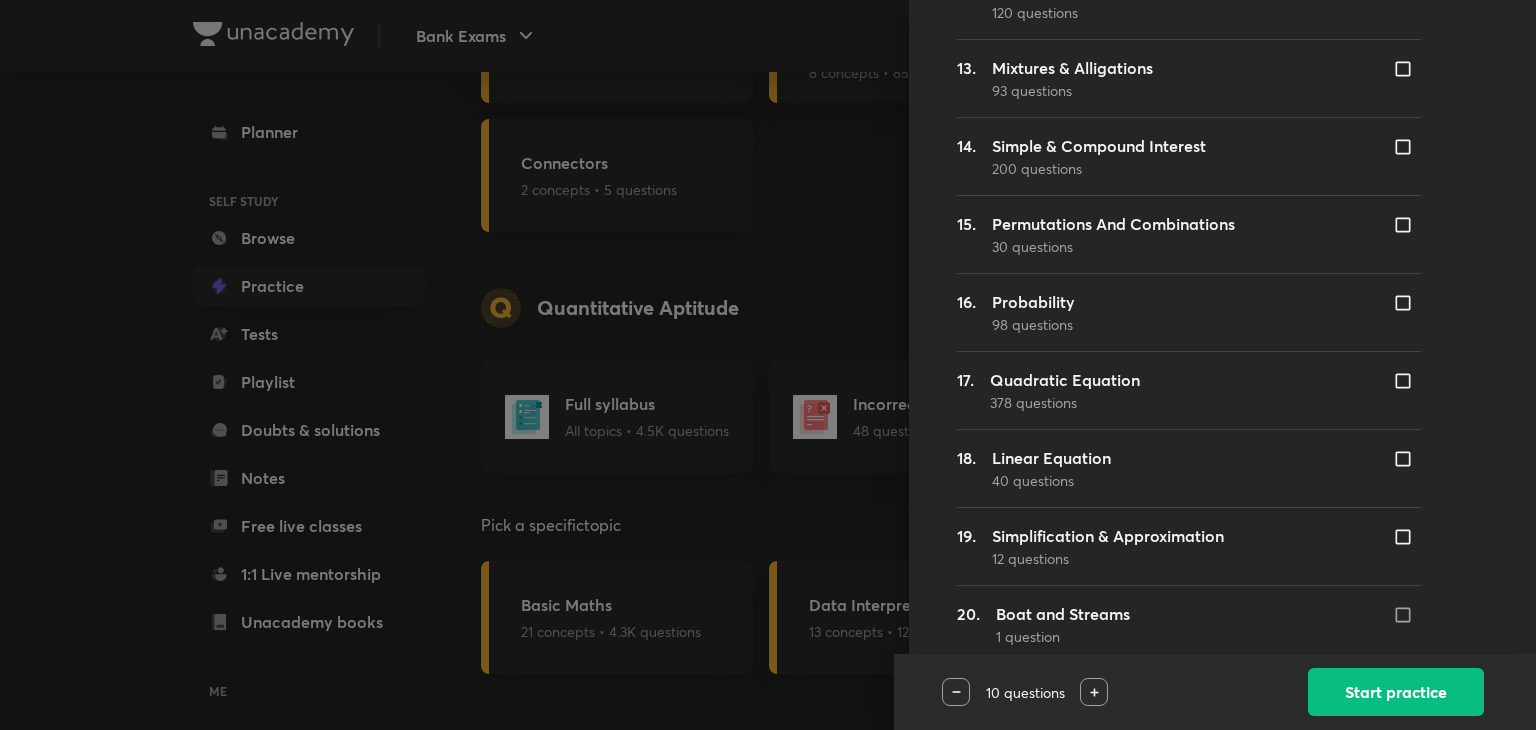 click at bounding box center (1407, 381) 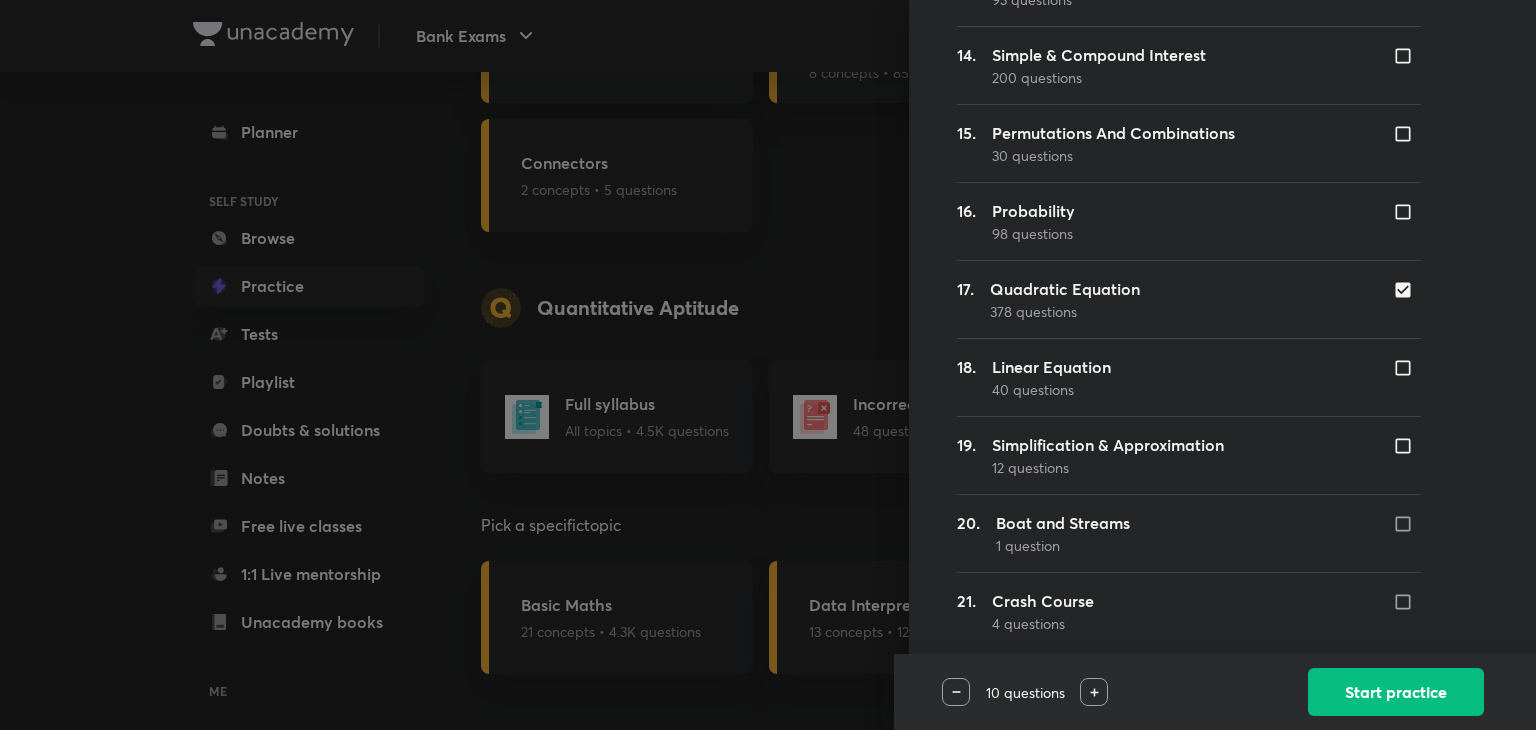 scroll, scrollTop: 1252, scrollLeft: 0, axis: vertical 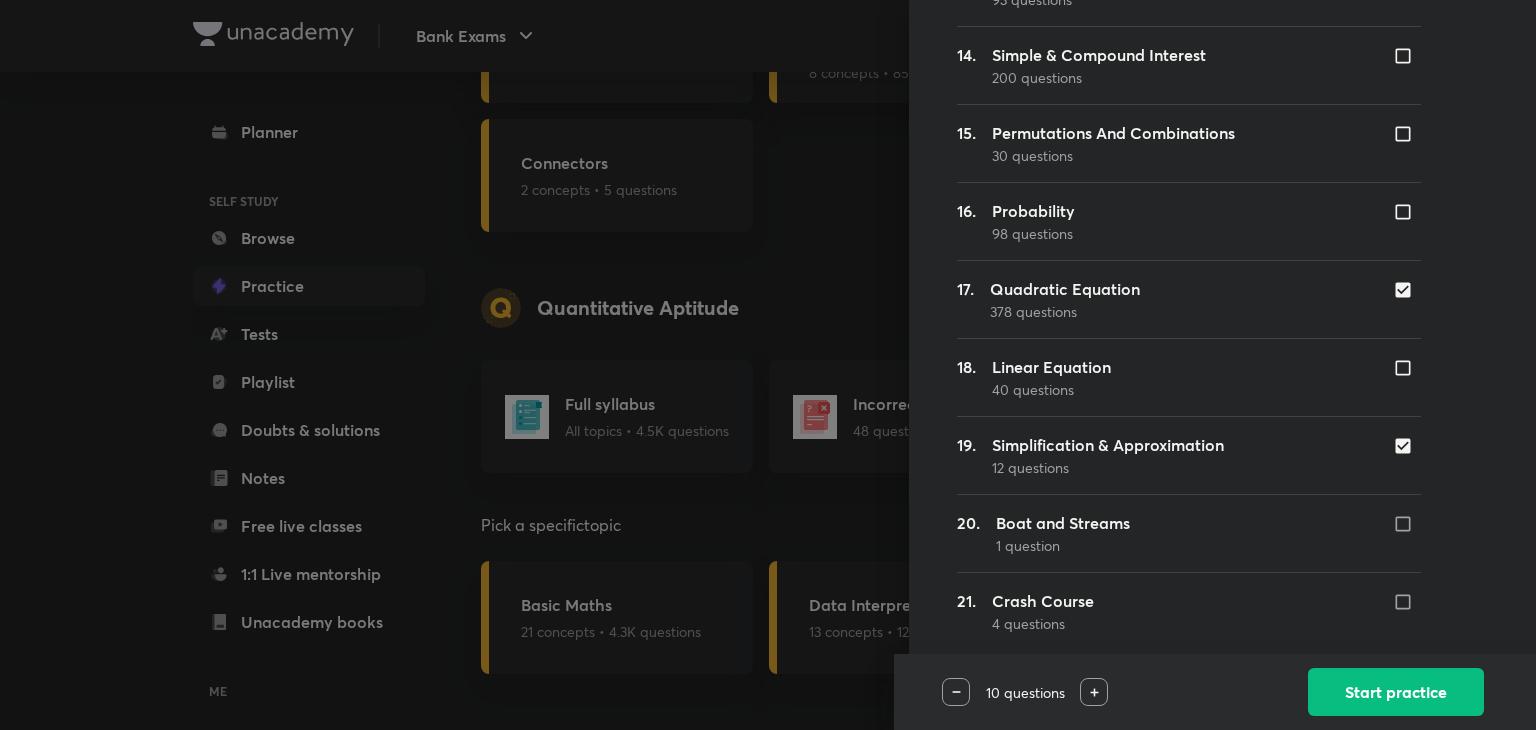 click at bounding box center [1407, 368] 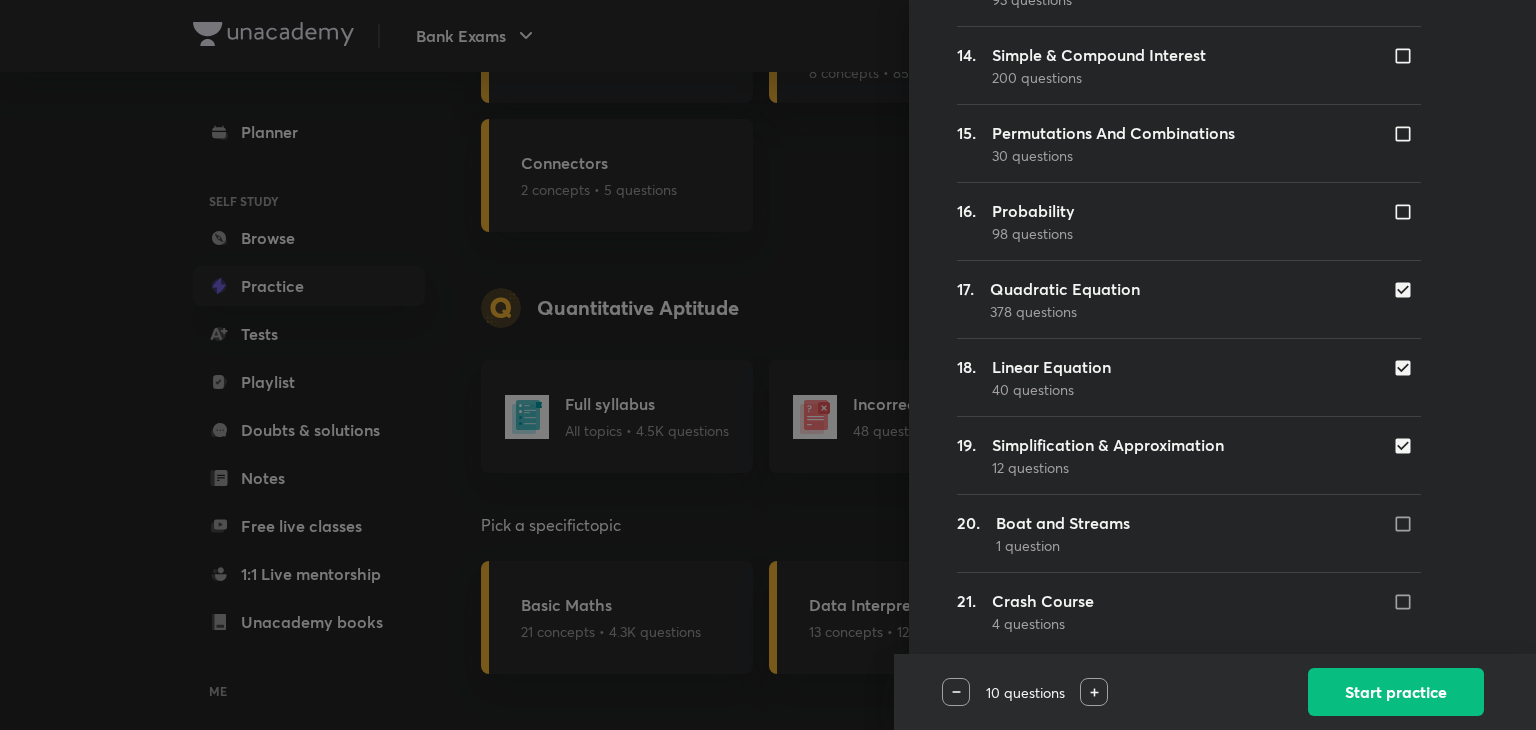 click at bounding box center [1094, 692] 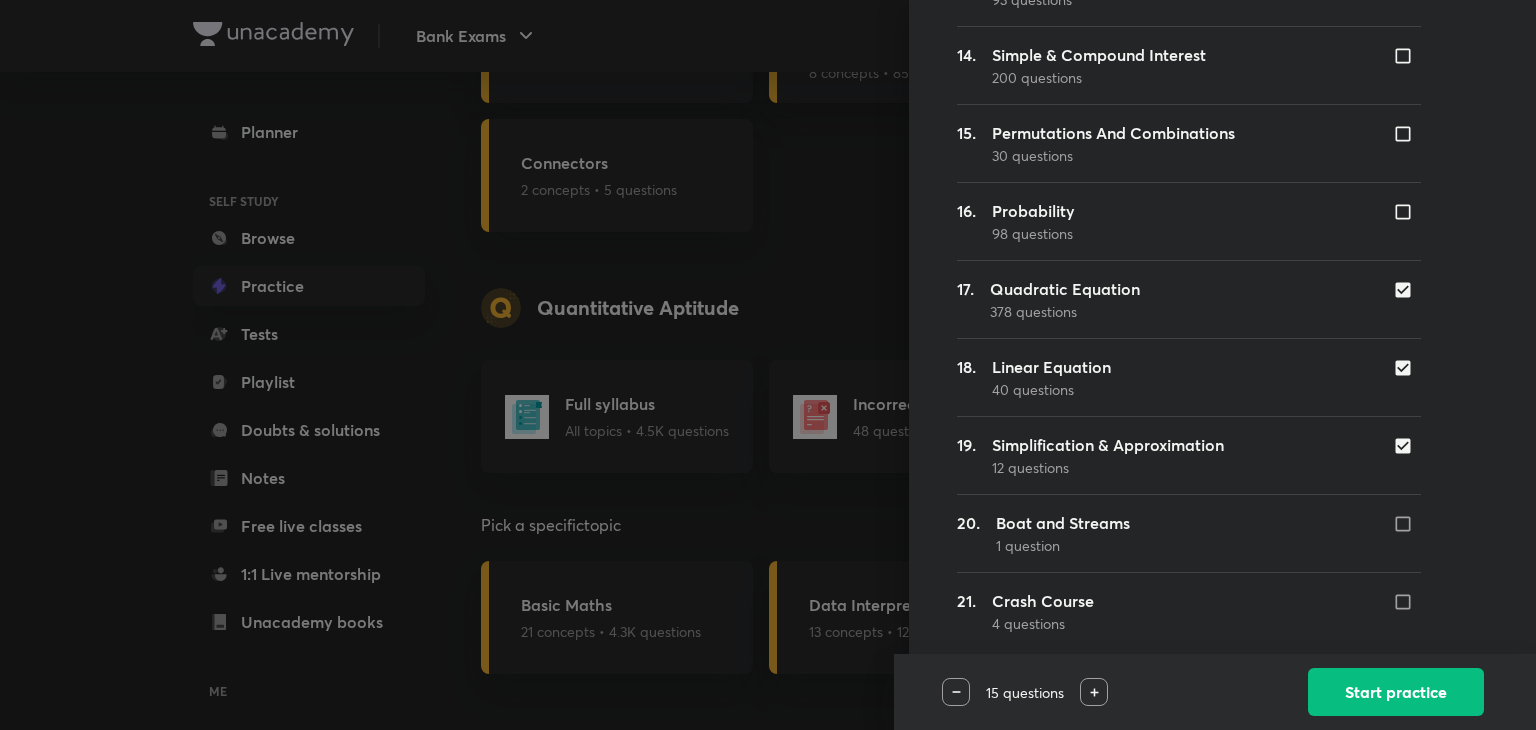 click at bounding box center [1094, 692] 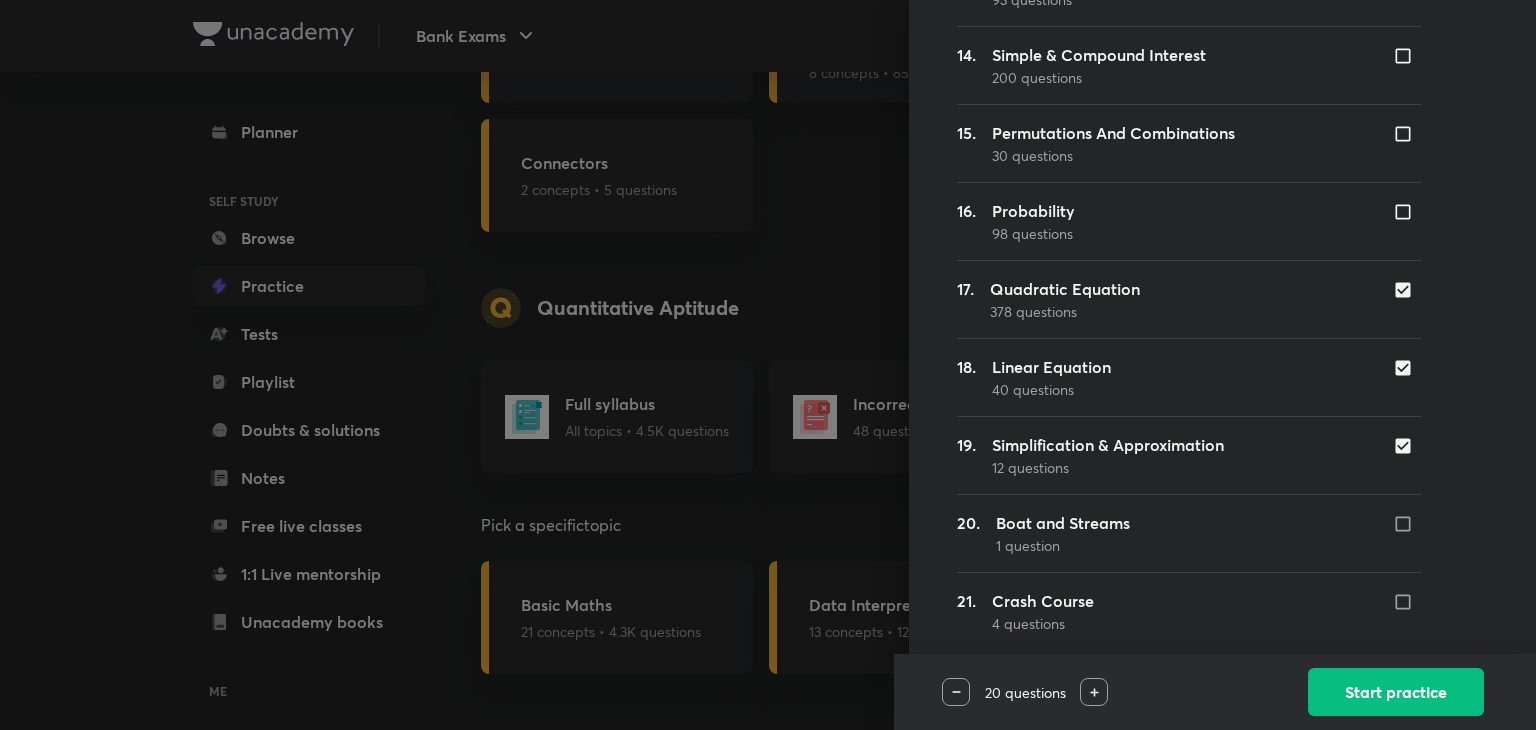 click at bounding box center [956, 692] 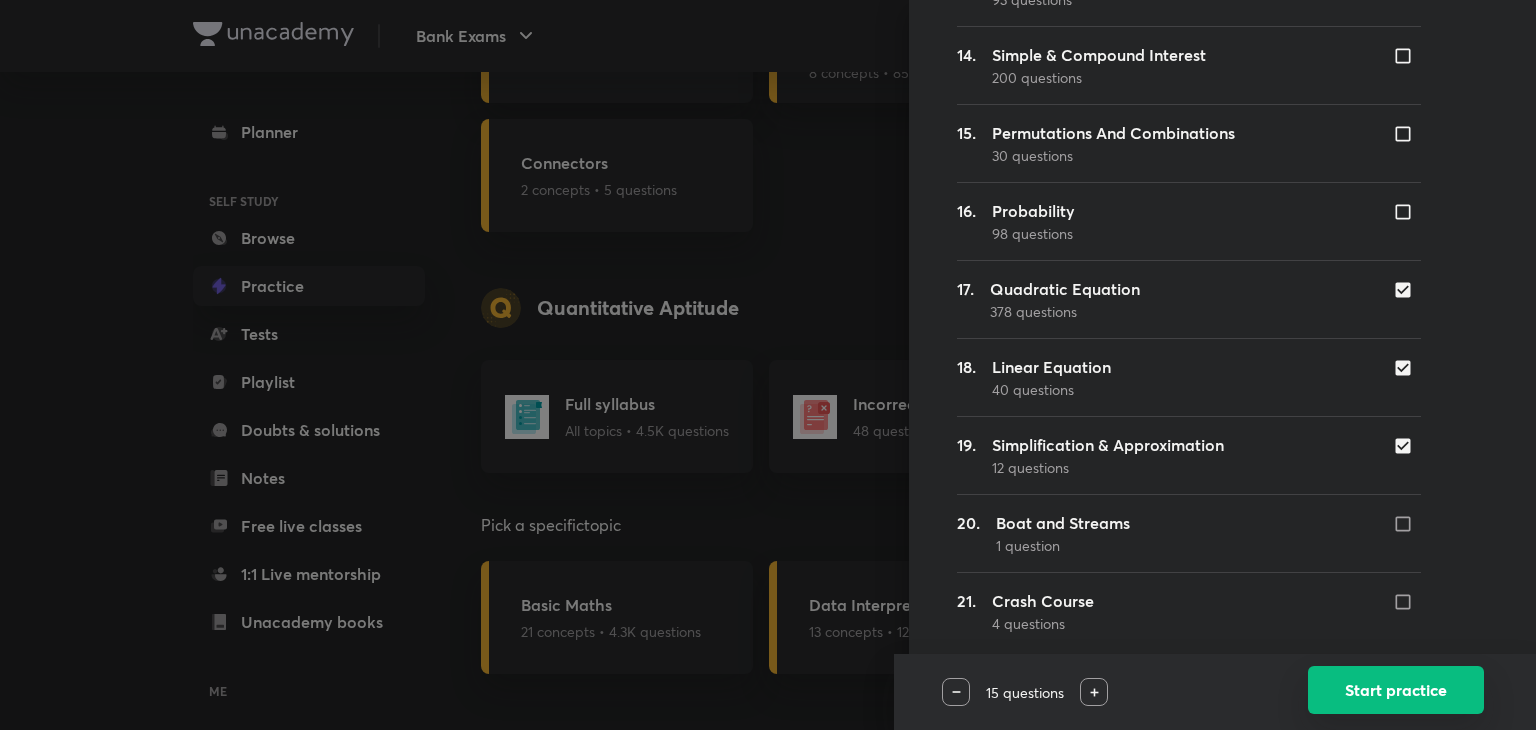 click on "Start practice" at bounding box center [1396, 690] 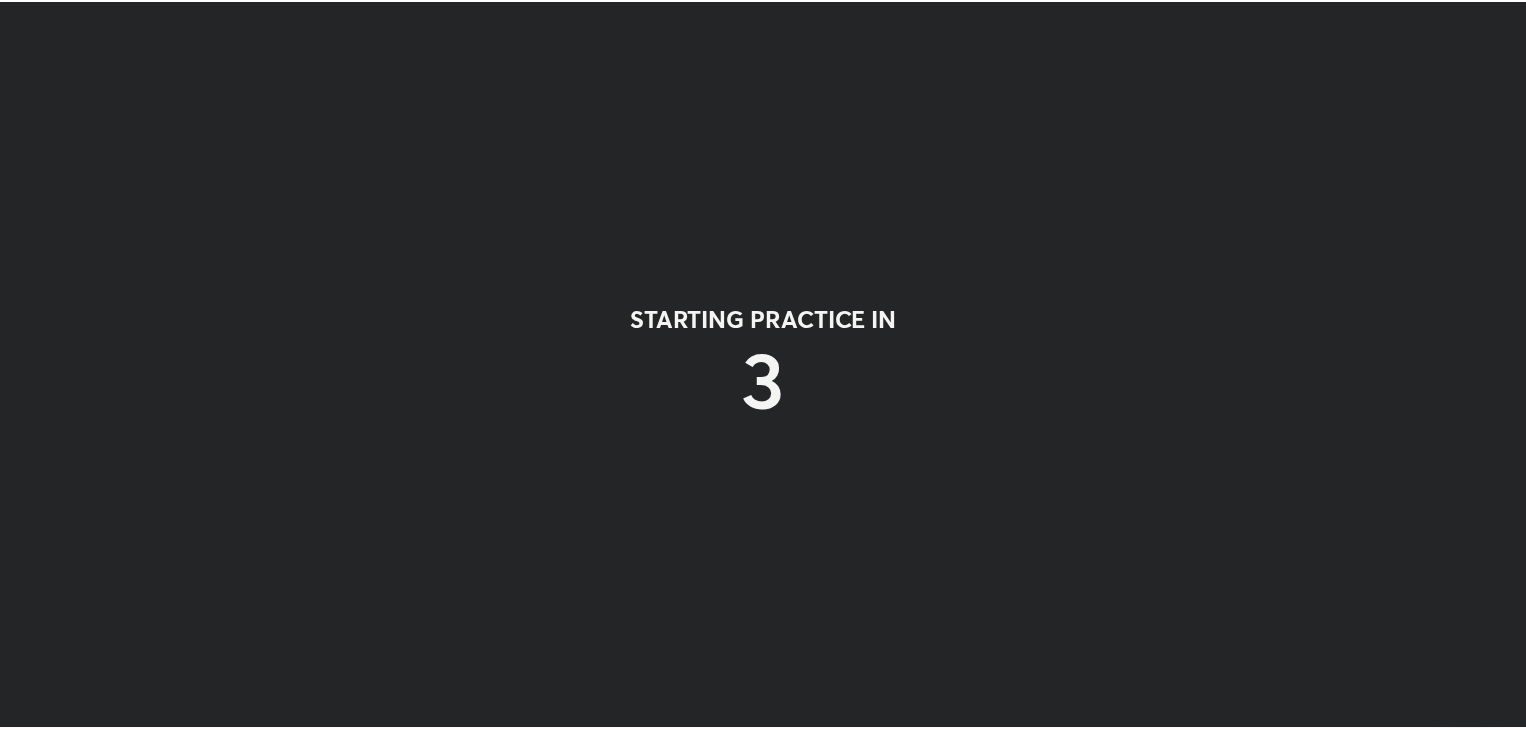 scroll, scrollTop: 0, scrollLeft: 0, axis: both 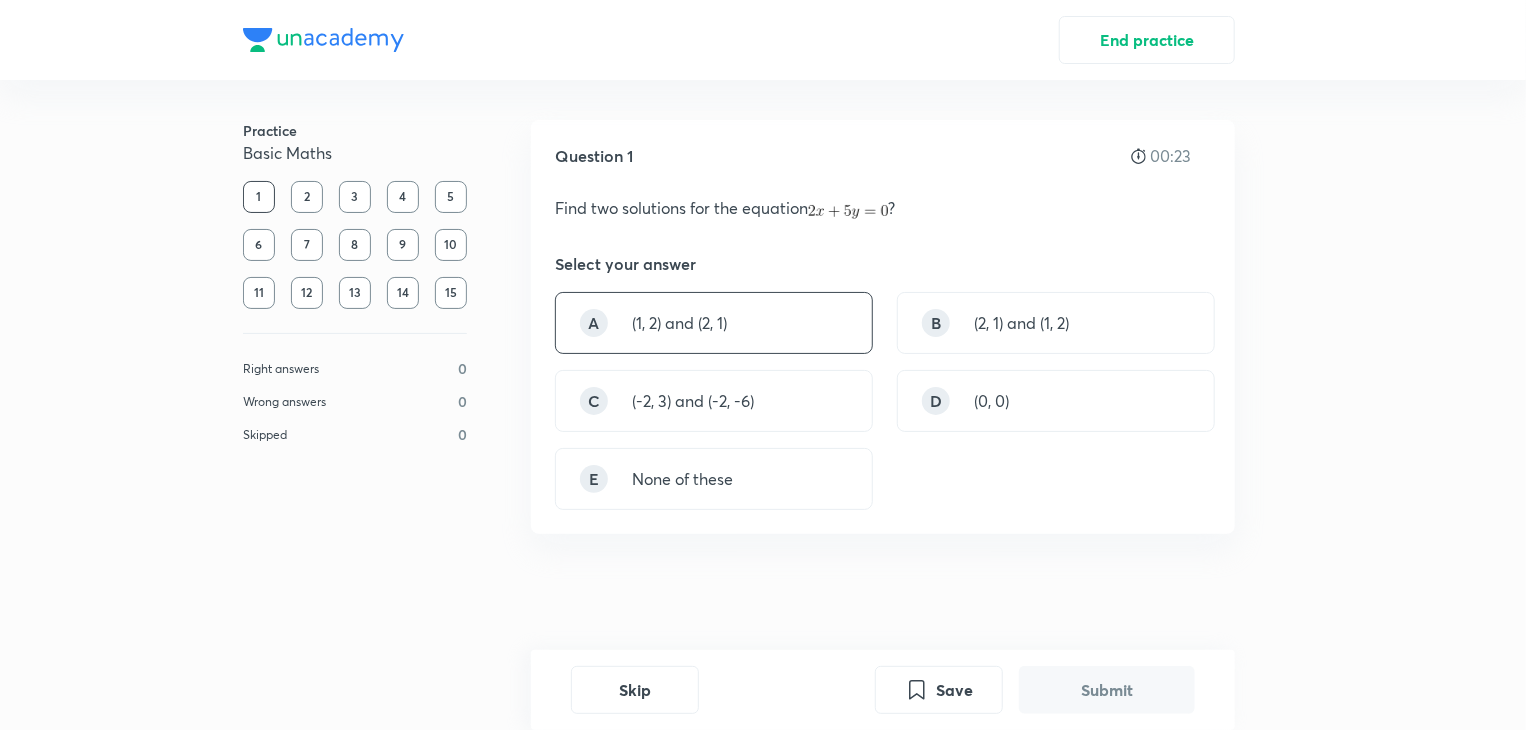 click on "A (1, 2) and (2, 1)" at bounding box center (714, 323) 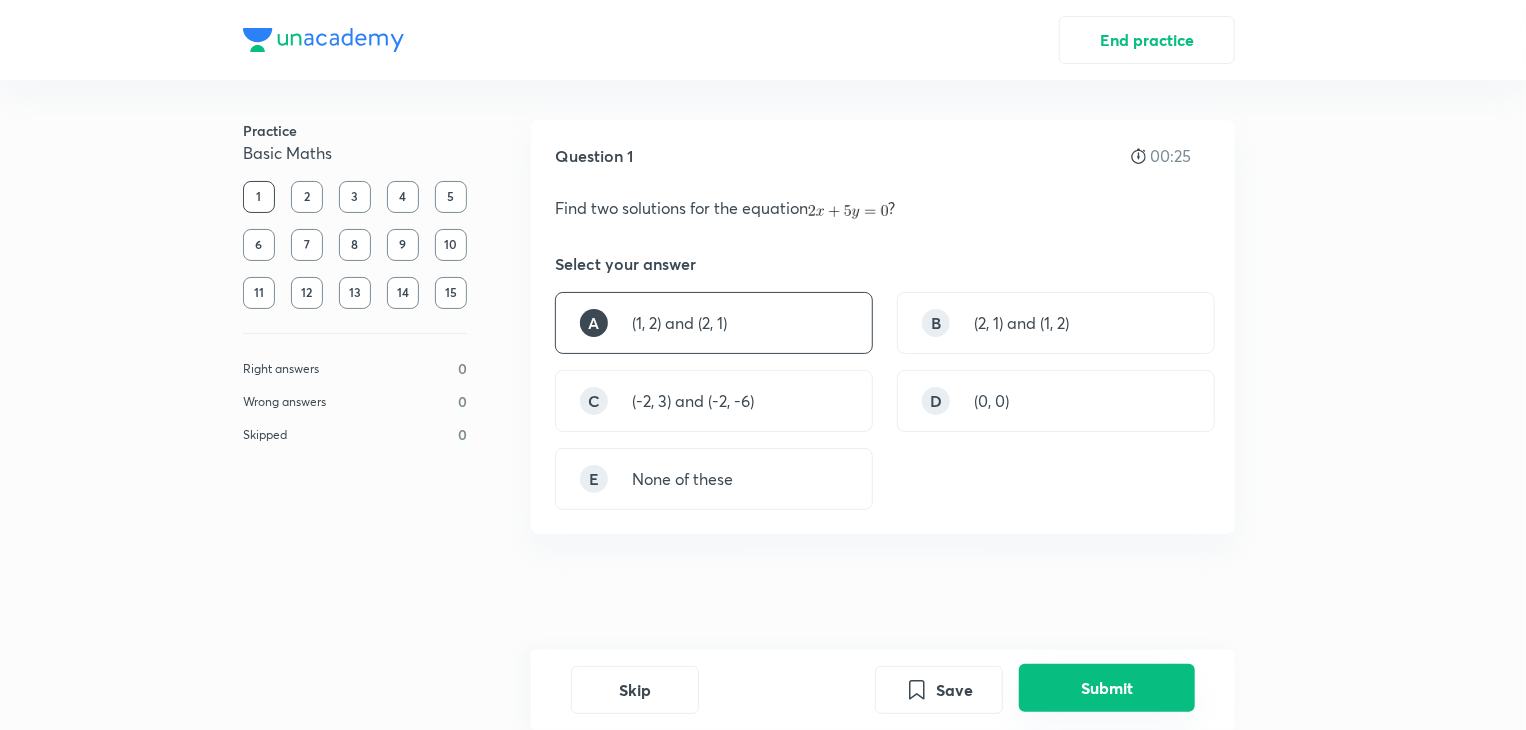 click on "Submit" at bounding box center (1107, 688) 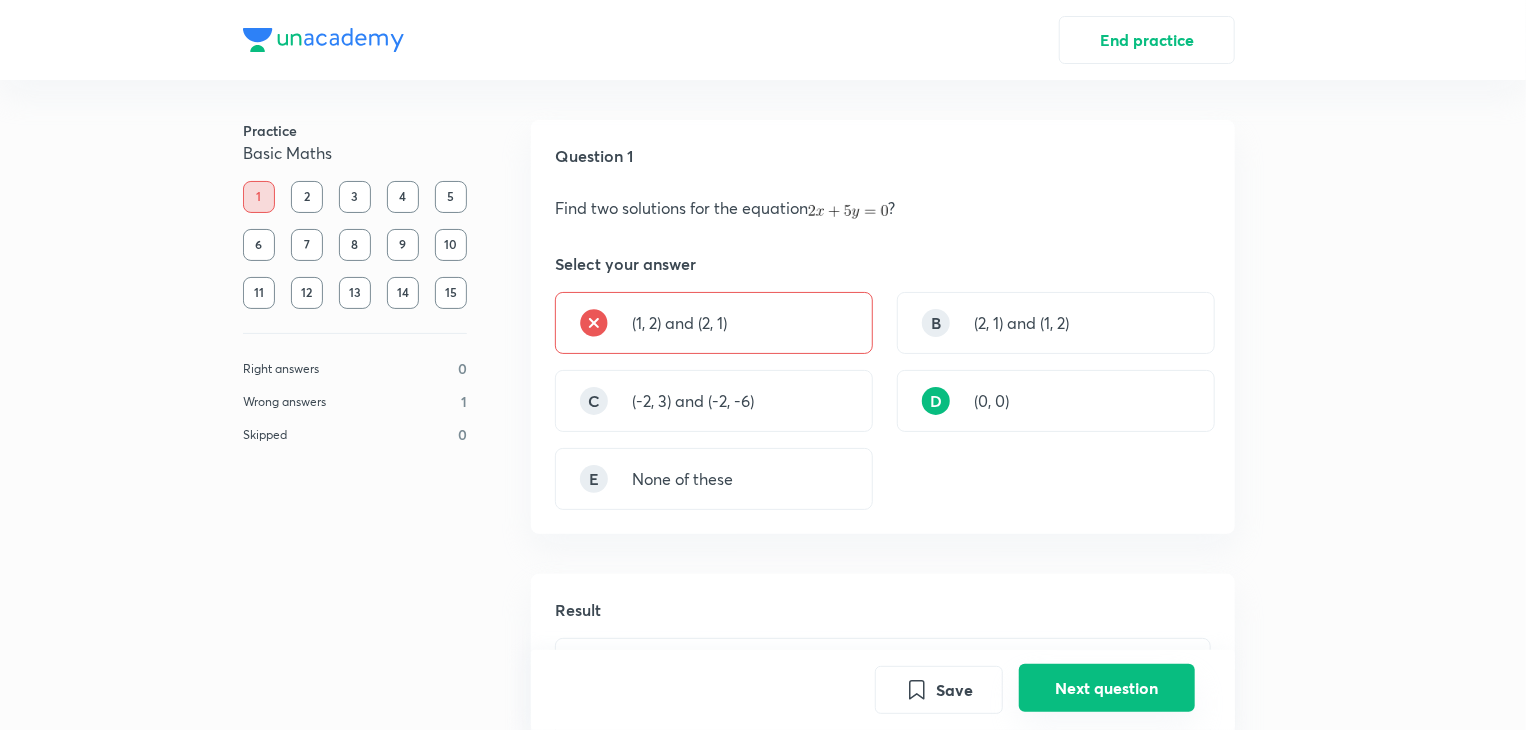 scroll, scrollTop: 572, scrollLeft: 0, axis: vertical 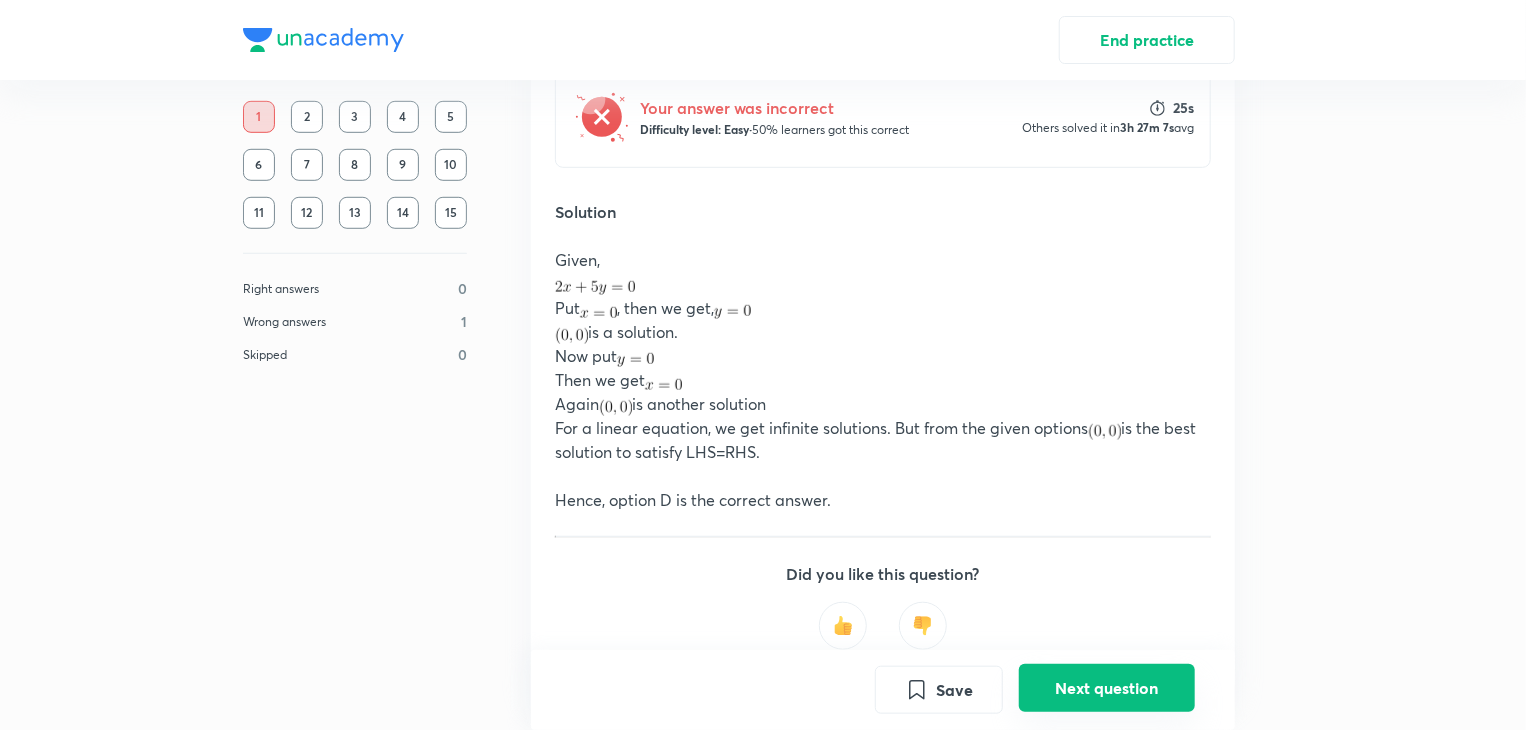 click on "Next question" at bounding box center [1107, 688] 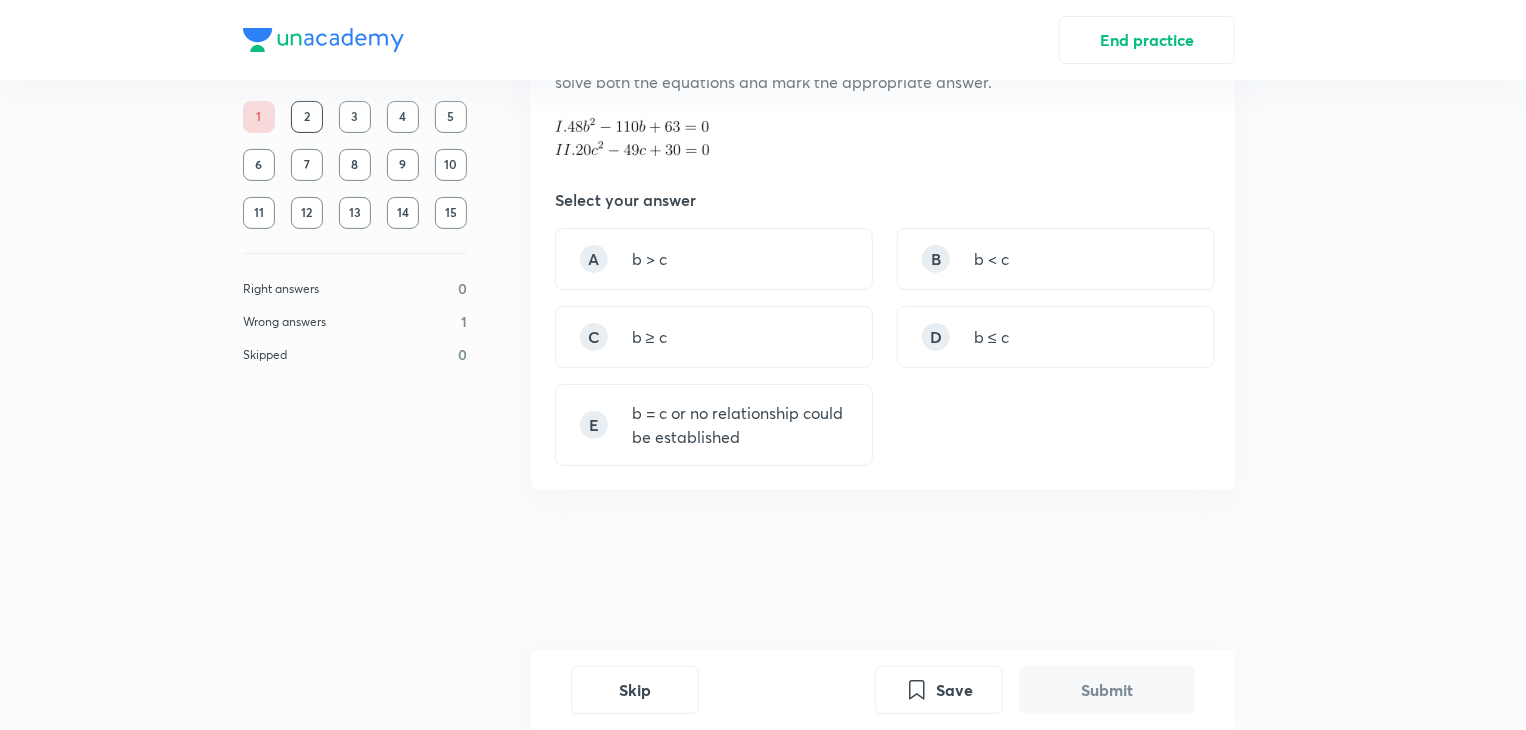 scroll, scrollTop: 0, scrollLeft: 0, axis: both 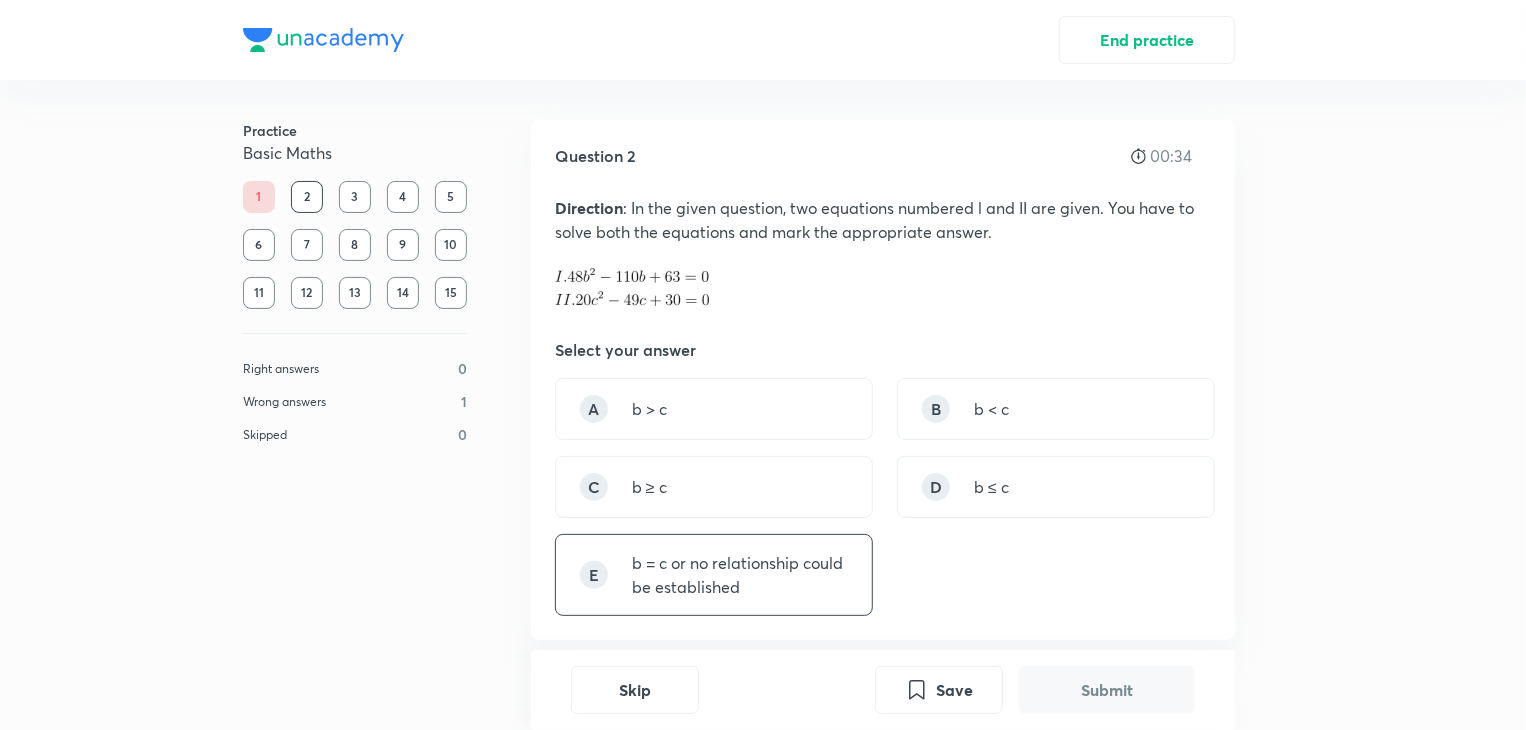 click on "b = c or no relationship could be established" at bounding box center [740, 575] 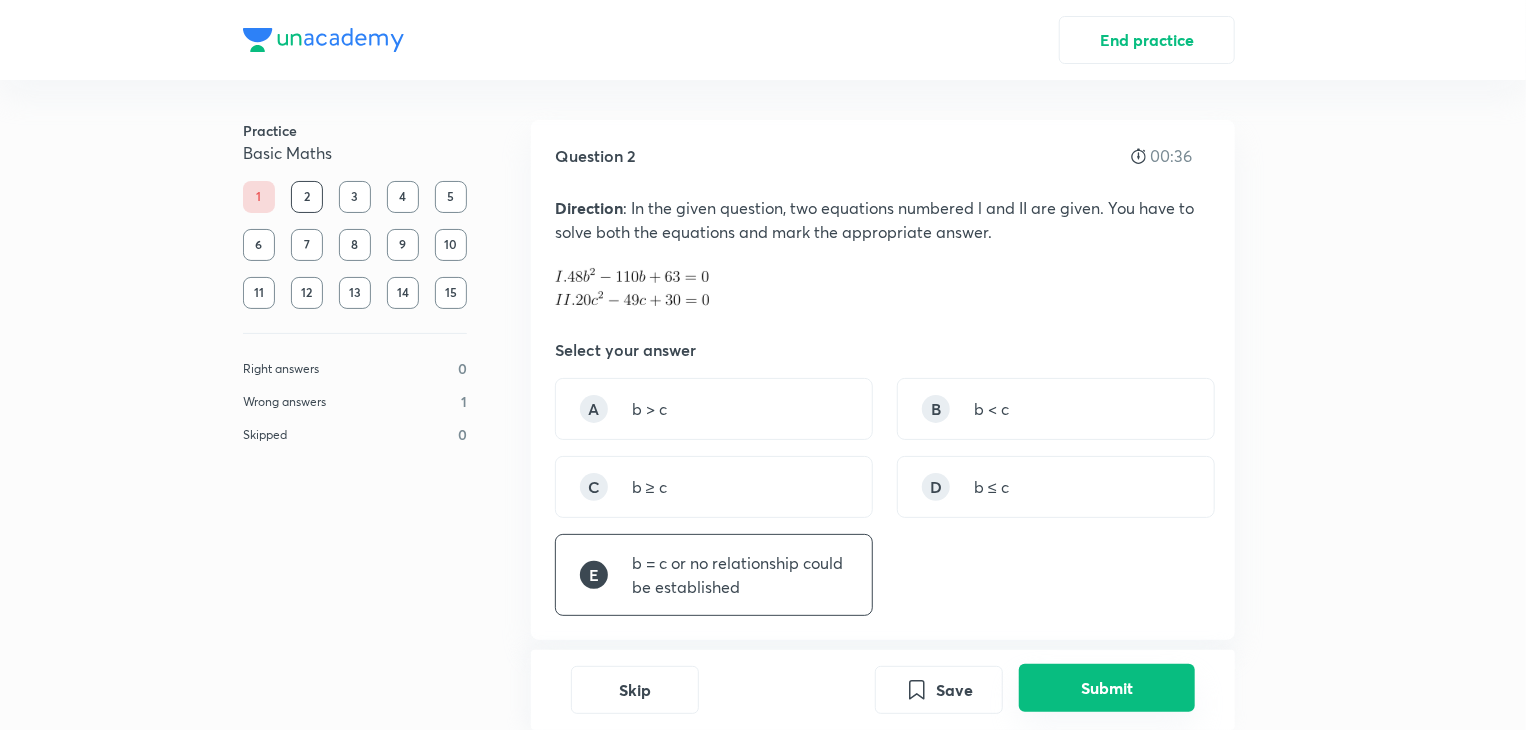 click on "Submit" at bounding box center (1107, 688) 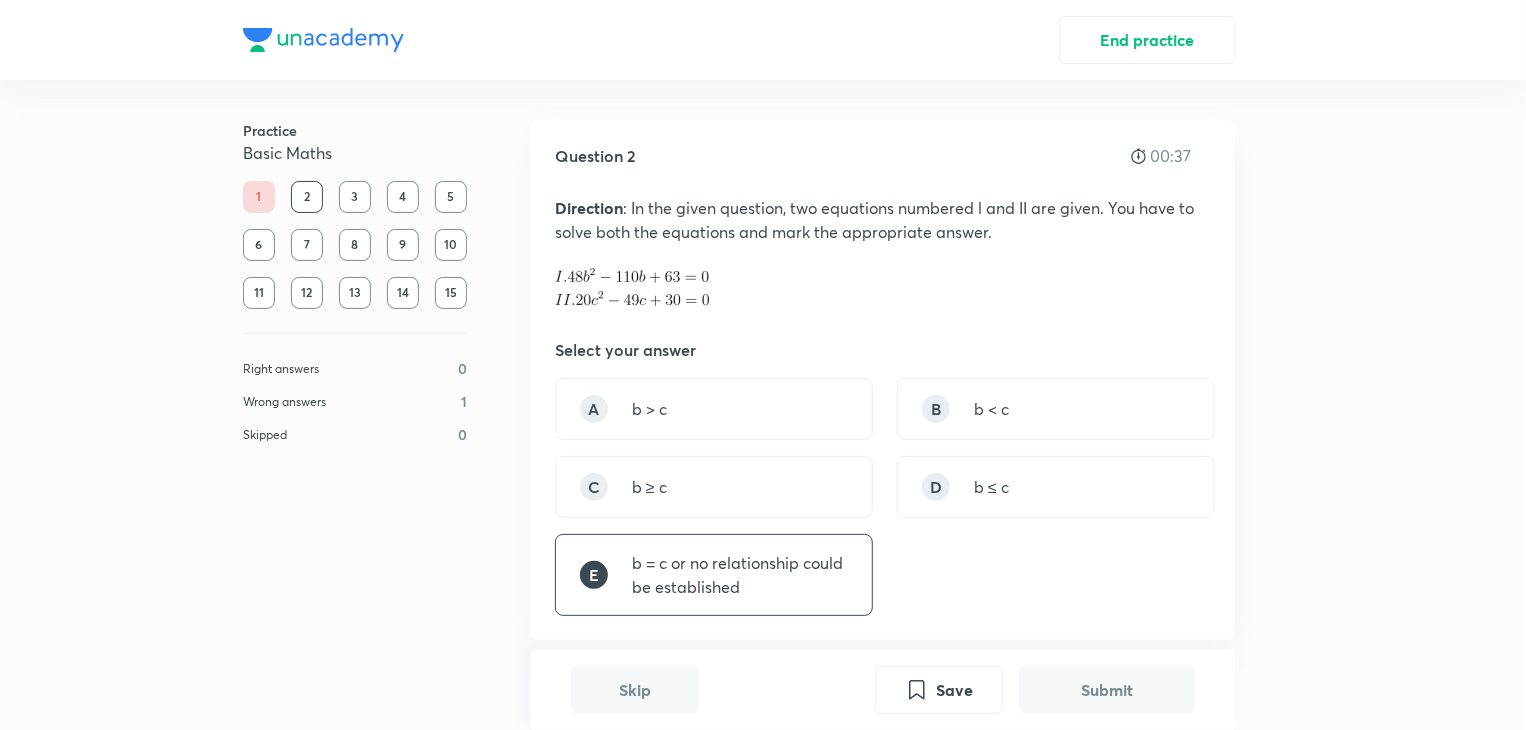 scroll, scrollTop: 679, scrollLeft: 0, axis: vertical 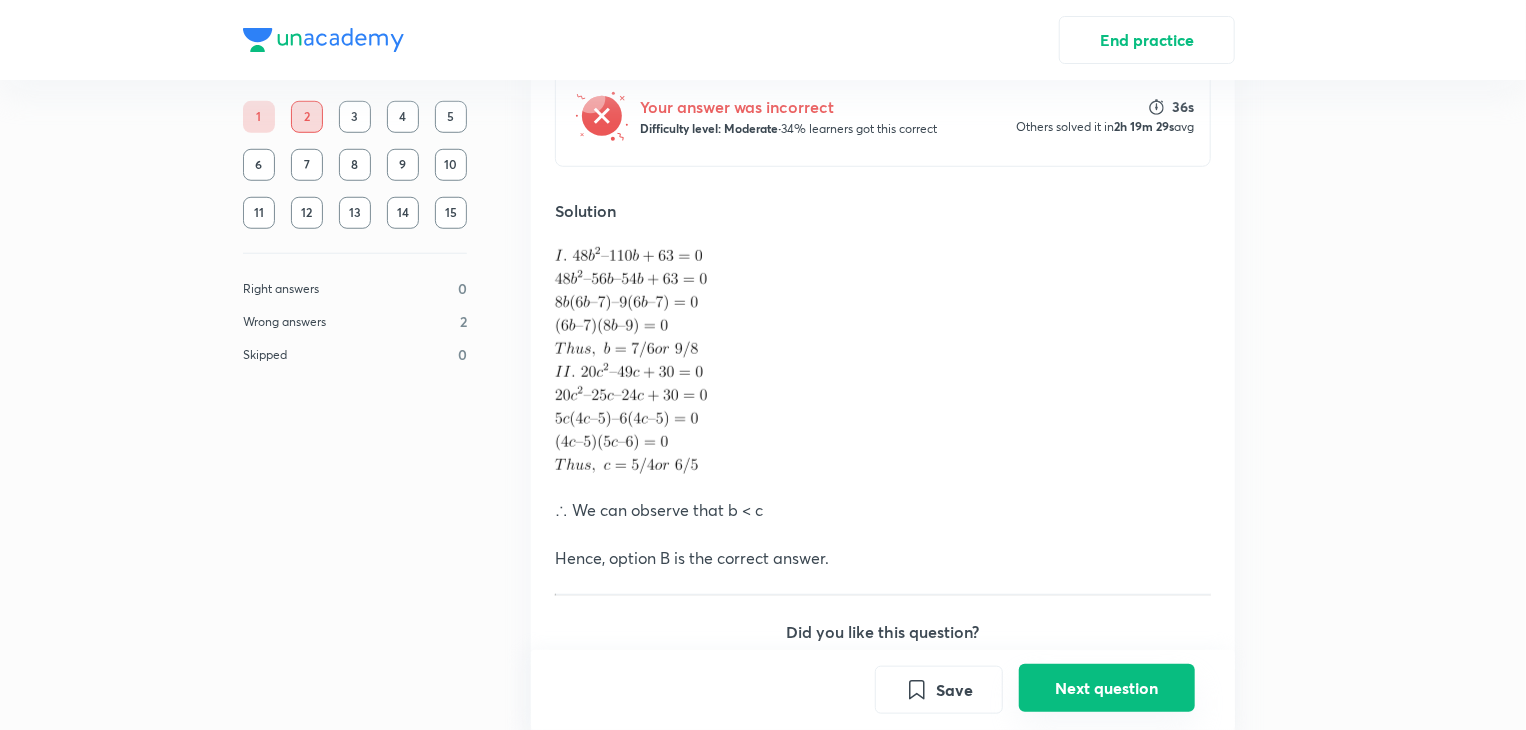 click on "Next question" at bounding box center [1107, 688] 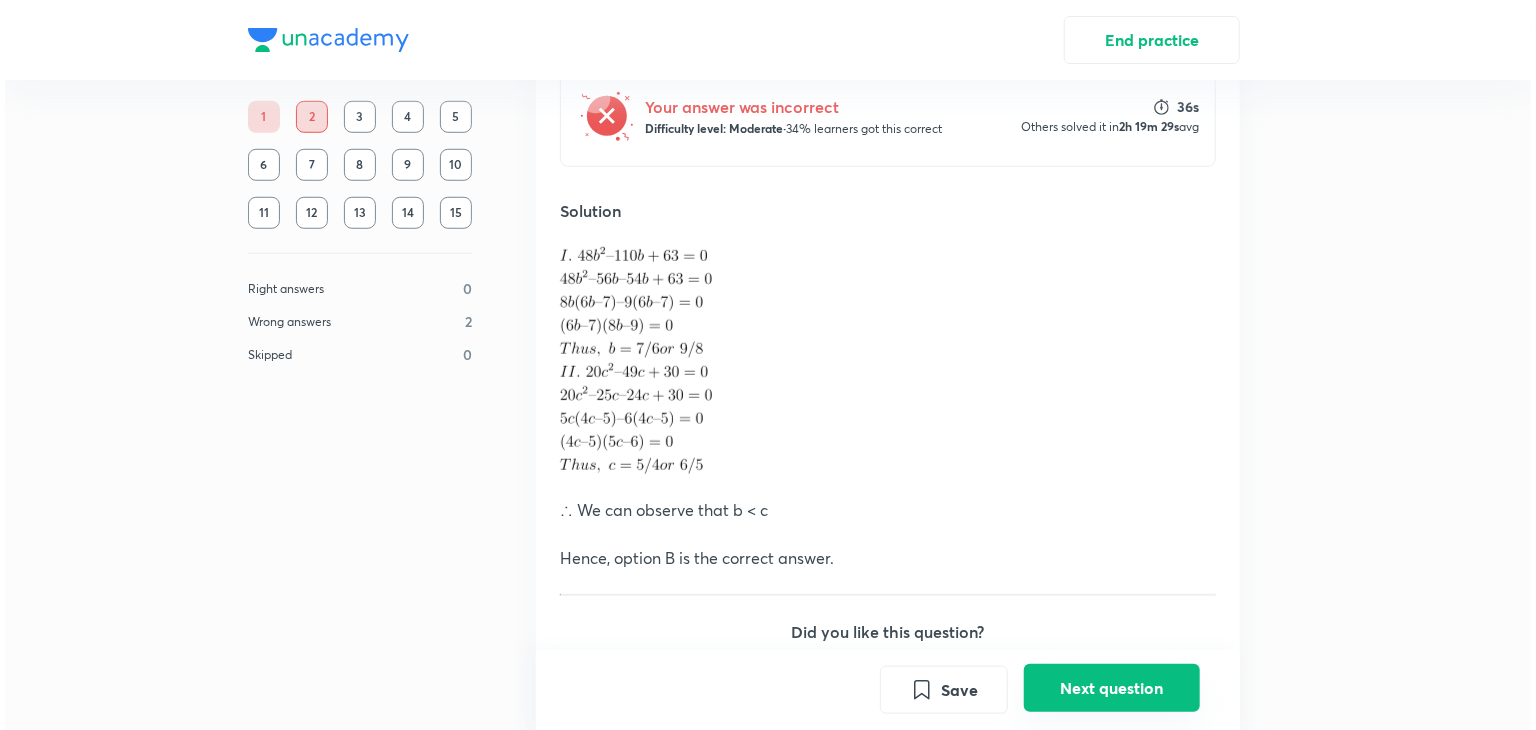 scroll, scrollTop: 0, scrollLeft: 0, axis: both 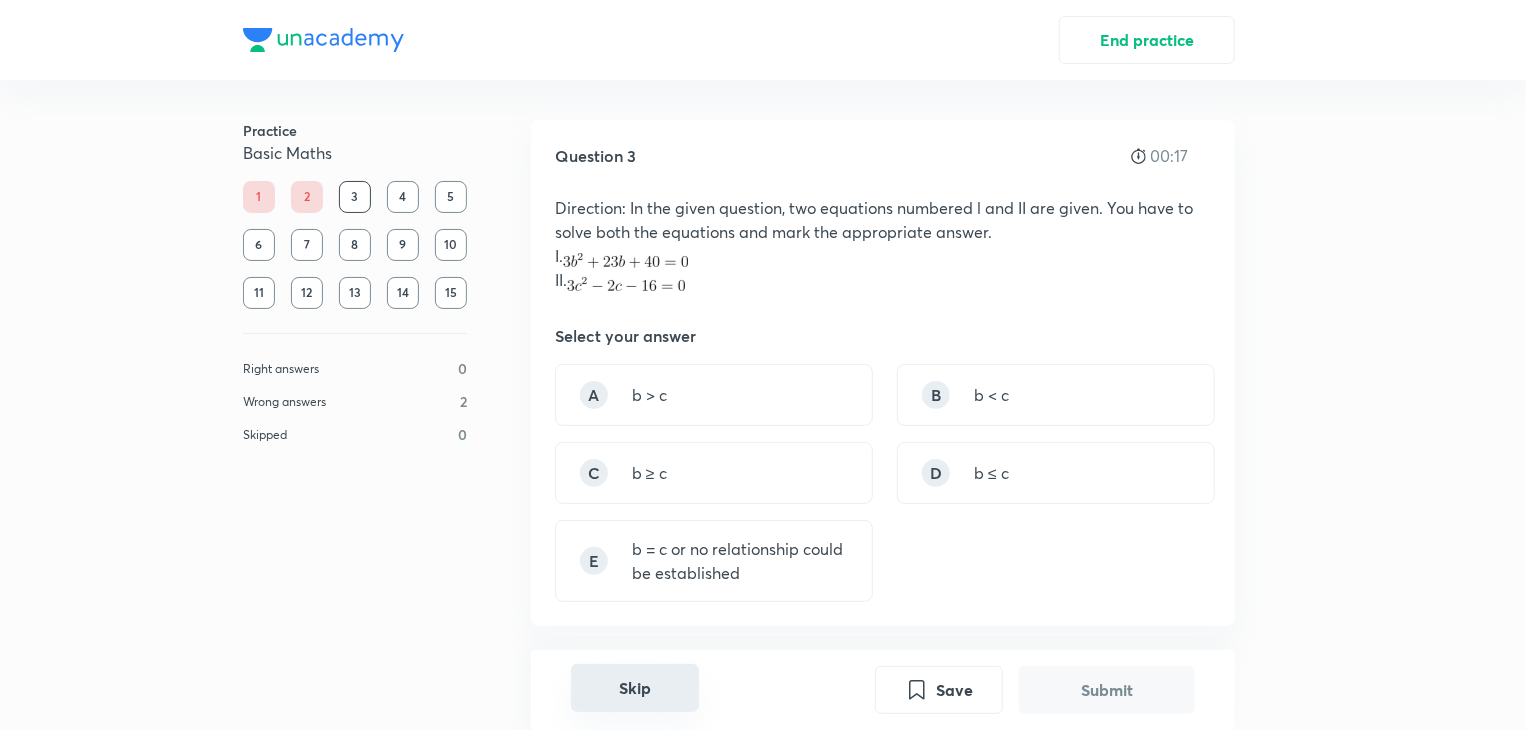 click on "Skip" at bounding box center [635, 688] 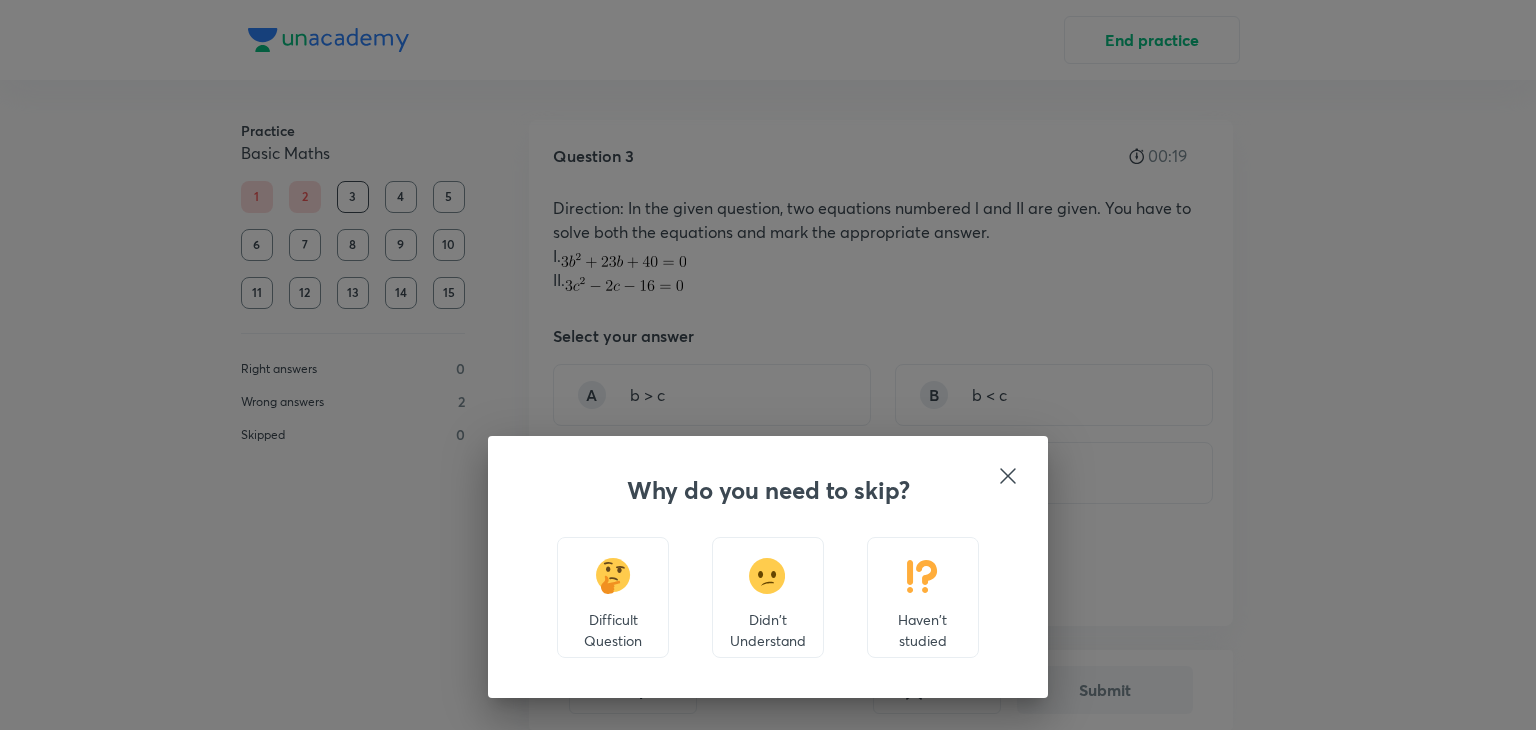 click on "Didn't Understand" at bounding box center (768, 597) 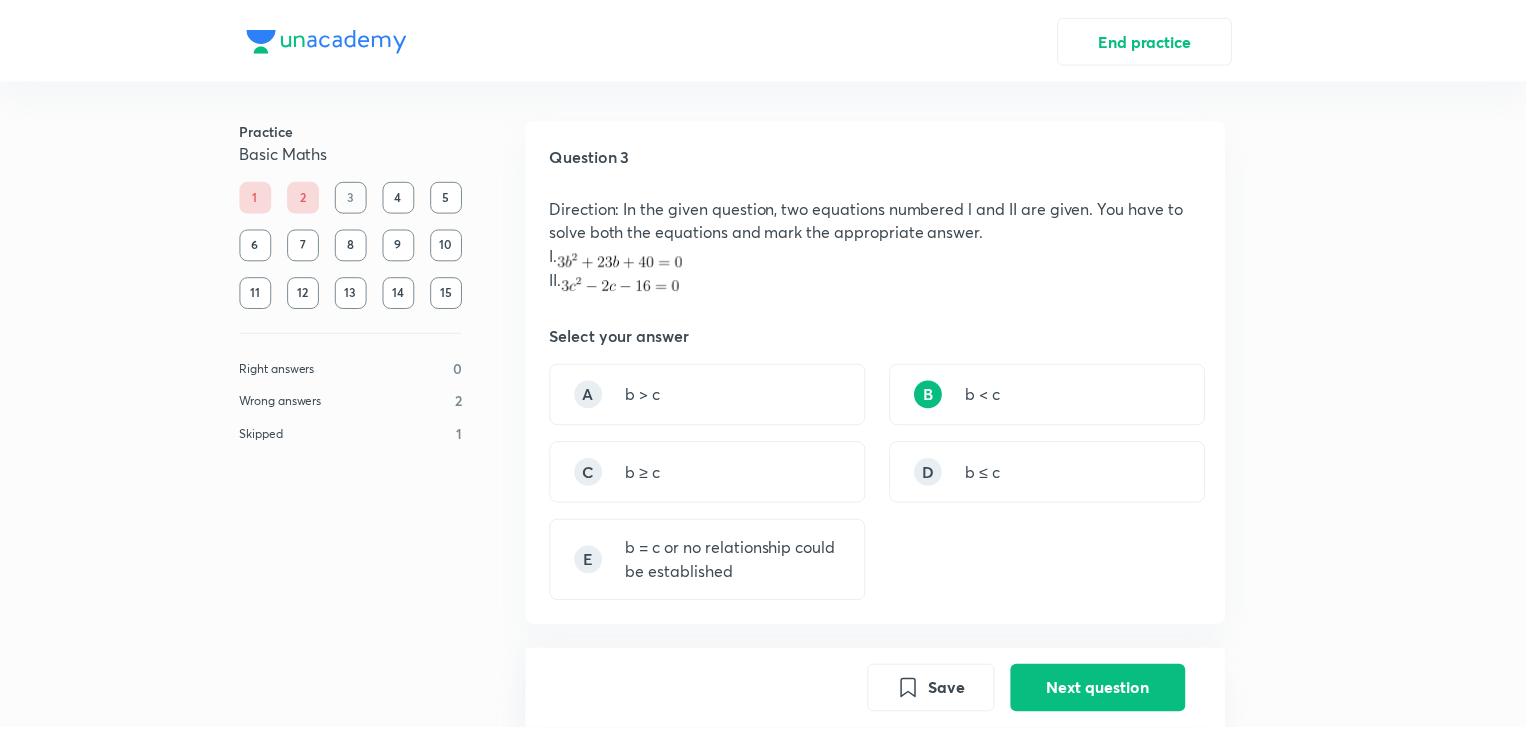 scroll, scrollTop: 664, scrollLeft: 0, axis: vertical 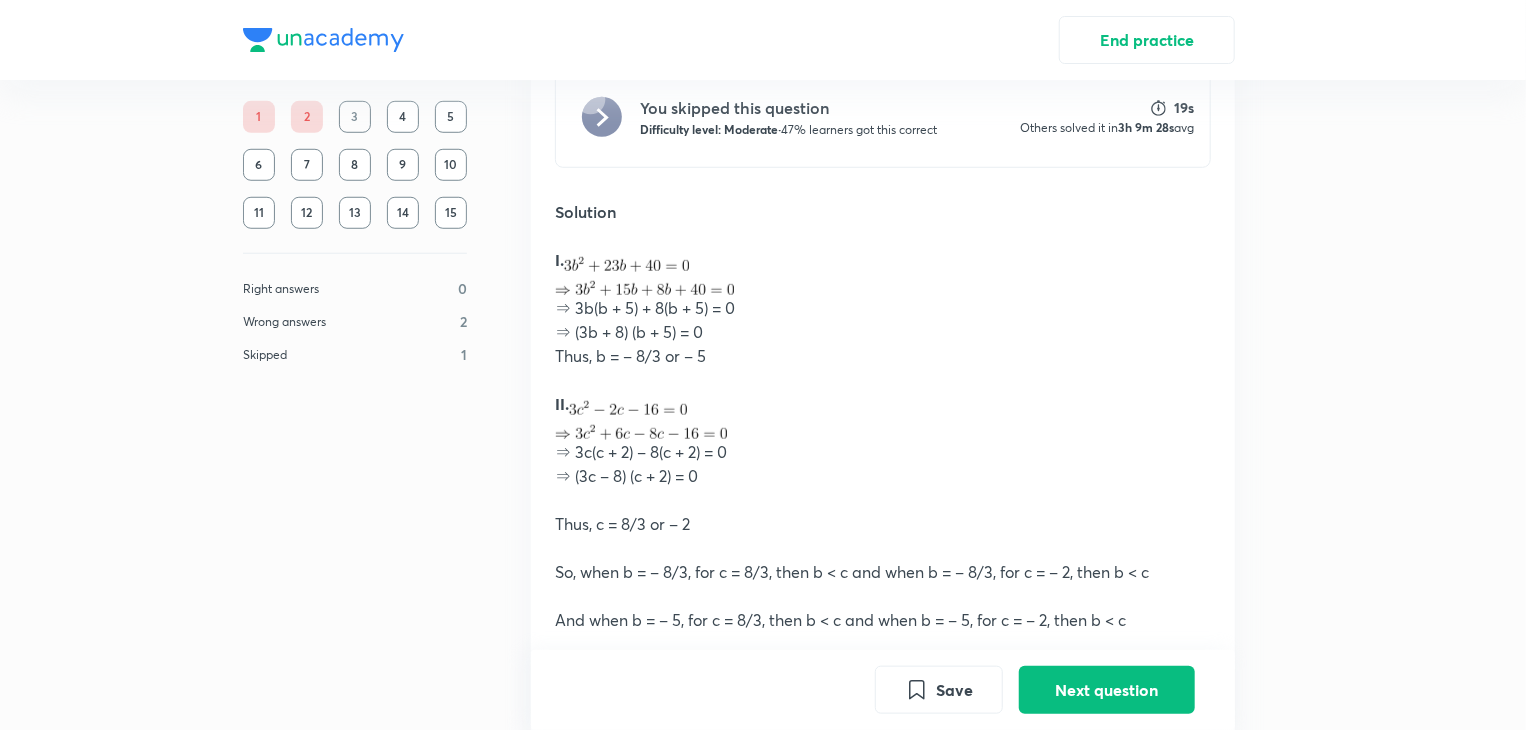 click on "Save Next question" at bounding box center (883, 690) 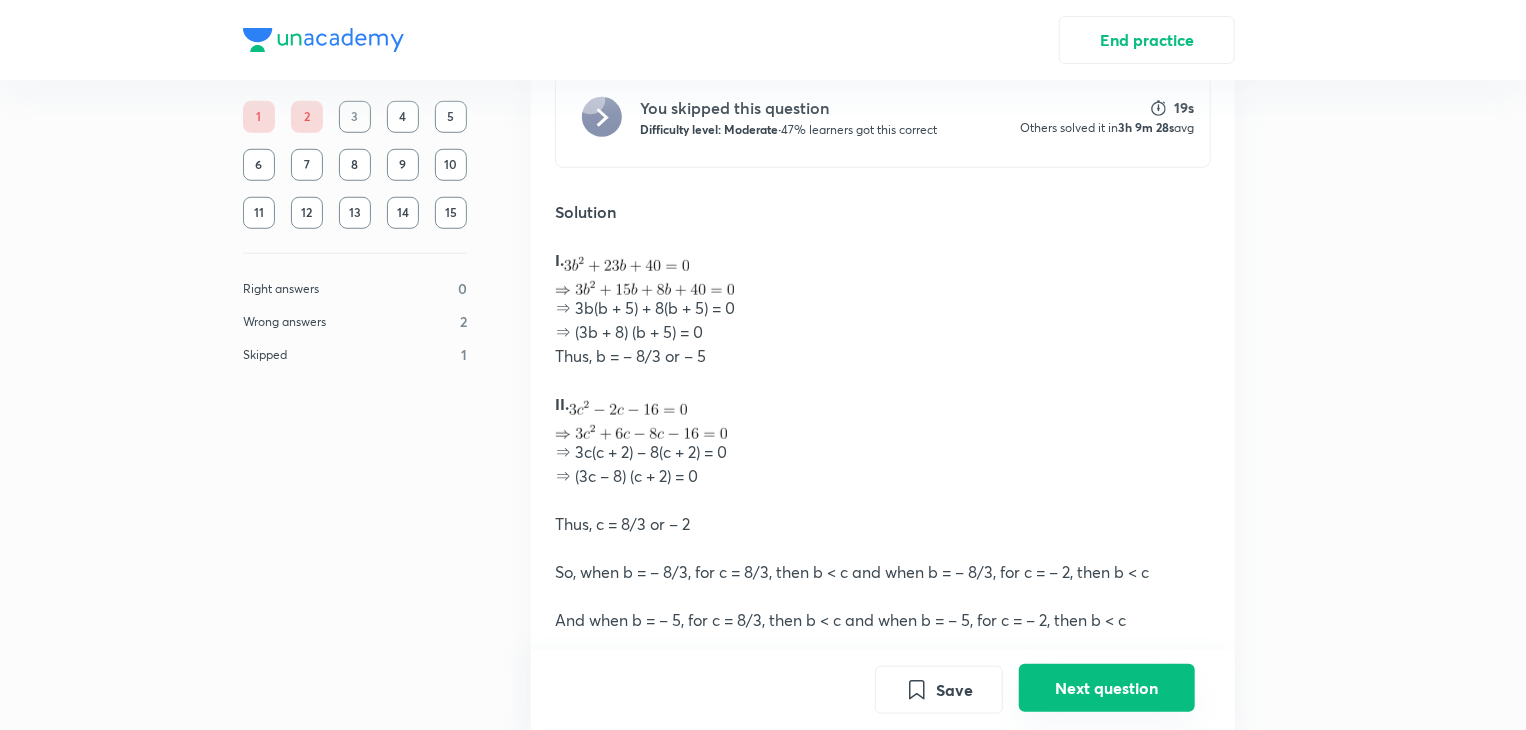 click on "Next question" at bounding box center [1107, 688] 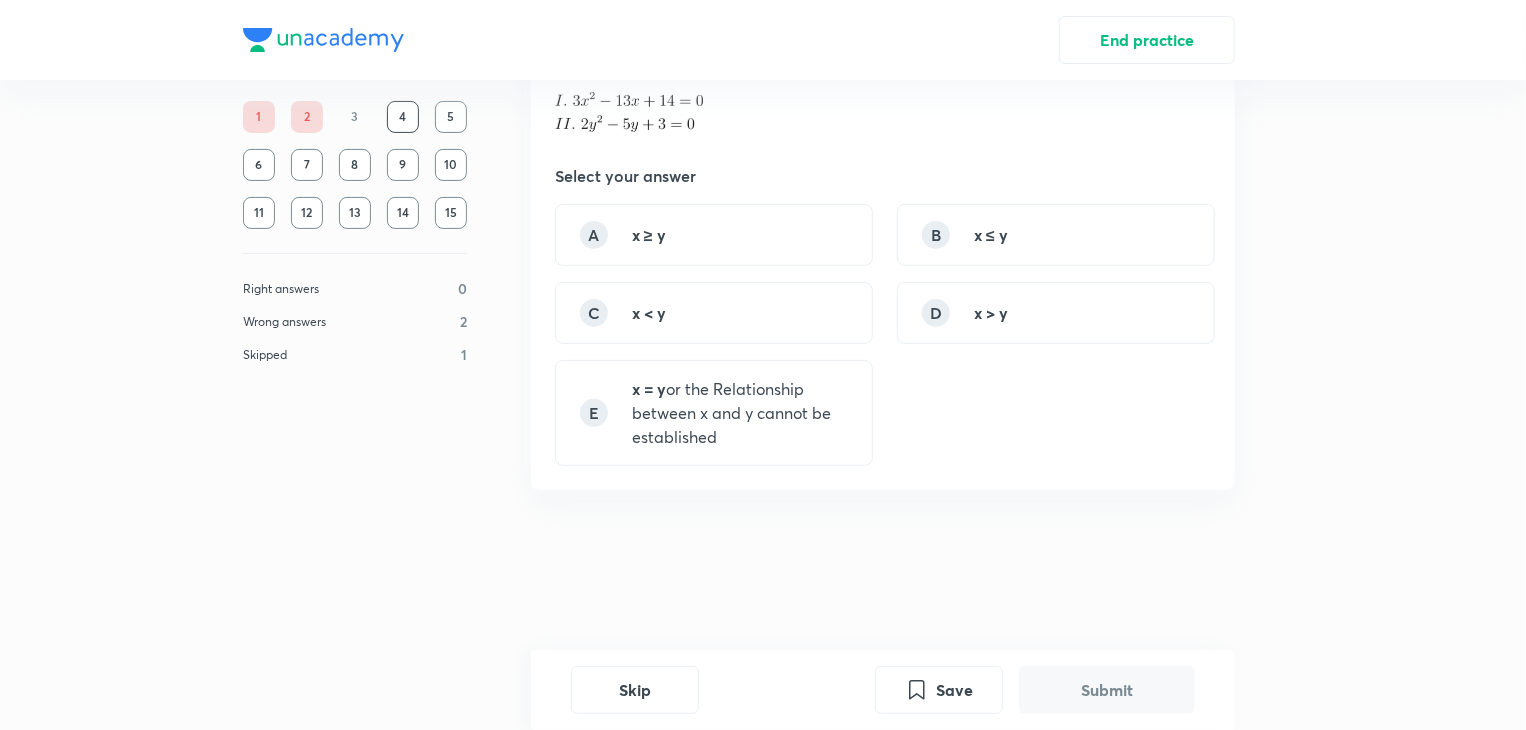 scroll, scrollTop: 0, scrollLeft: 0, axis: both 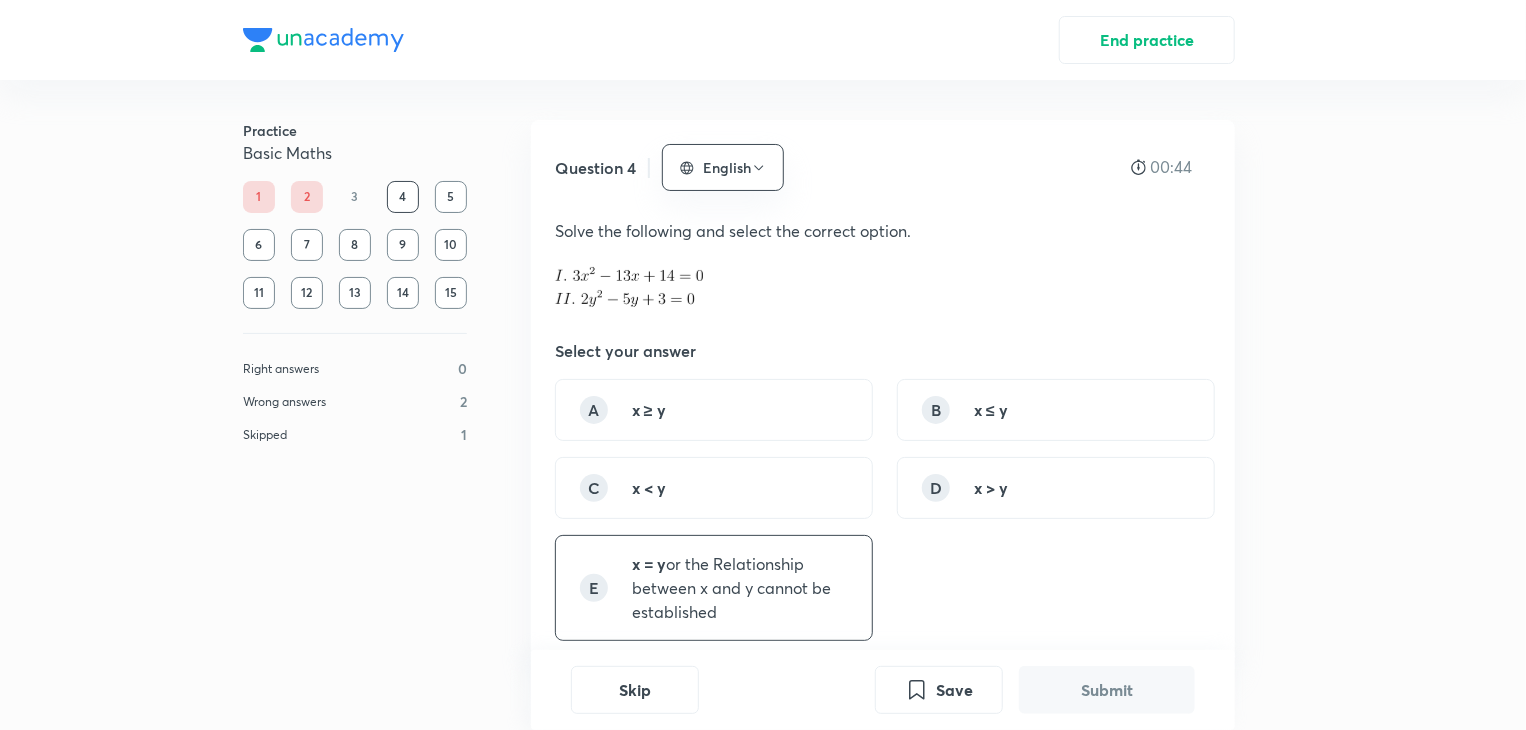 click on "x = y  or the Relationship between x and y cannot be established" at bounding box center (740, 588) 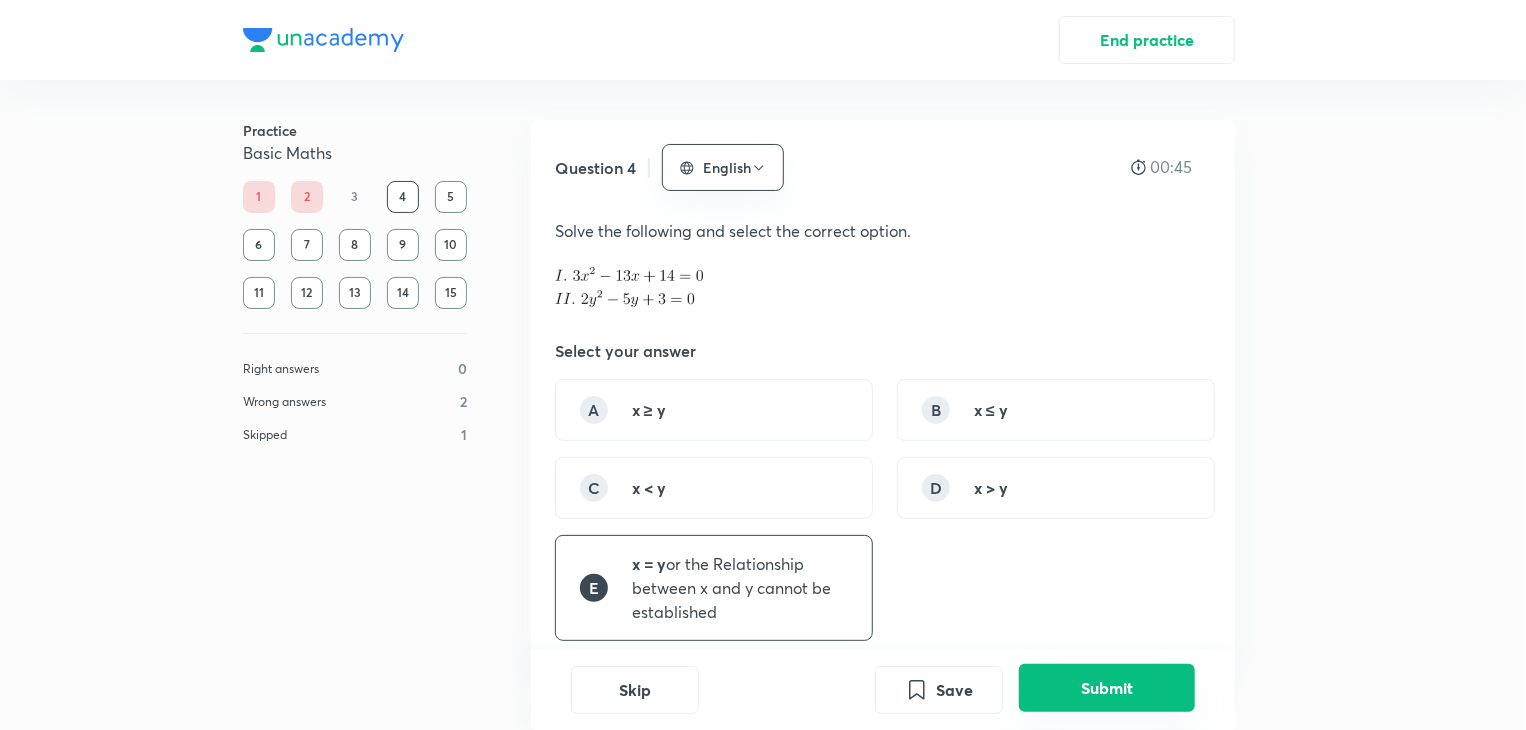 click on "Submit" at bounding box center (1107, 688) 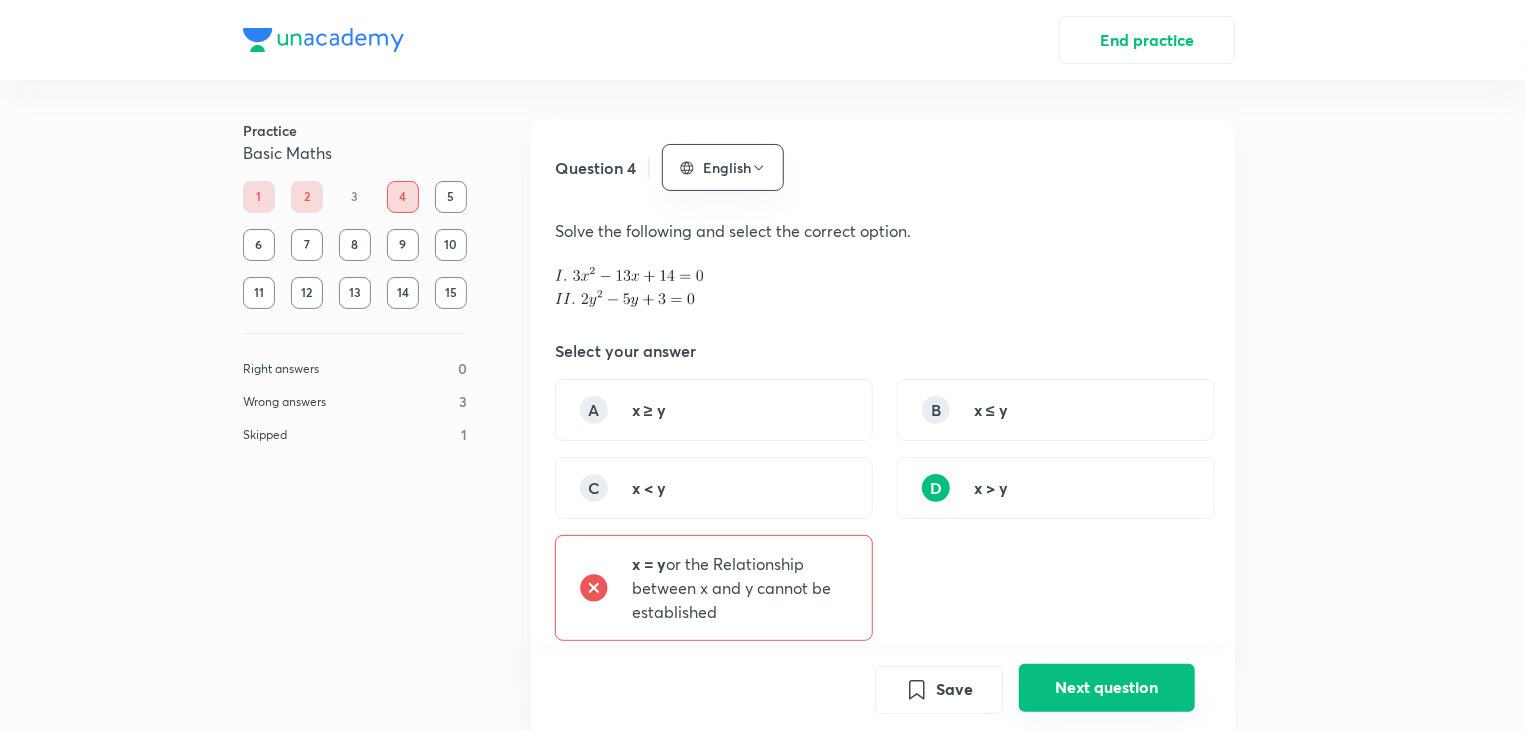 scroll, scrollTop: 703, scrollLeft: 0, axis: vertical 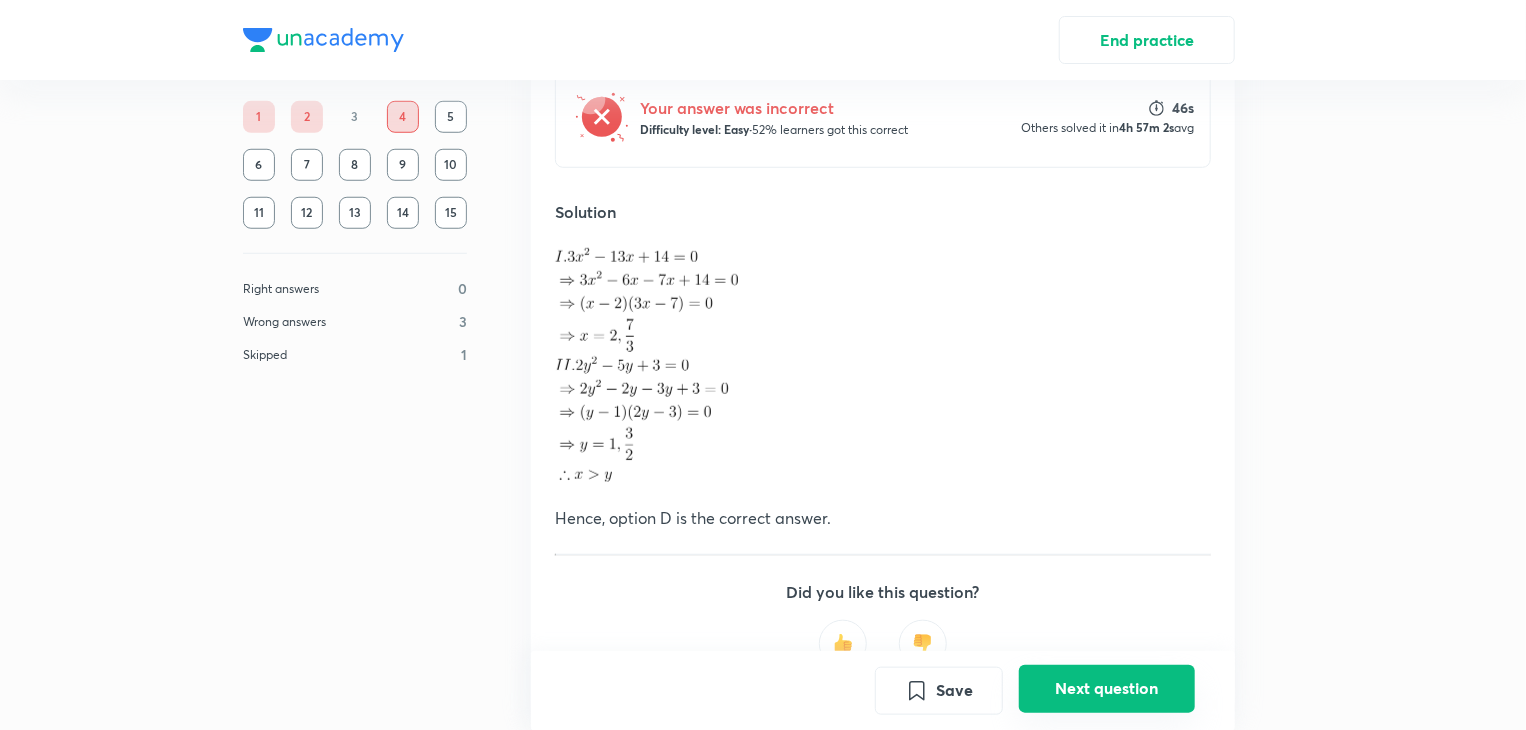 click on "Next question" at bounding box center (1107, 688) 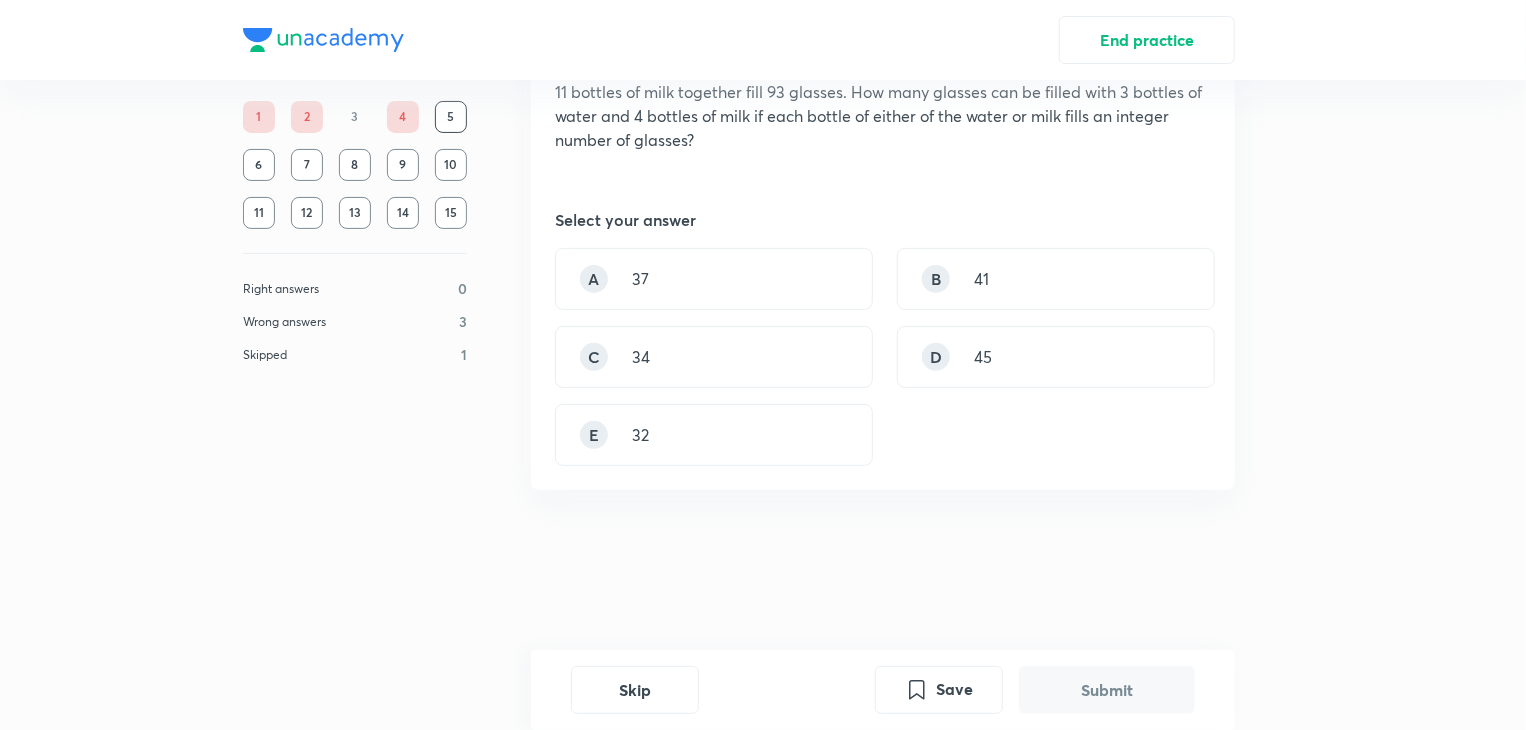 scroll, scrollTop: 0, scrollLeft: 0, axis: both 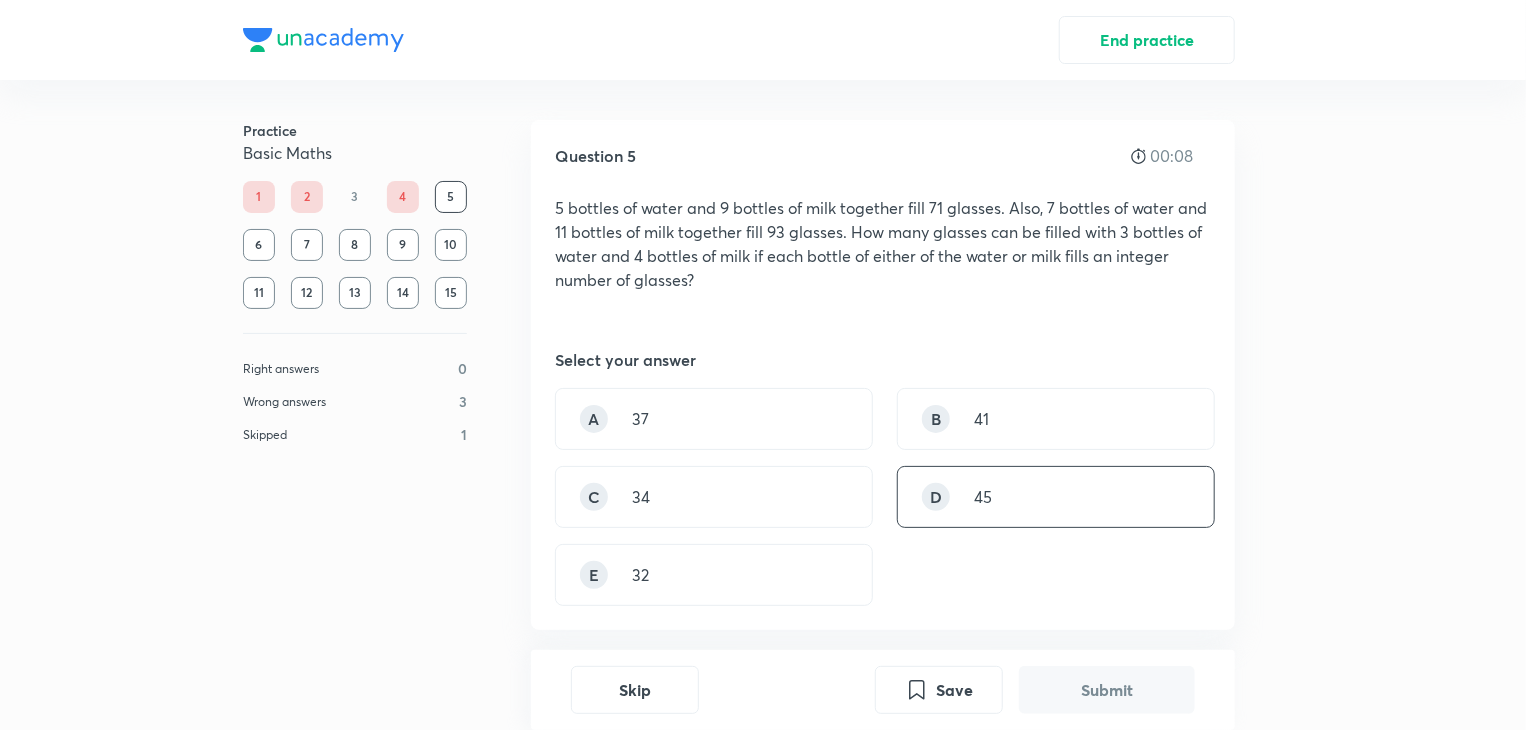 click on "45" at bounding box center [983, 497] 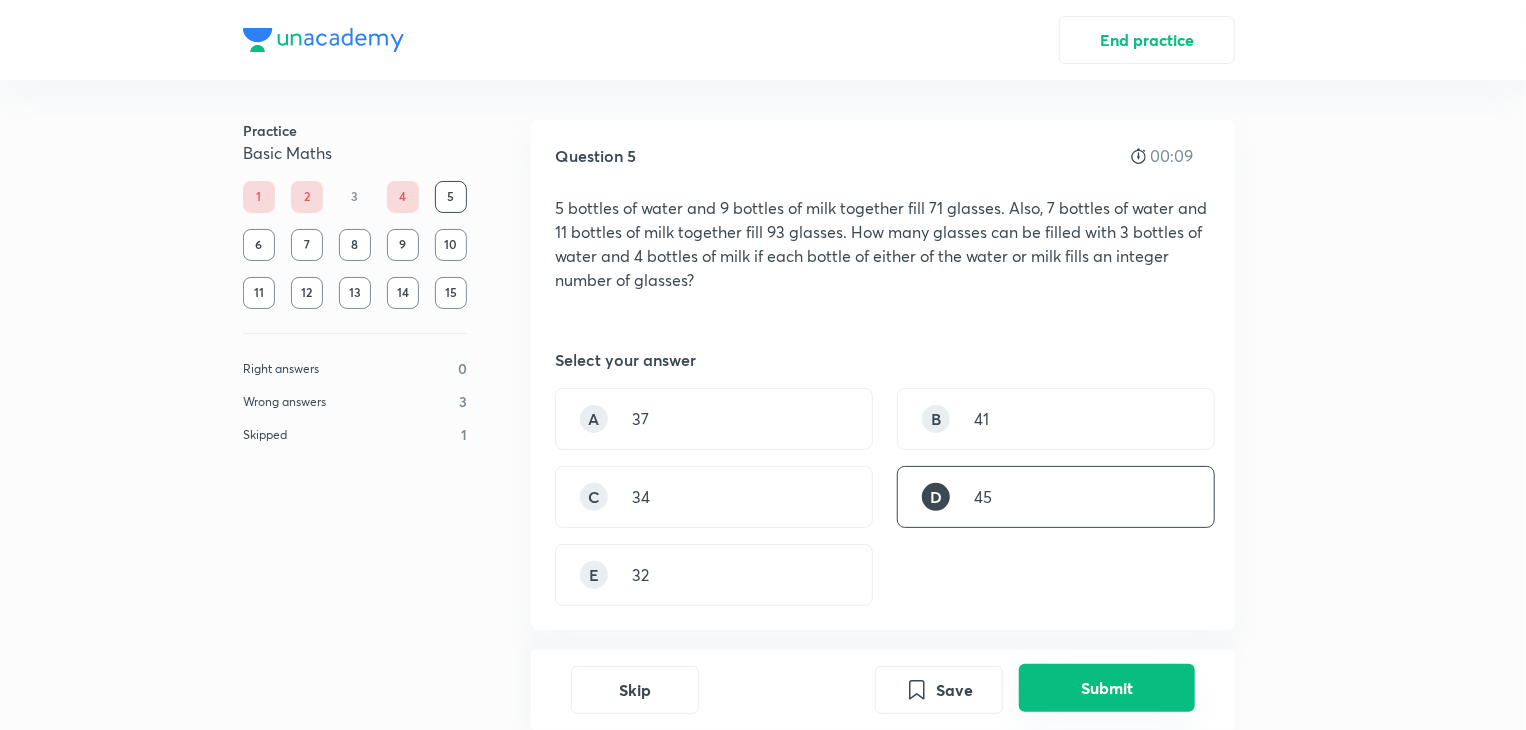 click on "Submit" at bounding box center [1107, 688] 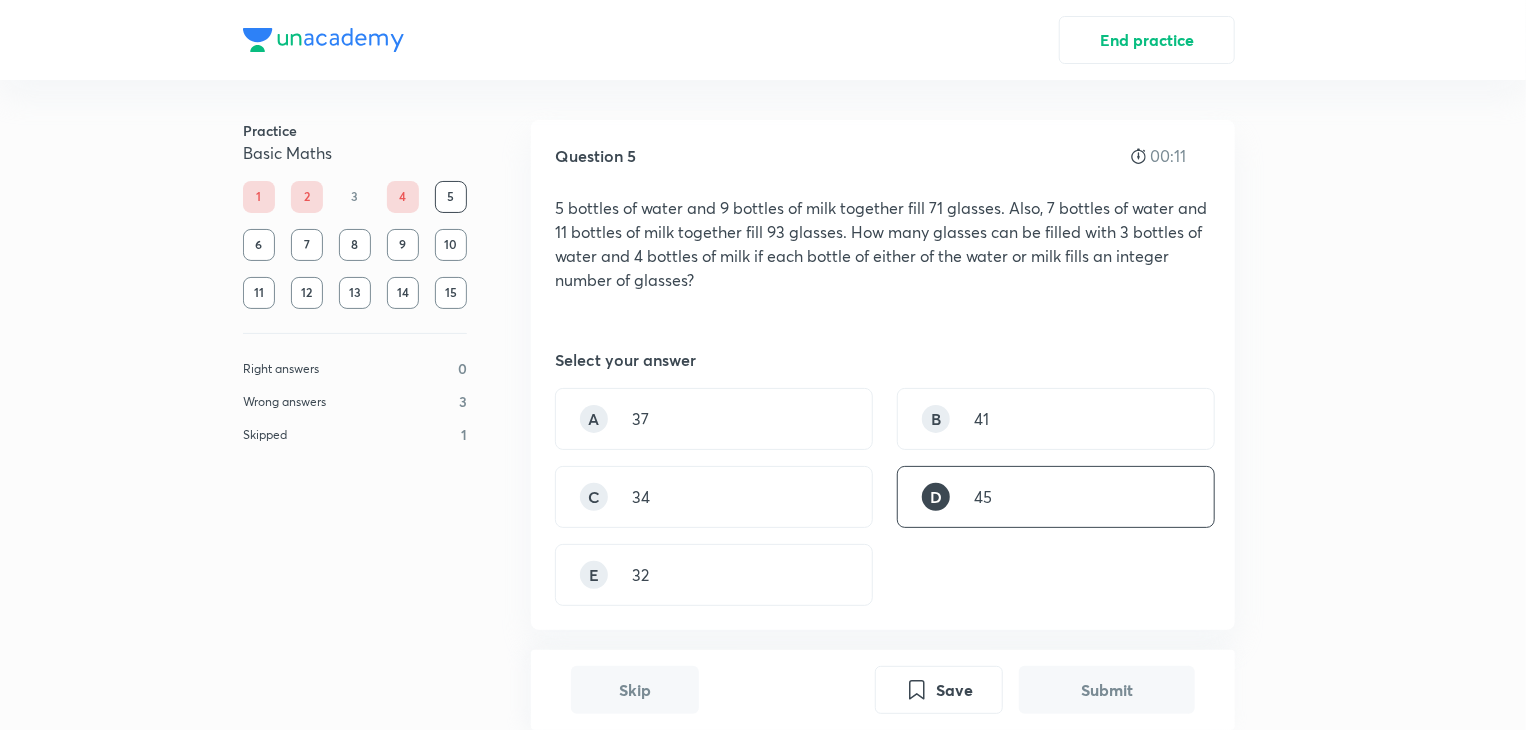 scroll, scrollTop: 650, scrollLeft: 0, axis: vertical 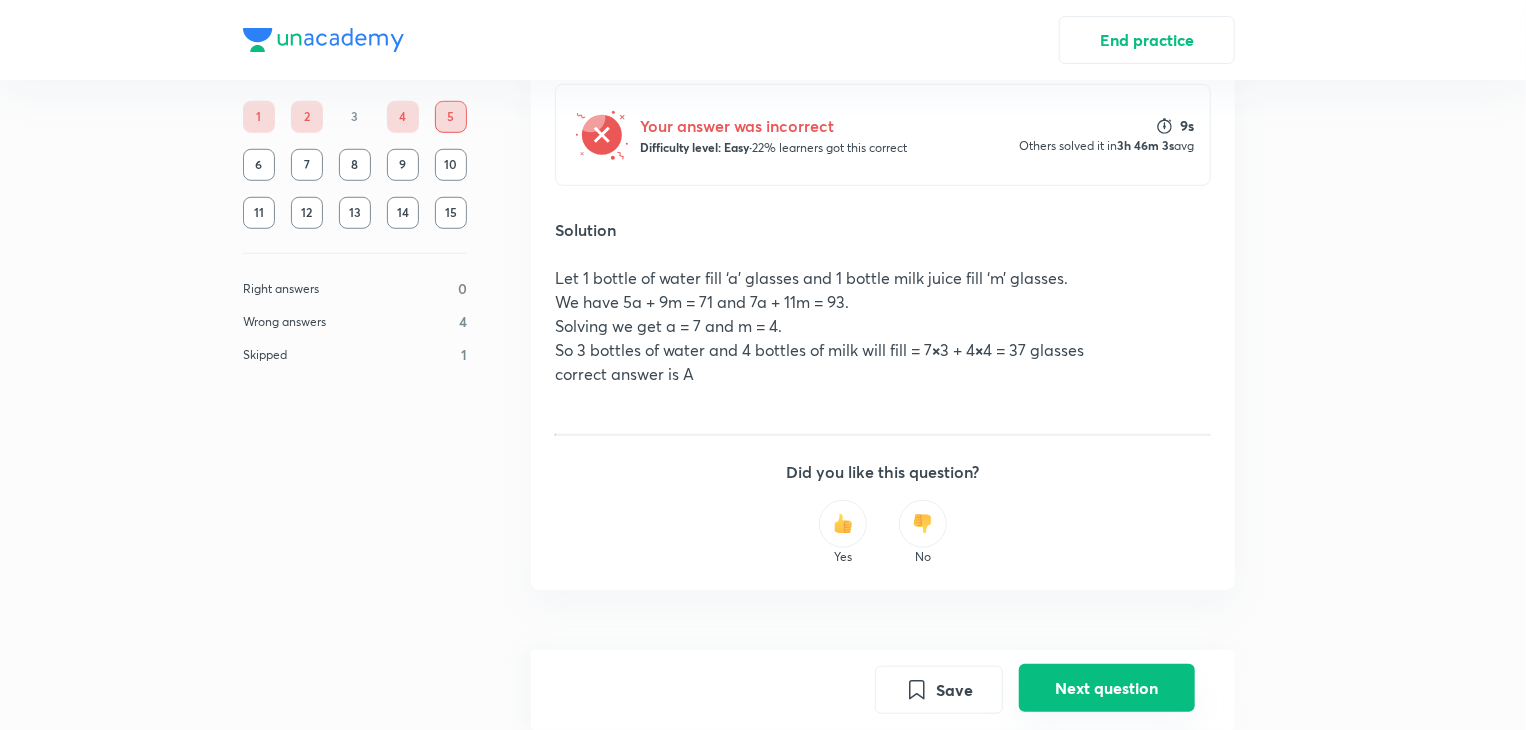 click on "Next question" at bounding box center (1107, 688) 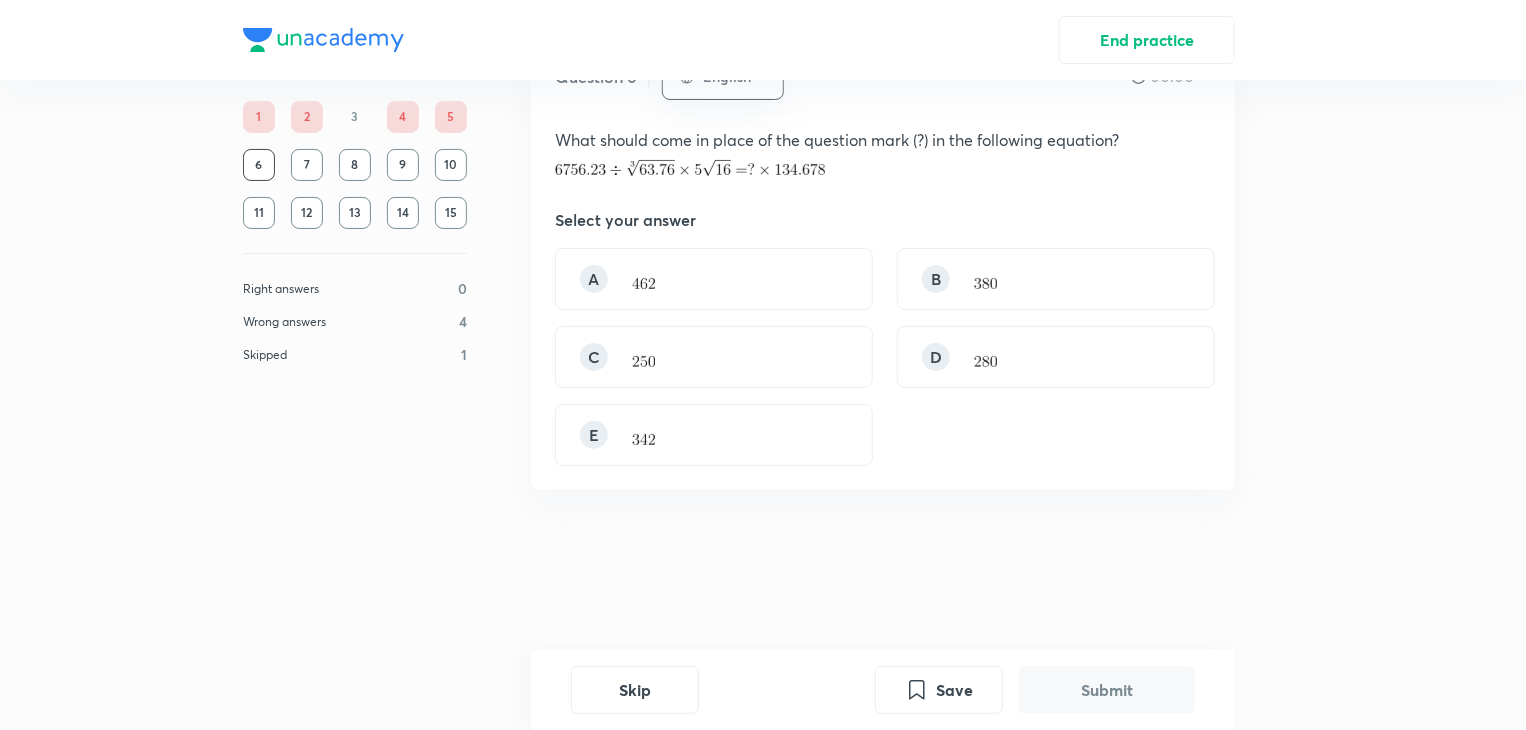scroll, scrollTop: 0, scrollLeft: 0, axis: both 